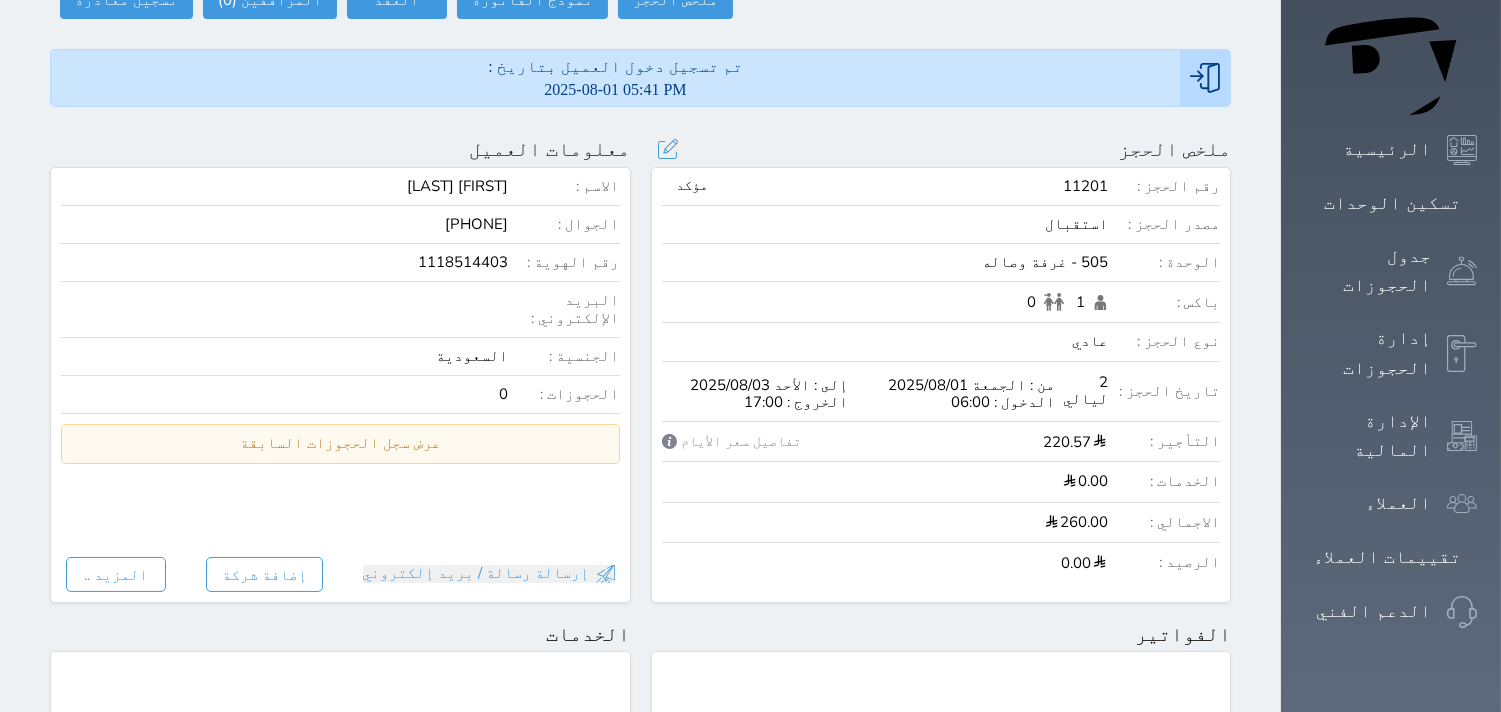 scroll, scrollTop: 0, scrollLeft: 0, axis: both 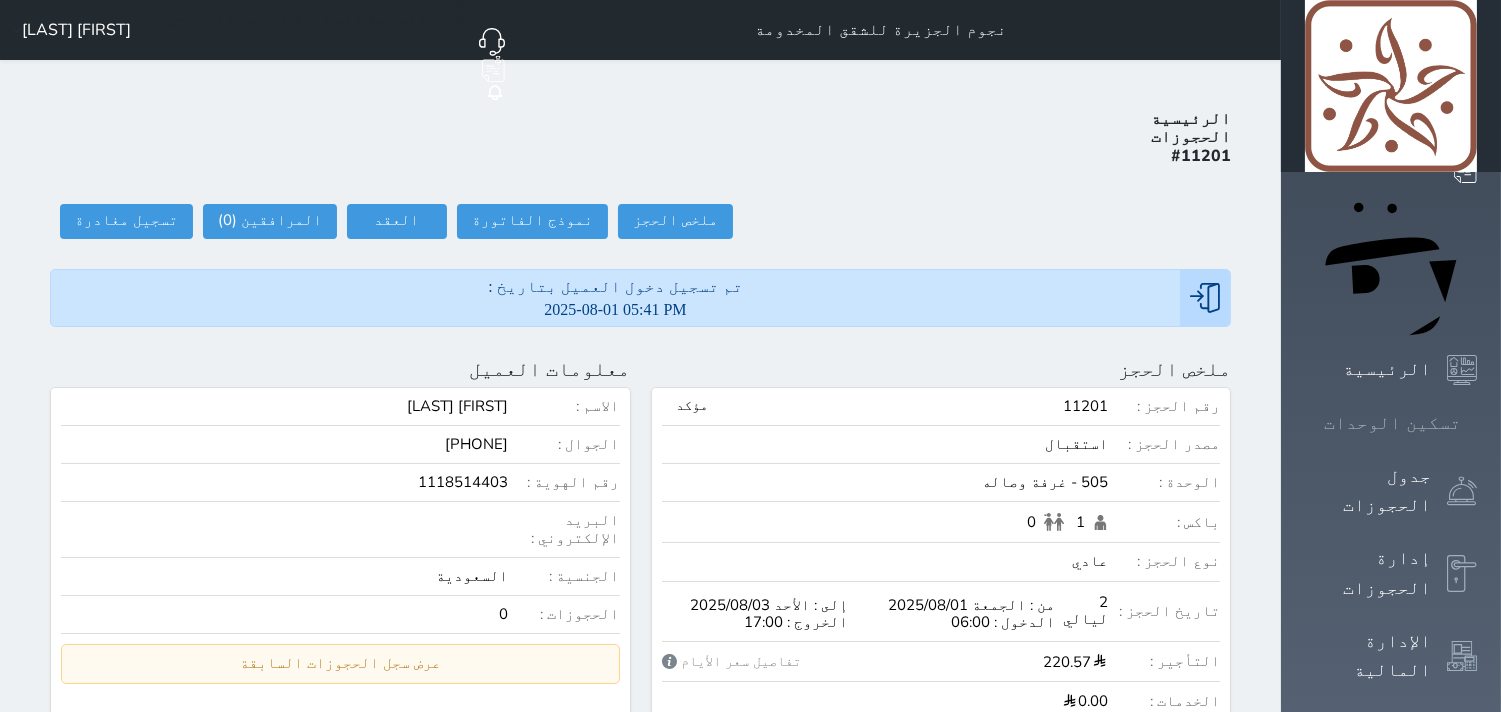 click at bounding box center [1477, 423] 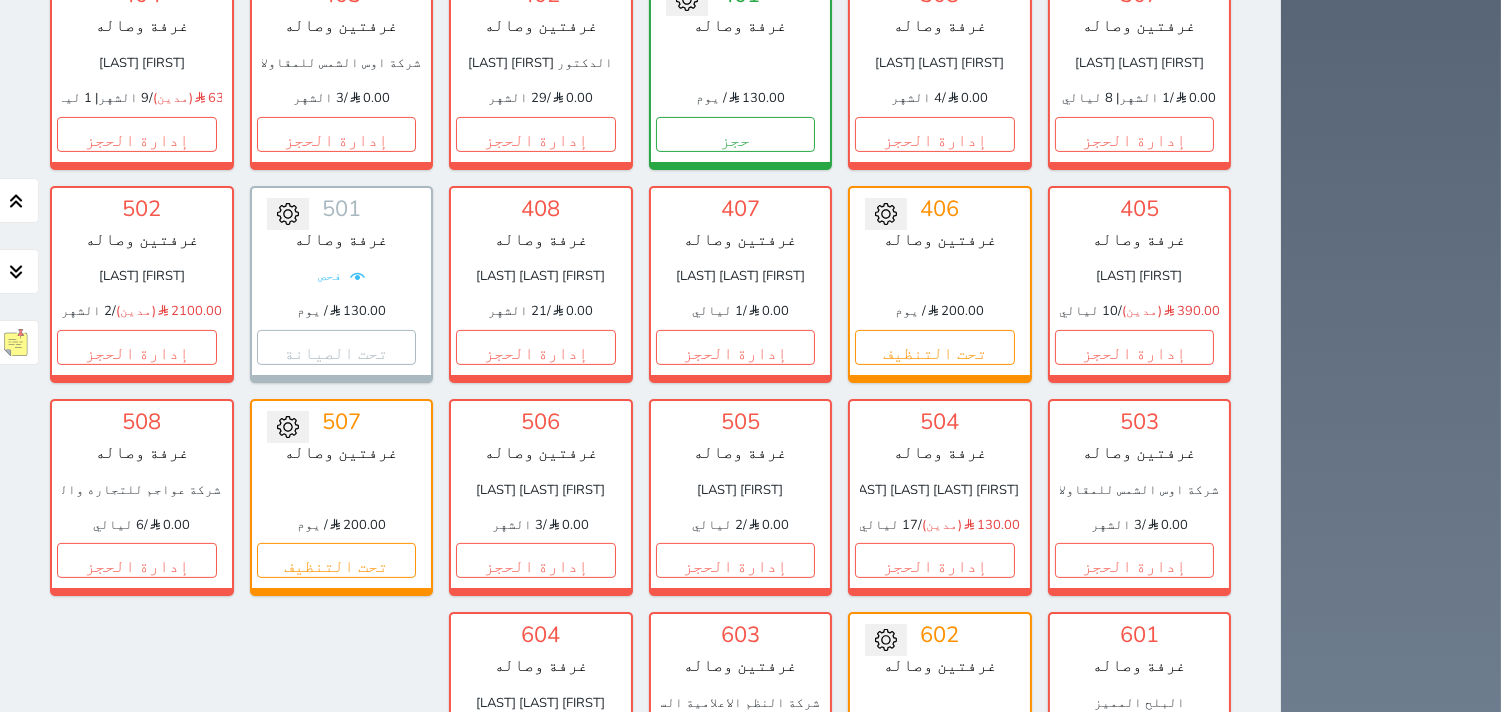 scroll, scrollTop: 1000, scrollLeft: 0, axis: vertical 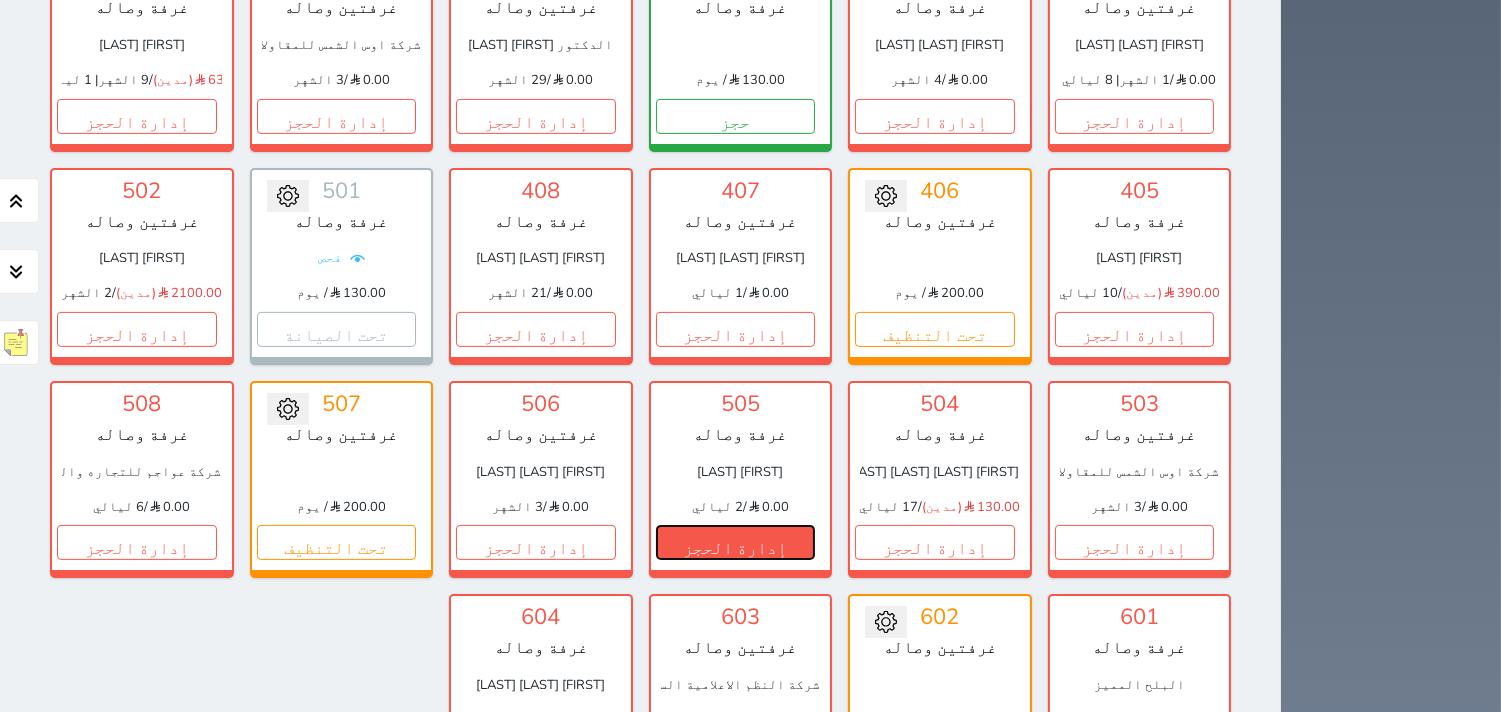 click on "إدارة الحجز" at bounding box center [736, 542] 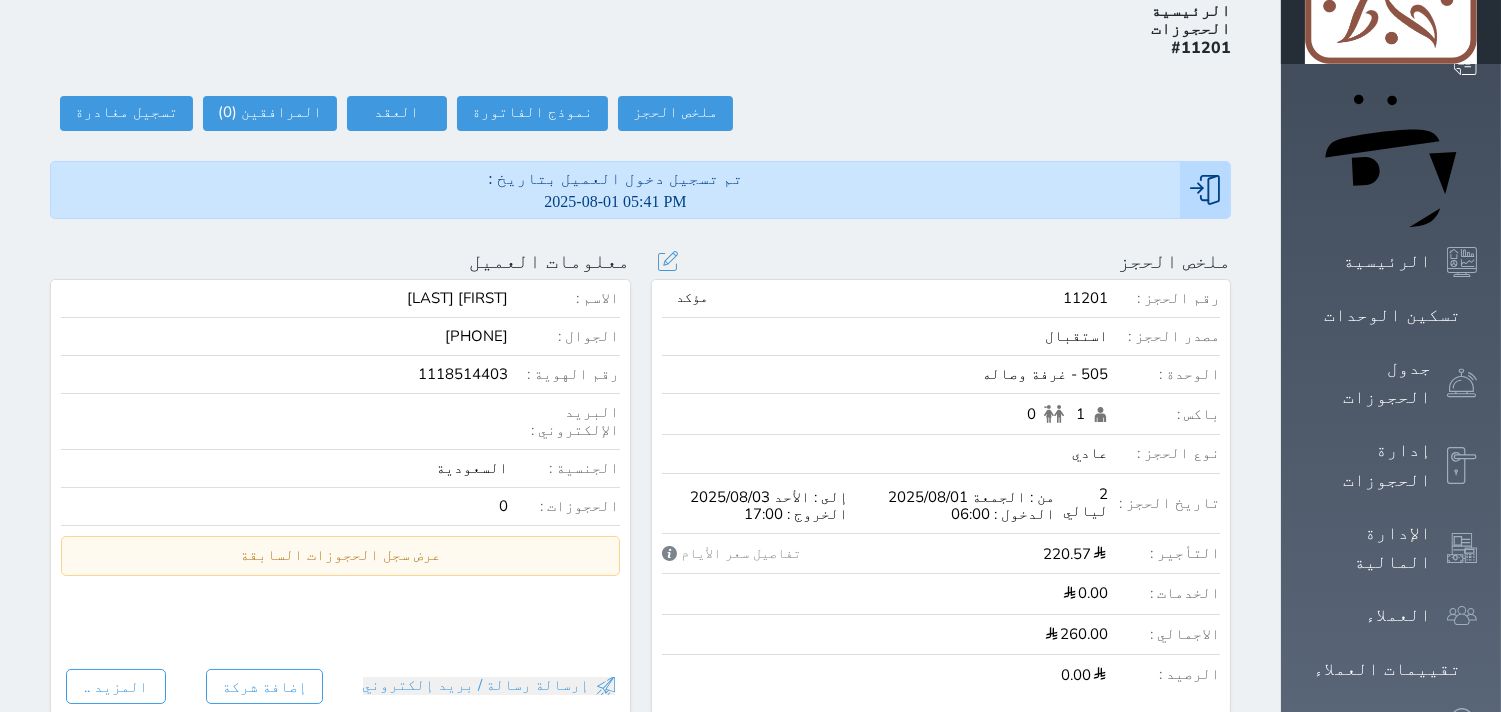 scroll, scrollTop: 0, scrollLeft: 0, axis: both 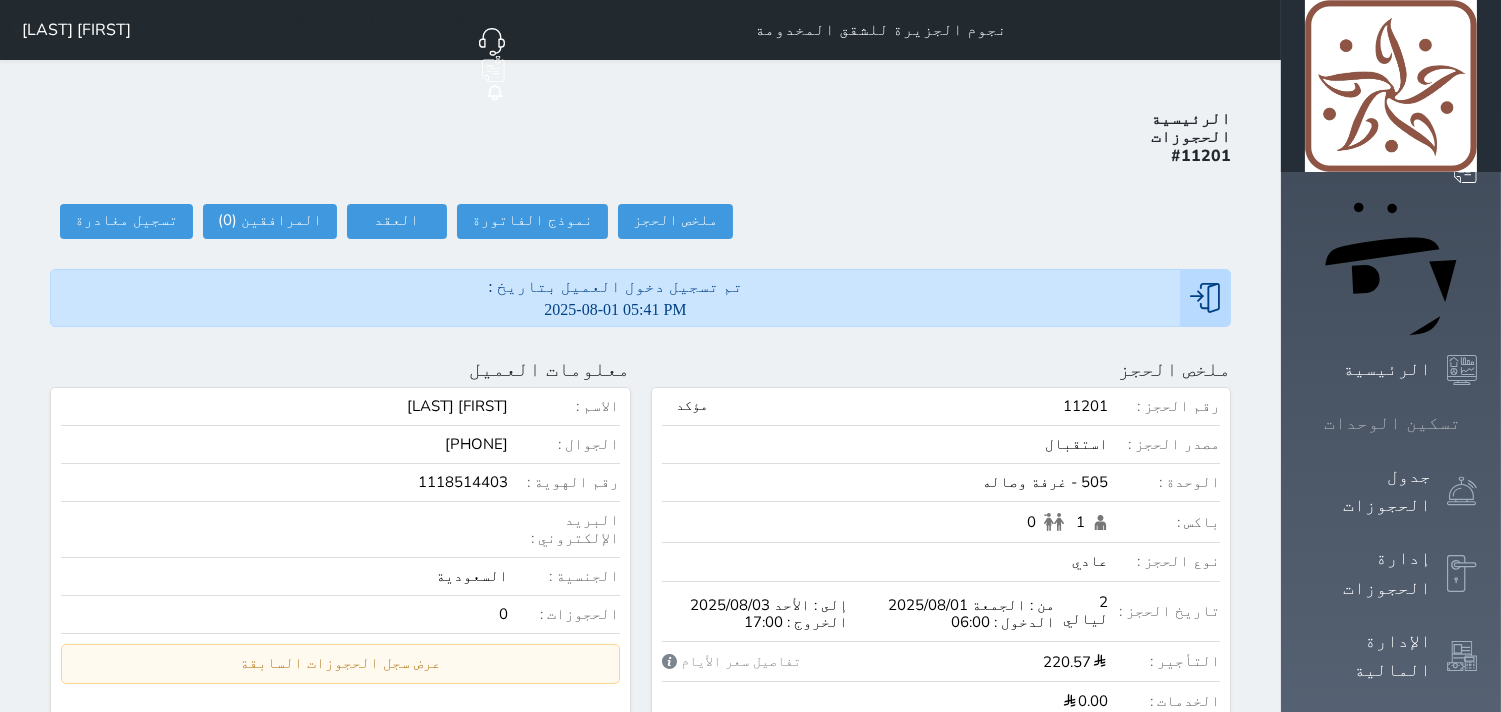 click 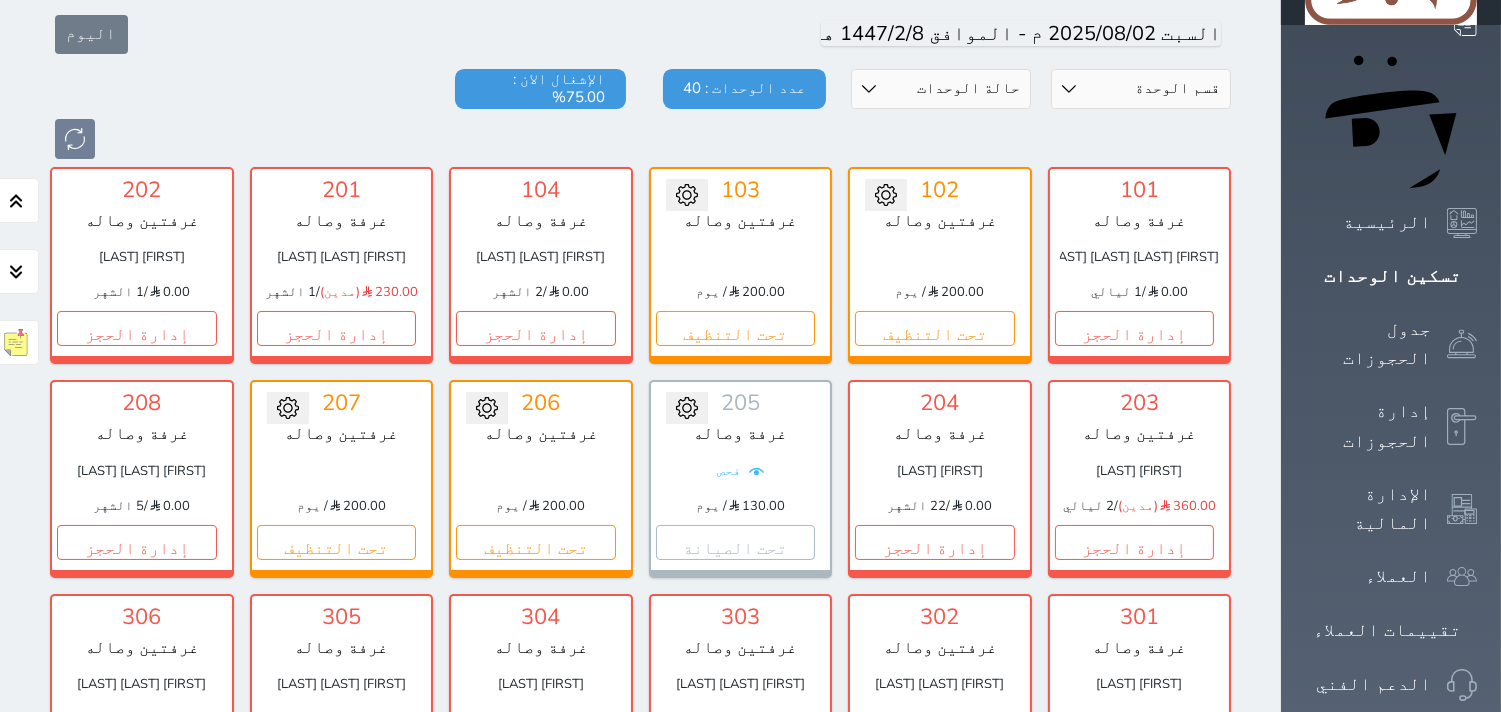 scroll, scrollTop: 300, scrollLeft: 0, axis: vertical 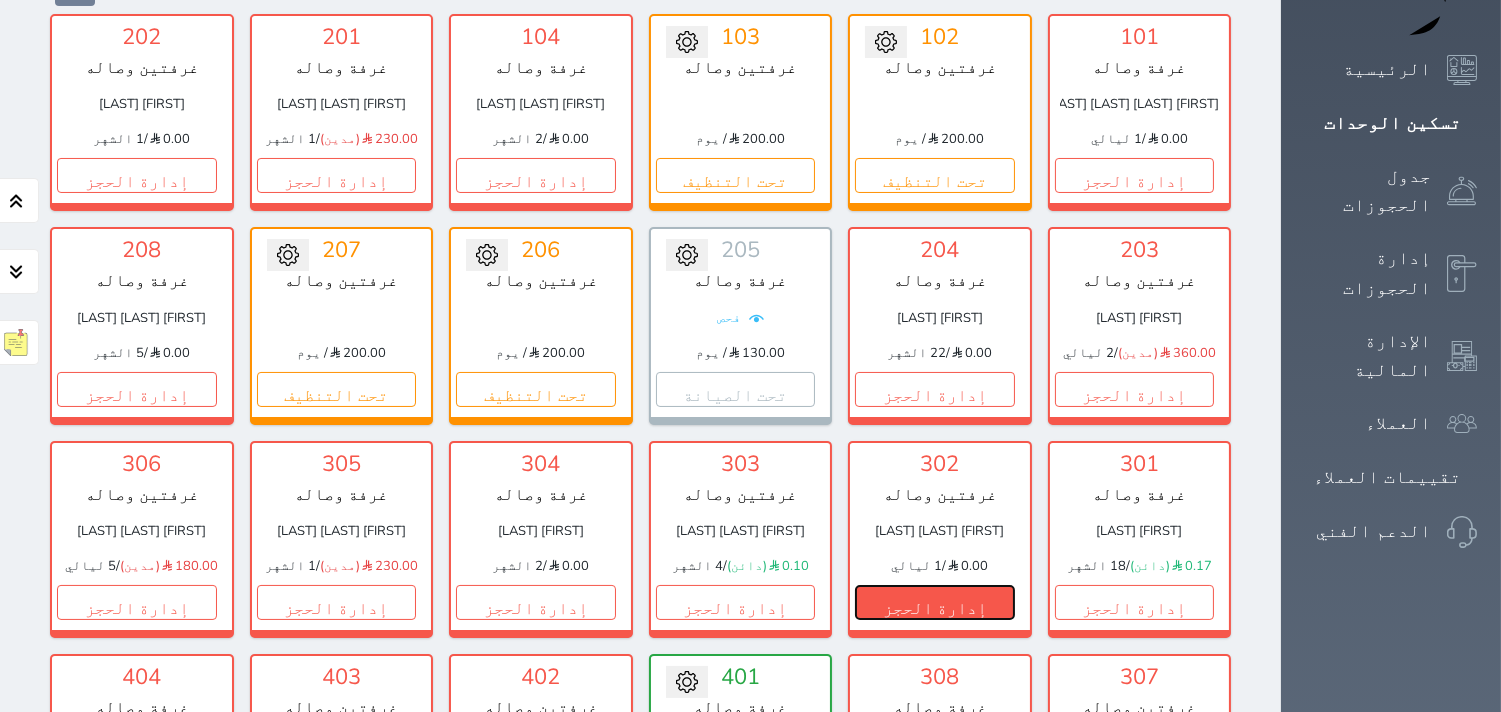 click on "إدارة الحجز" at bounding box center [935, 602] 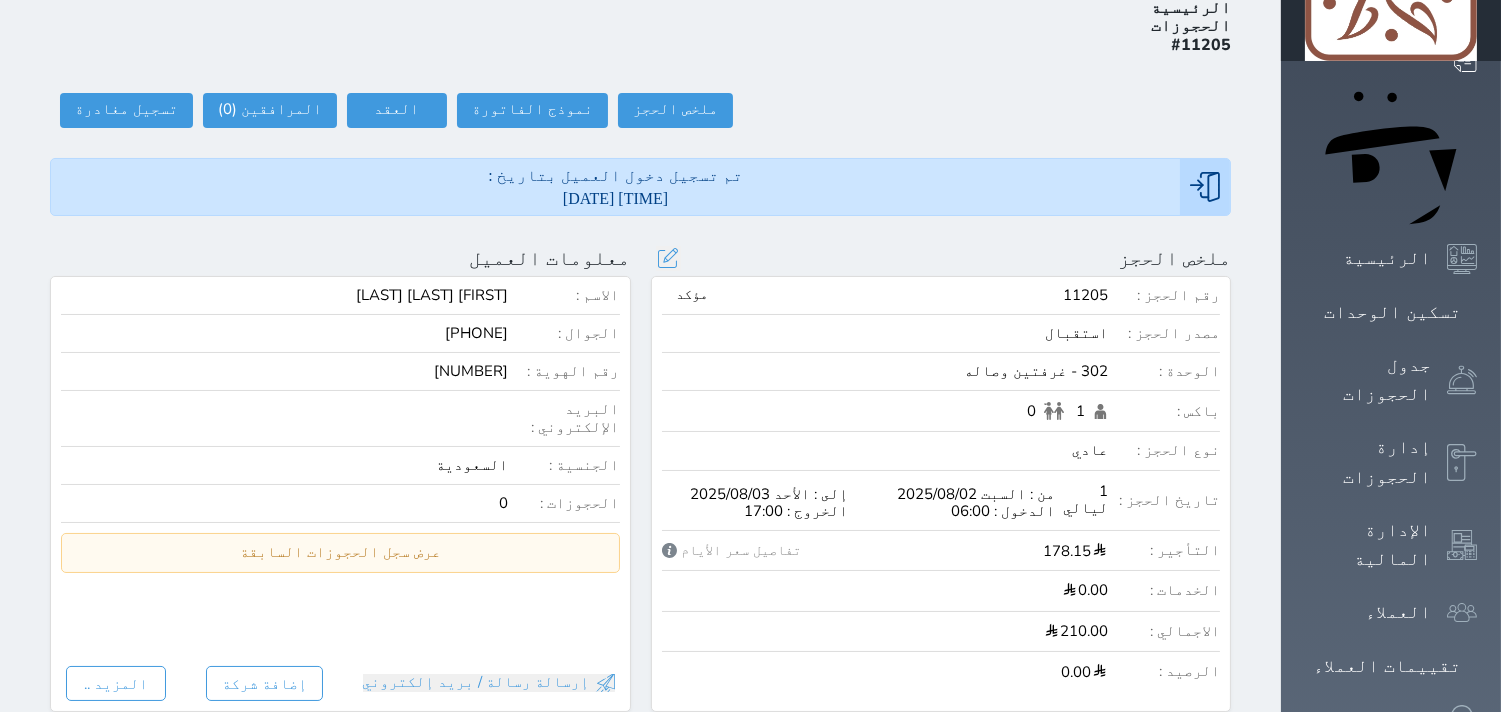 scroll, scrollTop: 0, scrollLeft: 0, axis: both 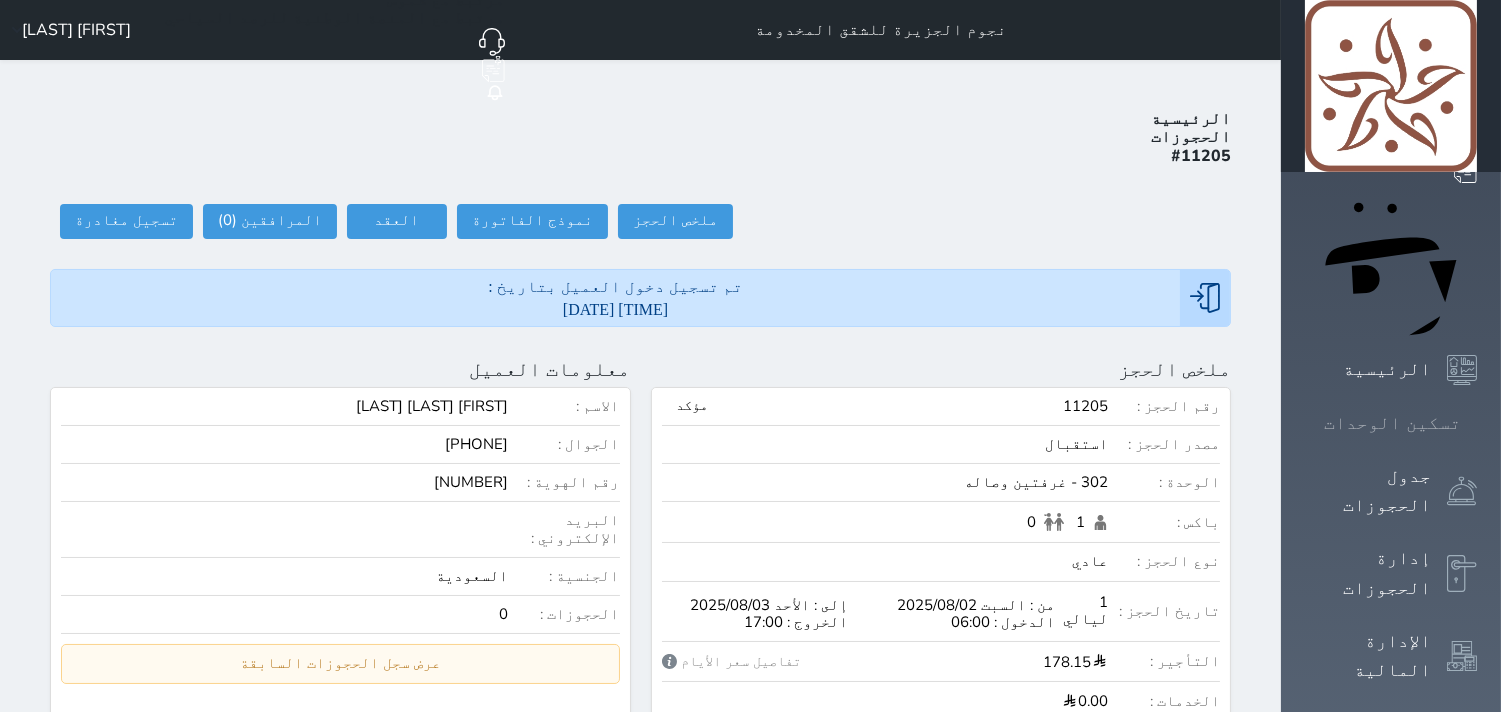 click 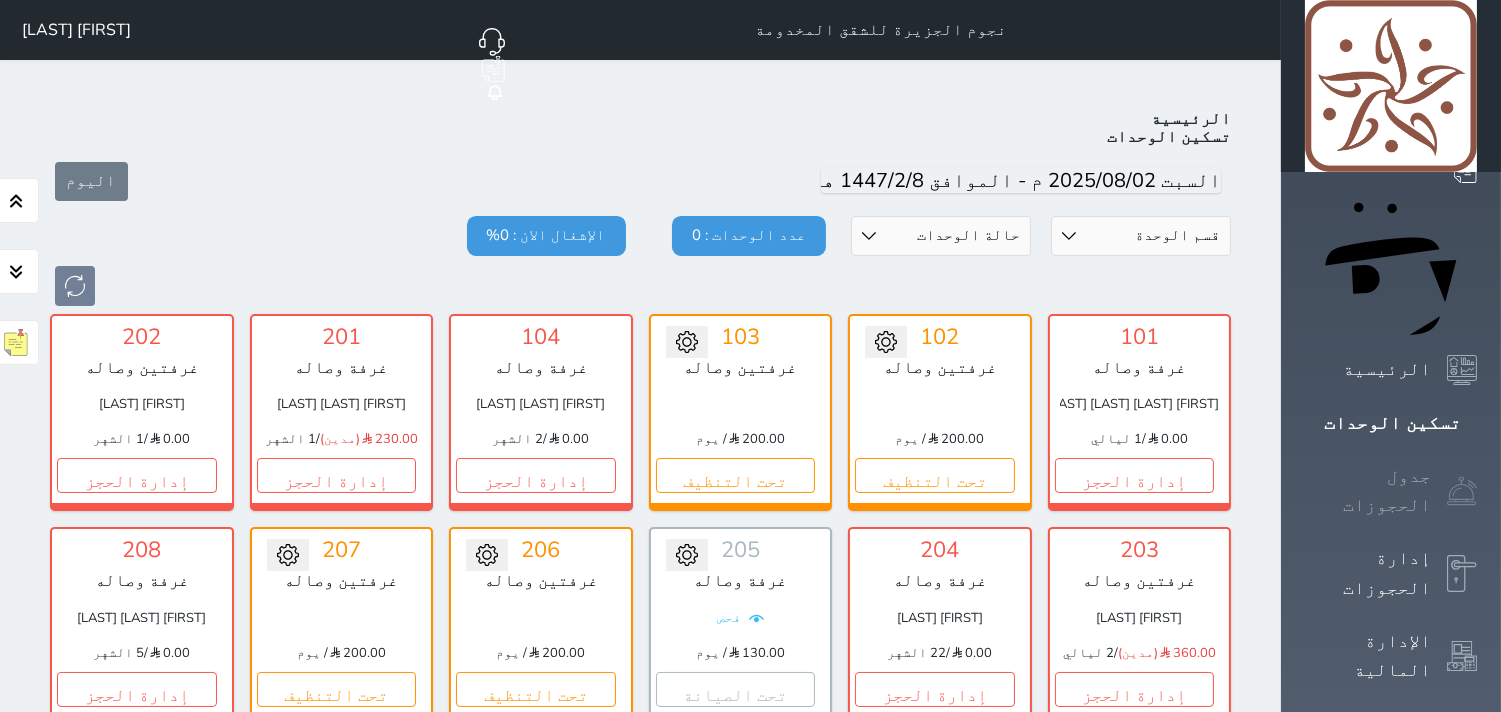 scroll, scrollTop: 77, scrollLeft: 0, axis: vertical 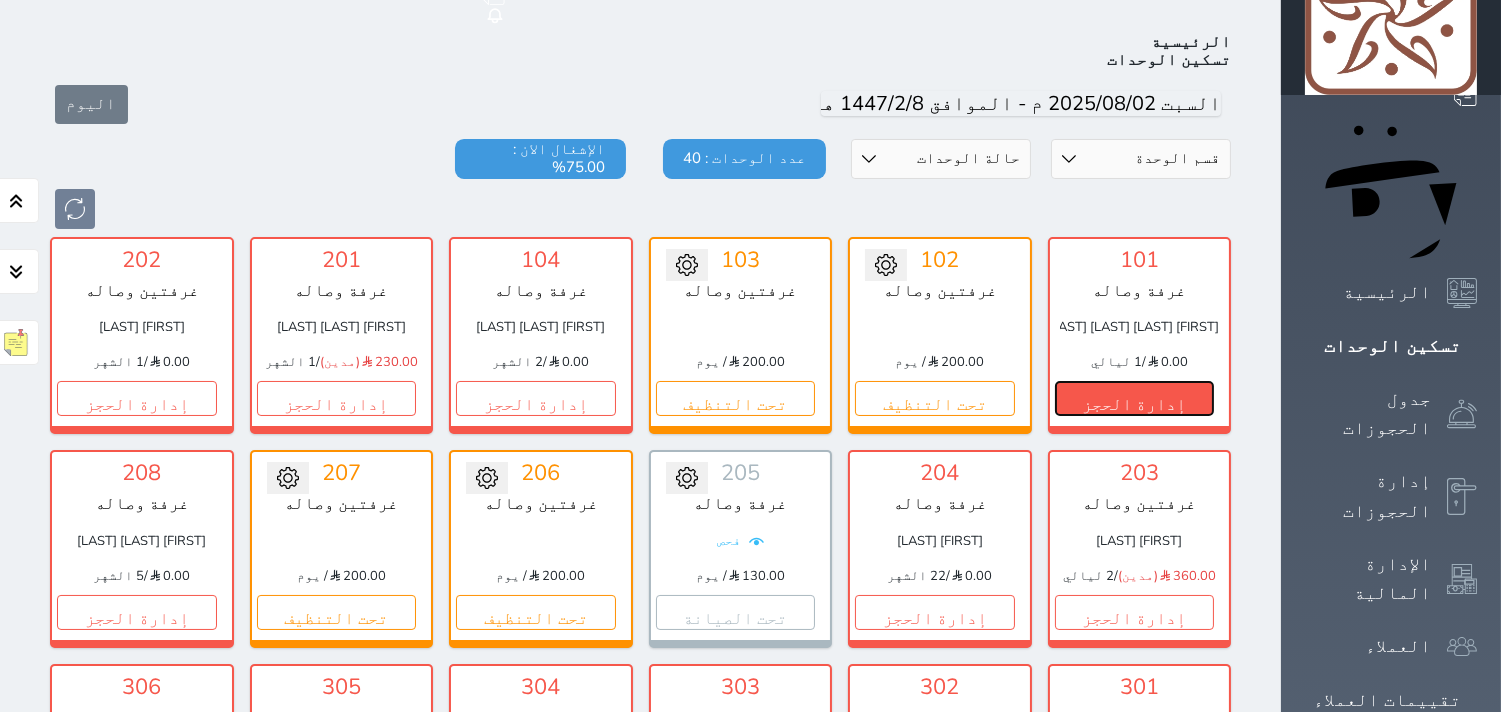 click on "إدارة الحجز" at bounding box center (1135, 398) 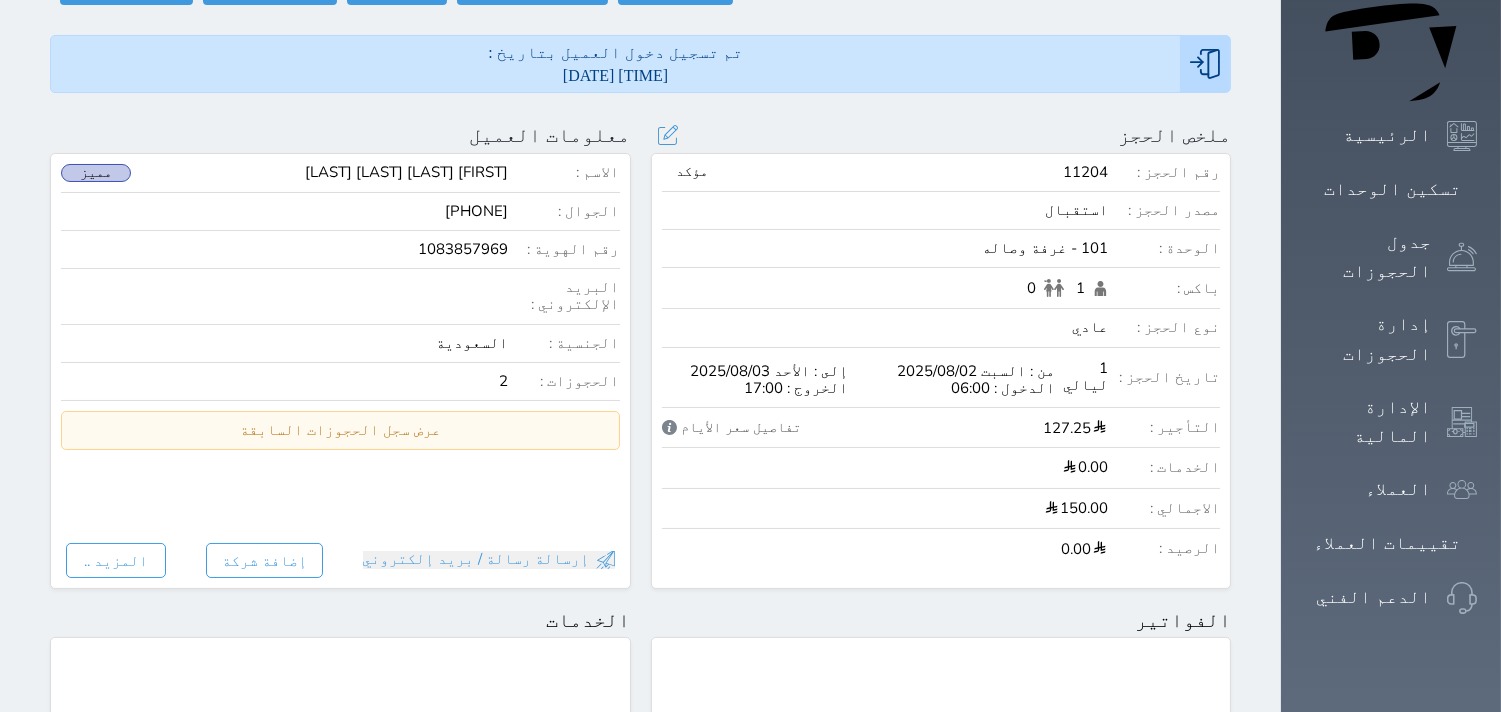scroll, scrollTop: 0, scrollLeft: 0, axis: both 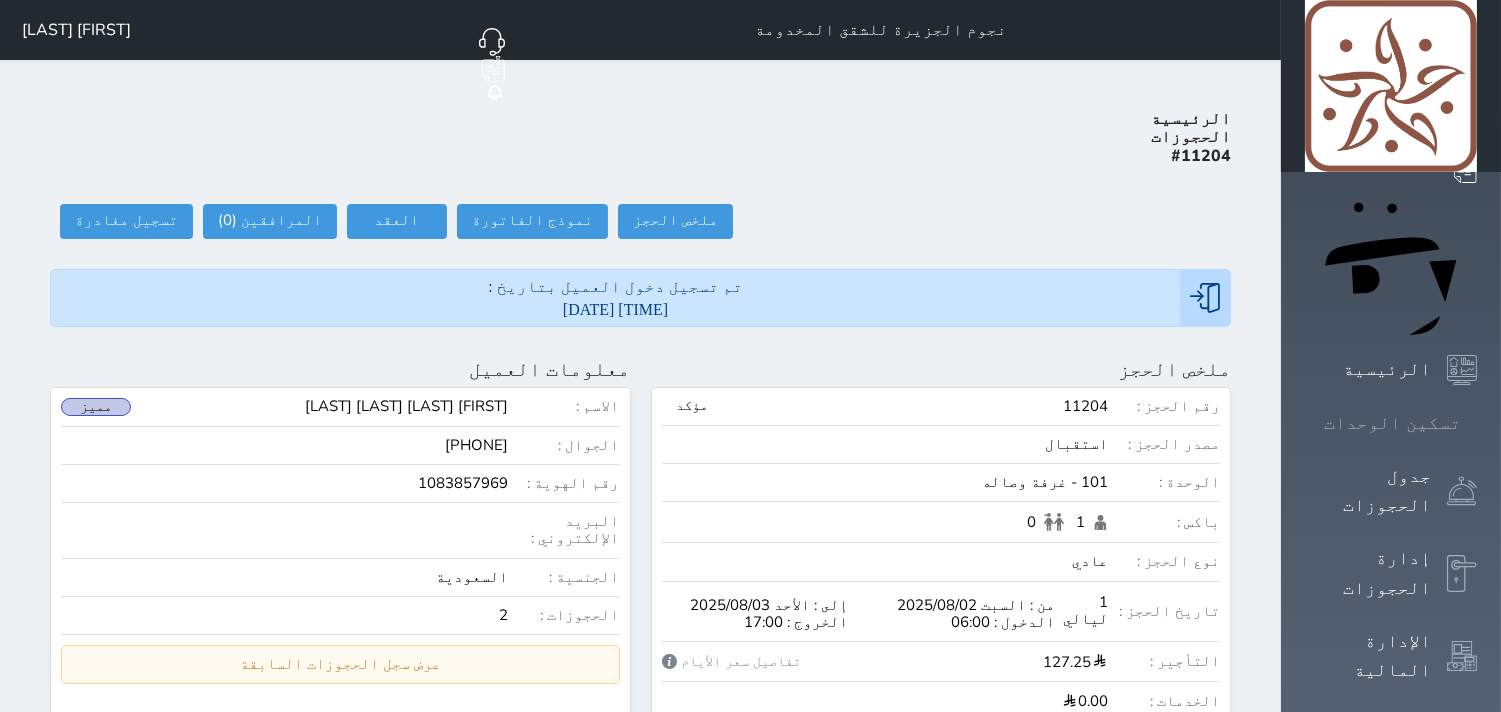 click 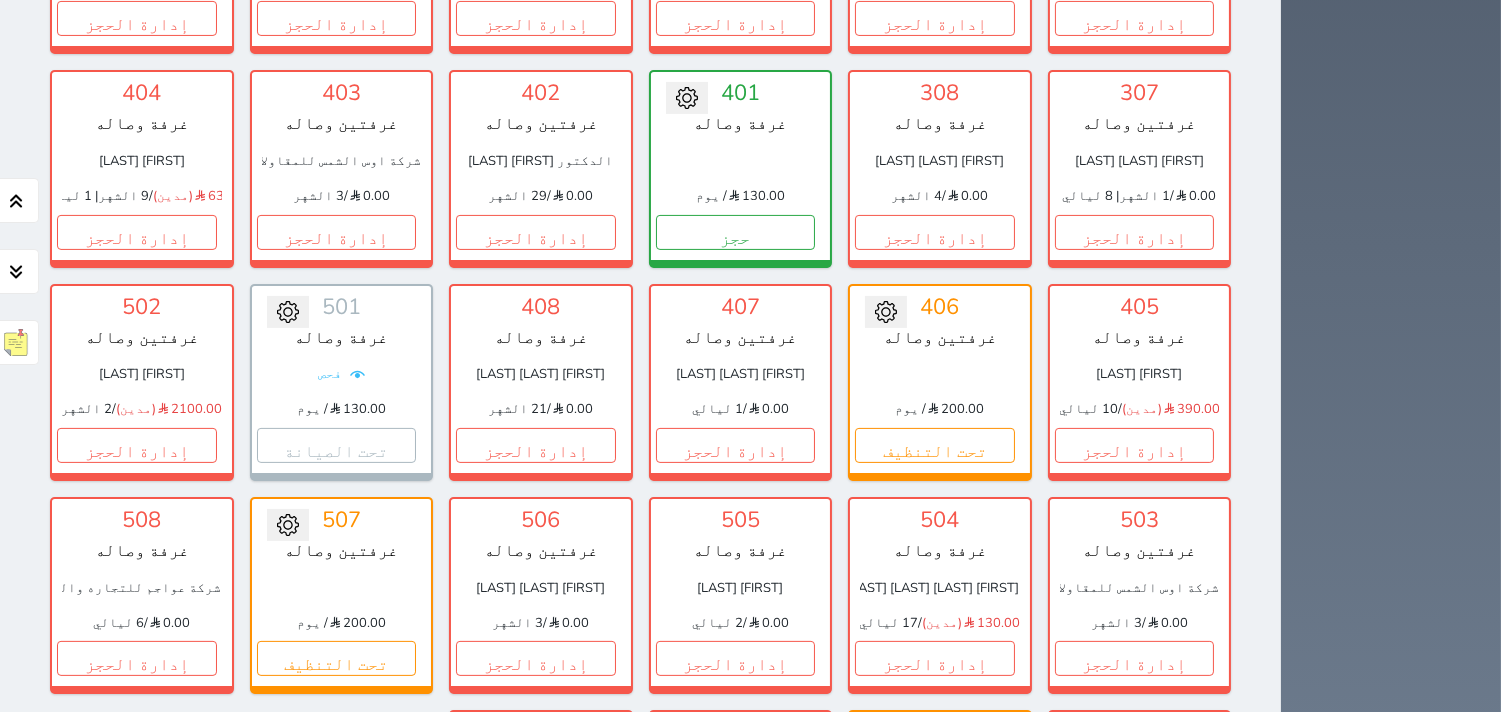scroll, scrollTop: 1411, scrollLeft: 0, axis: vertical 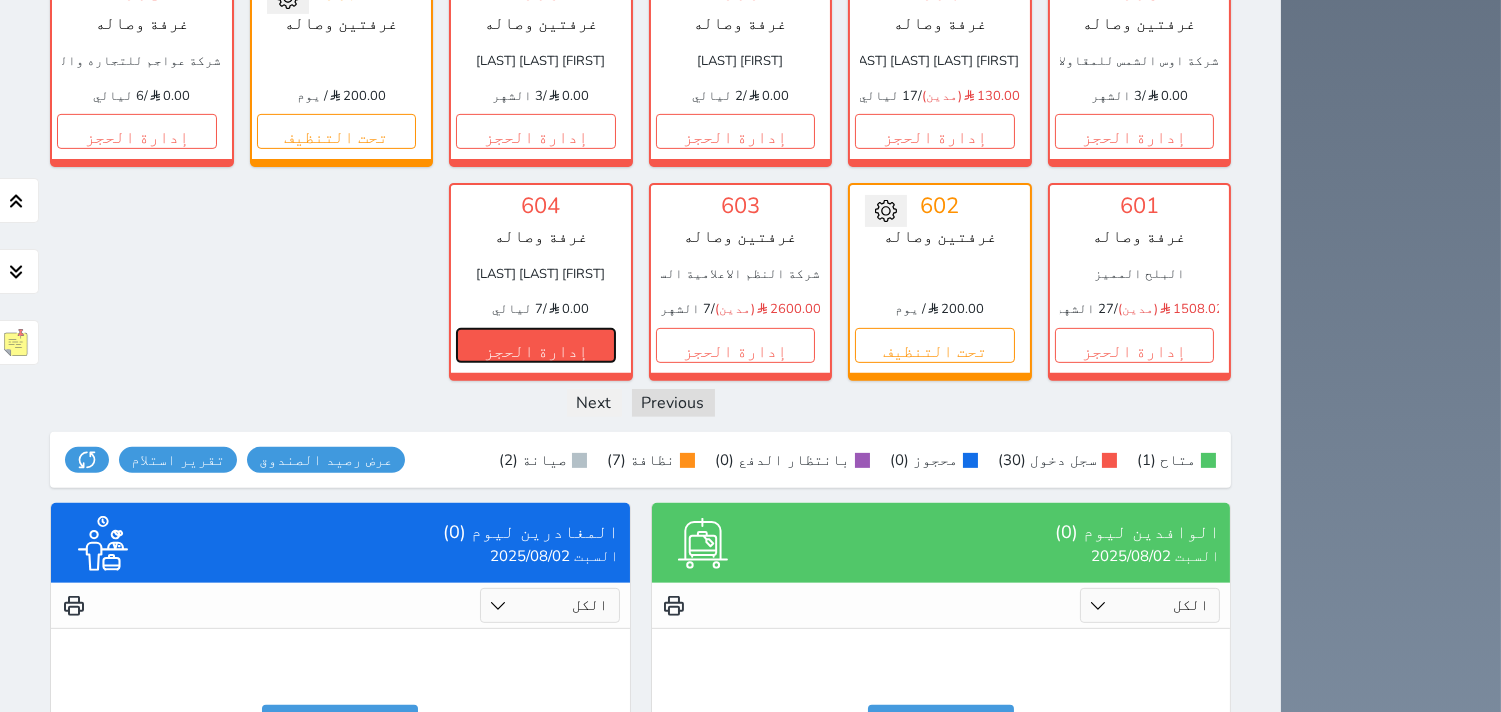 click on "إدارة الحجز" at bounding box center (536, 345) 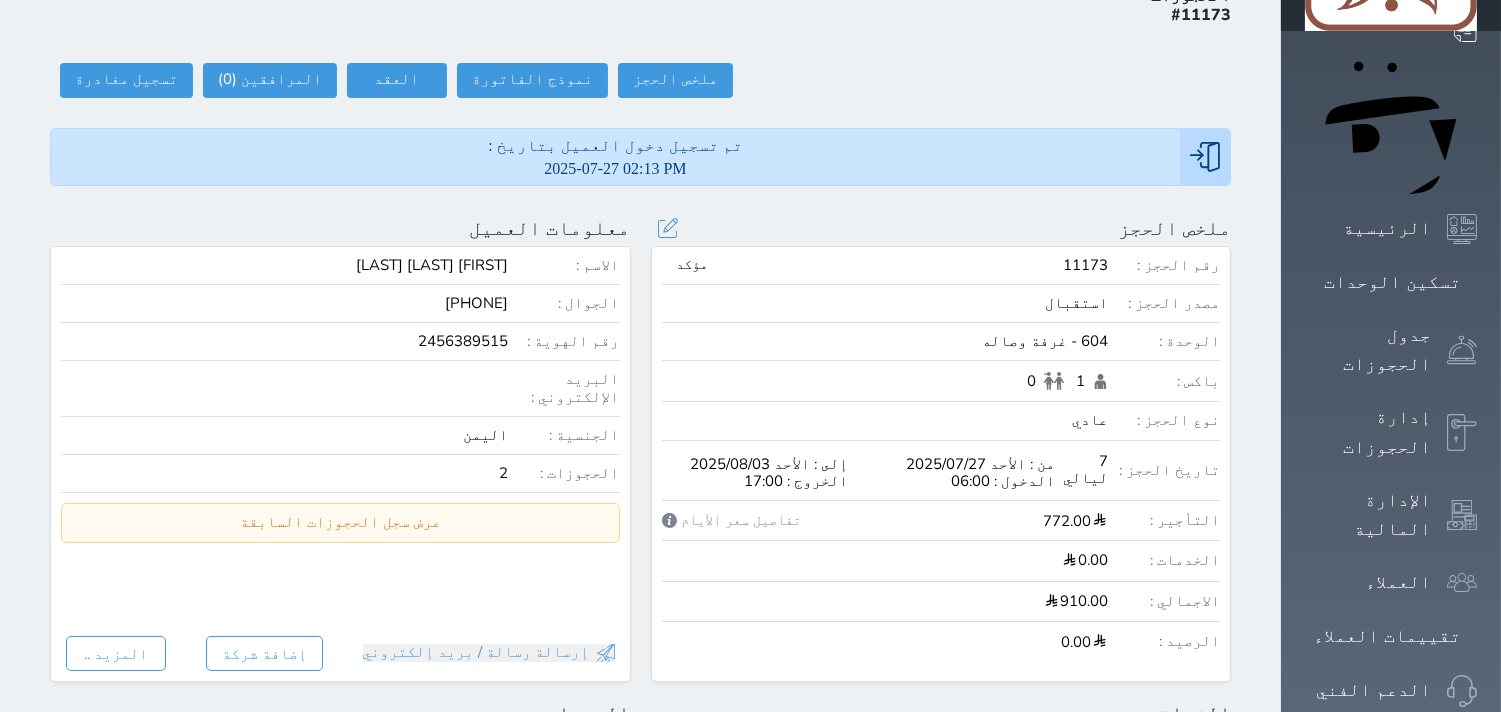 scroll, scrollTop: 0, scrollLeft: 0, axis: both 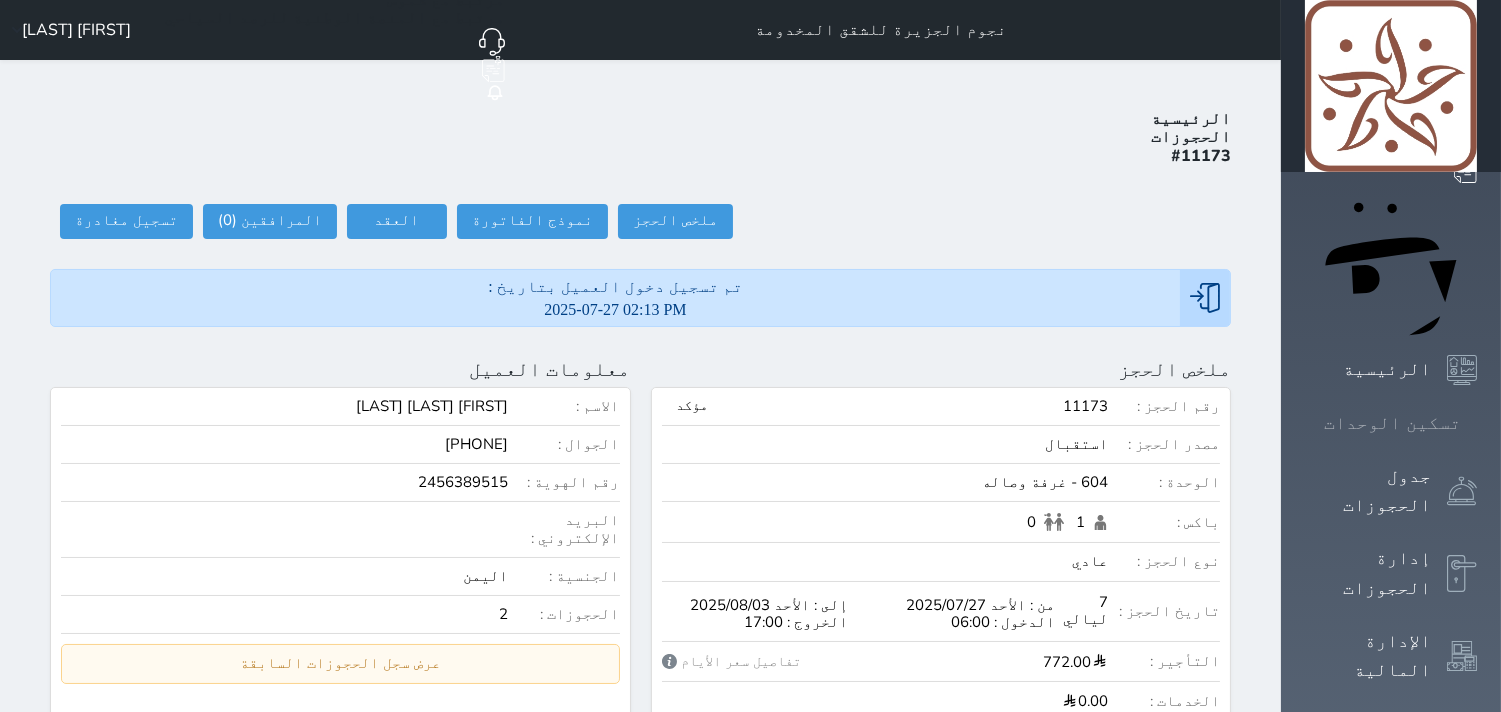 click 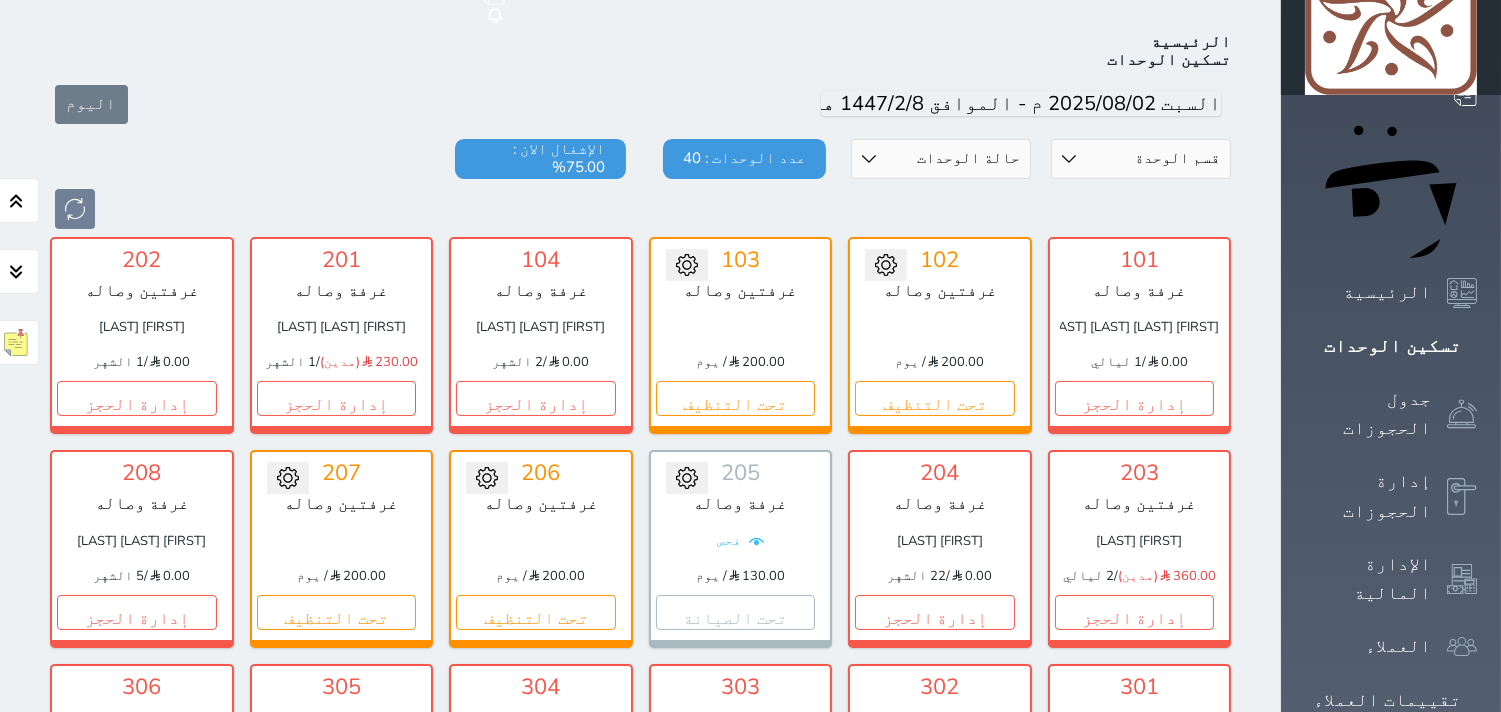 scroll, scrollTop: 188, scrollLeft: 0, axis: vertical 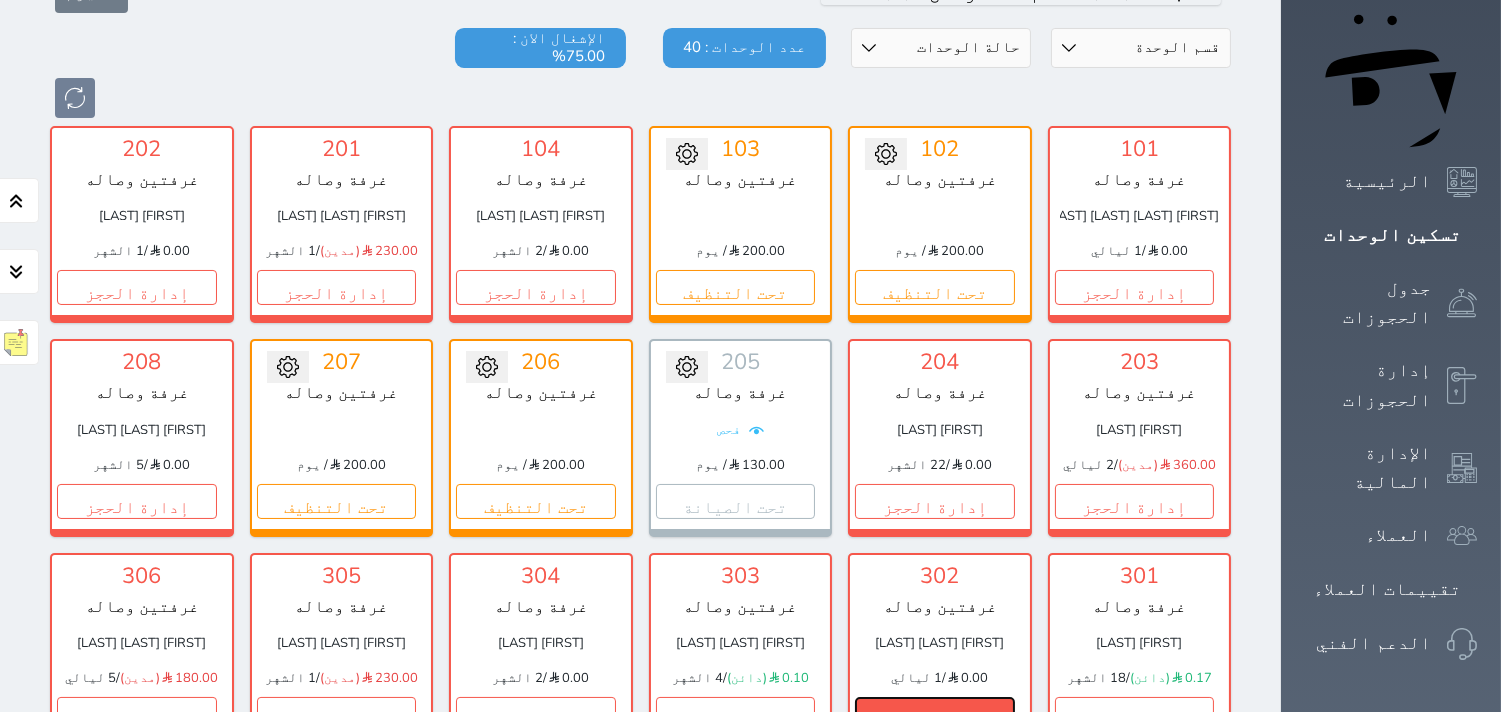click on "إدارة الحجز" at bounding box center [935, 714] 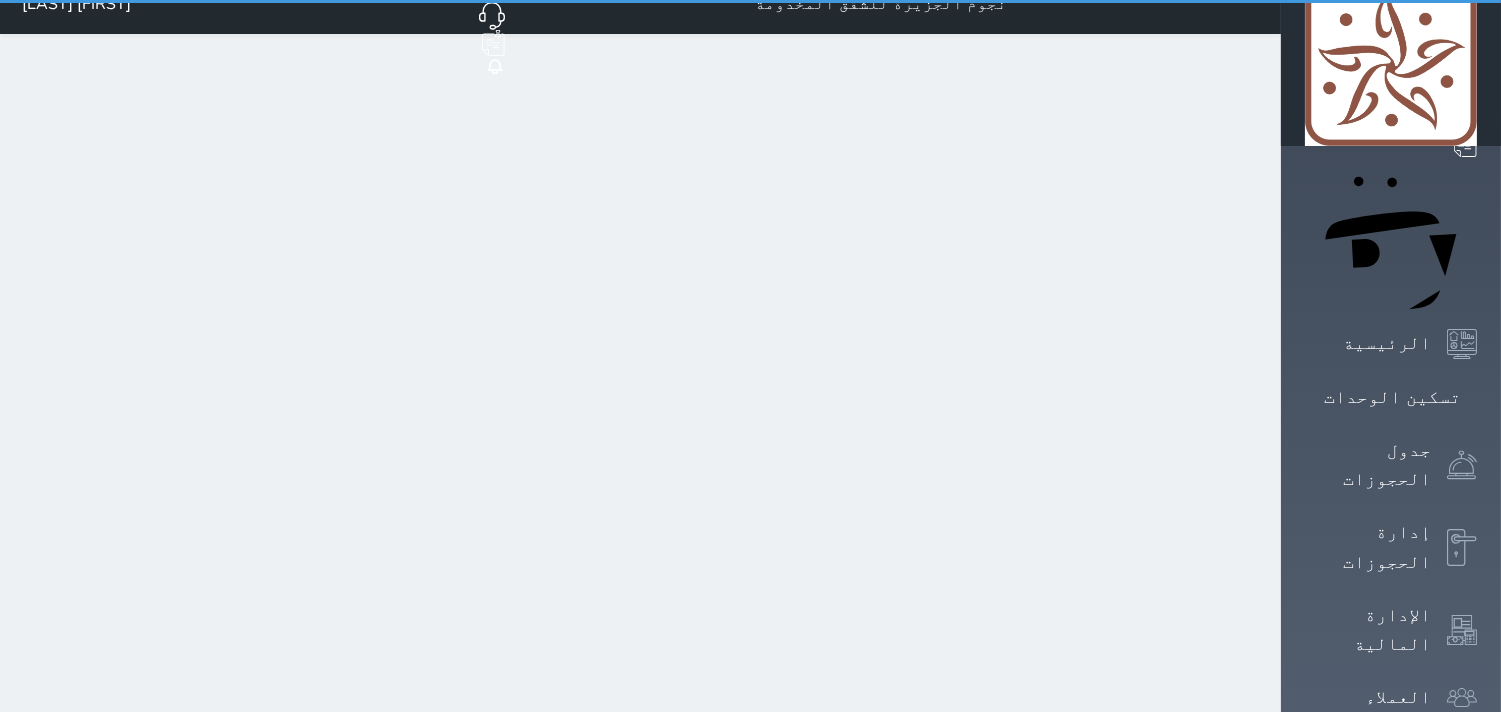 scroll, scrollTop: 0, scrollLeft: 0, axis: both 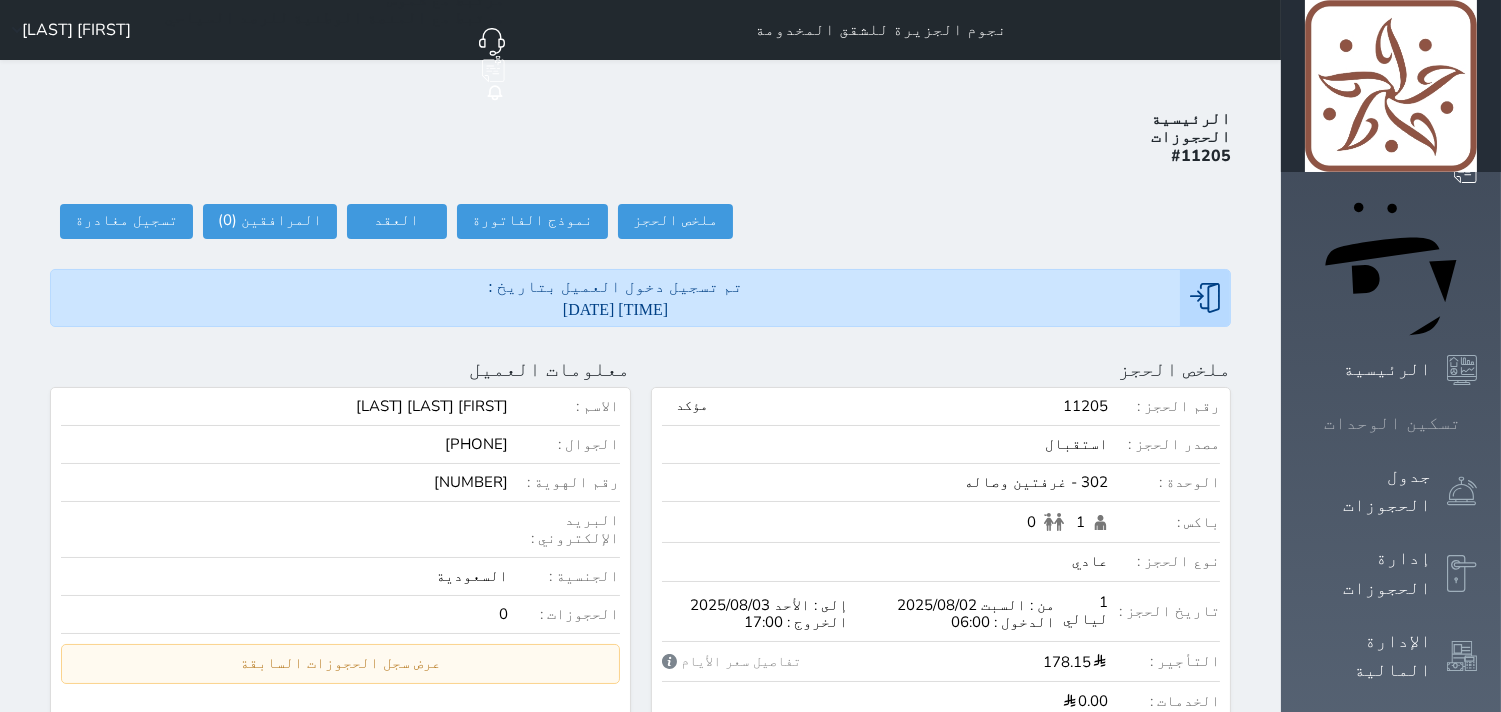 click 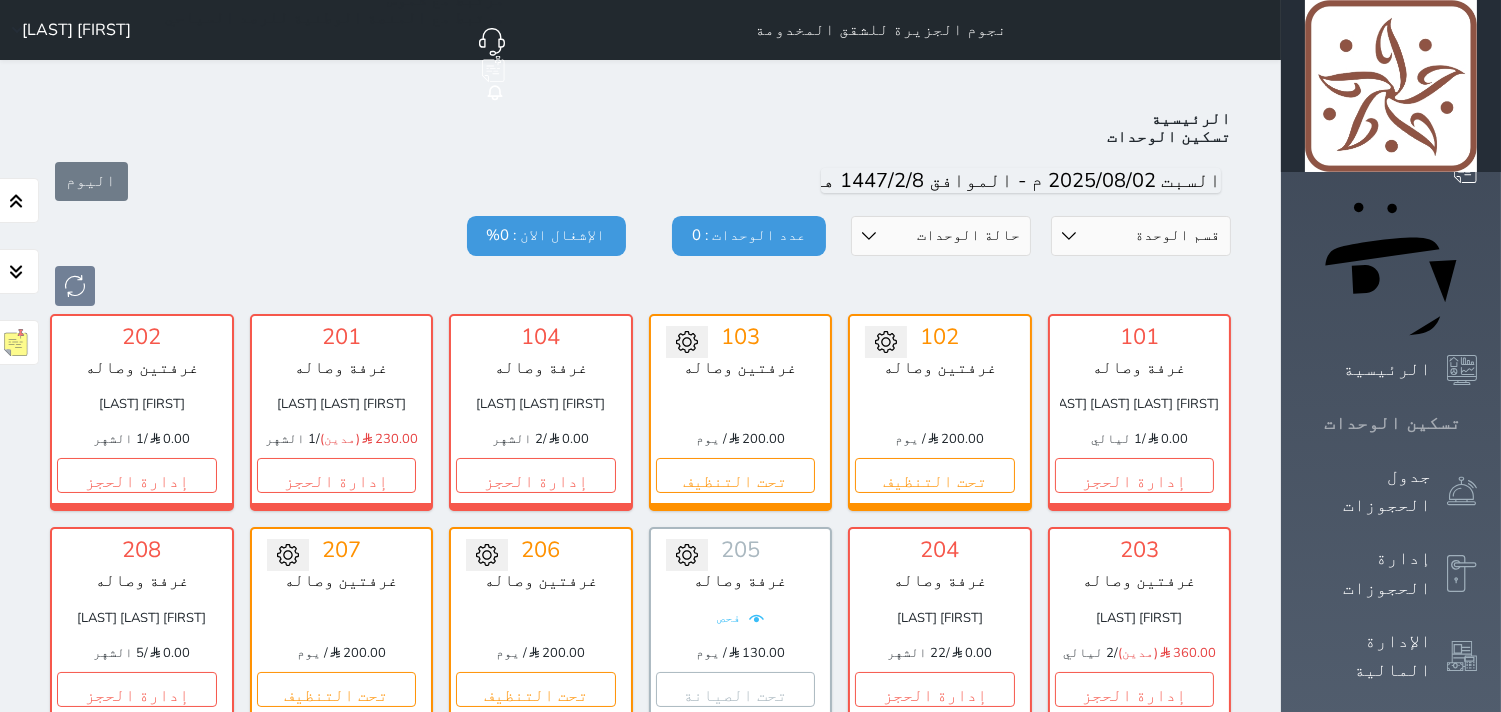 scroll, scrollTop: 77, scrollLeft: 0, axis: vertical 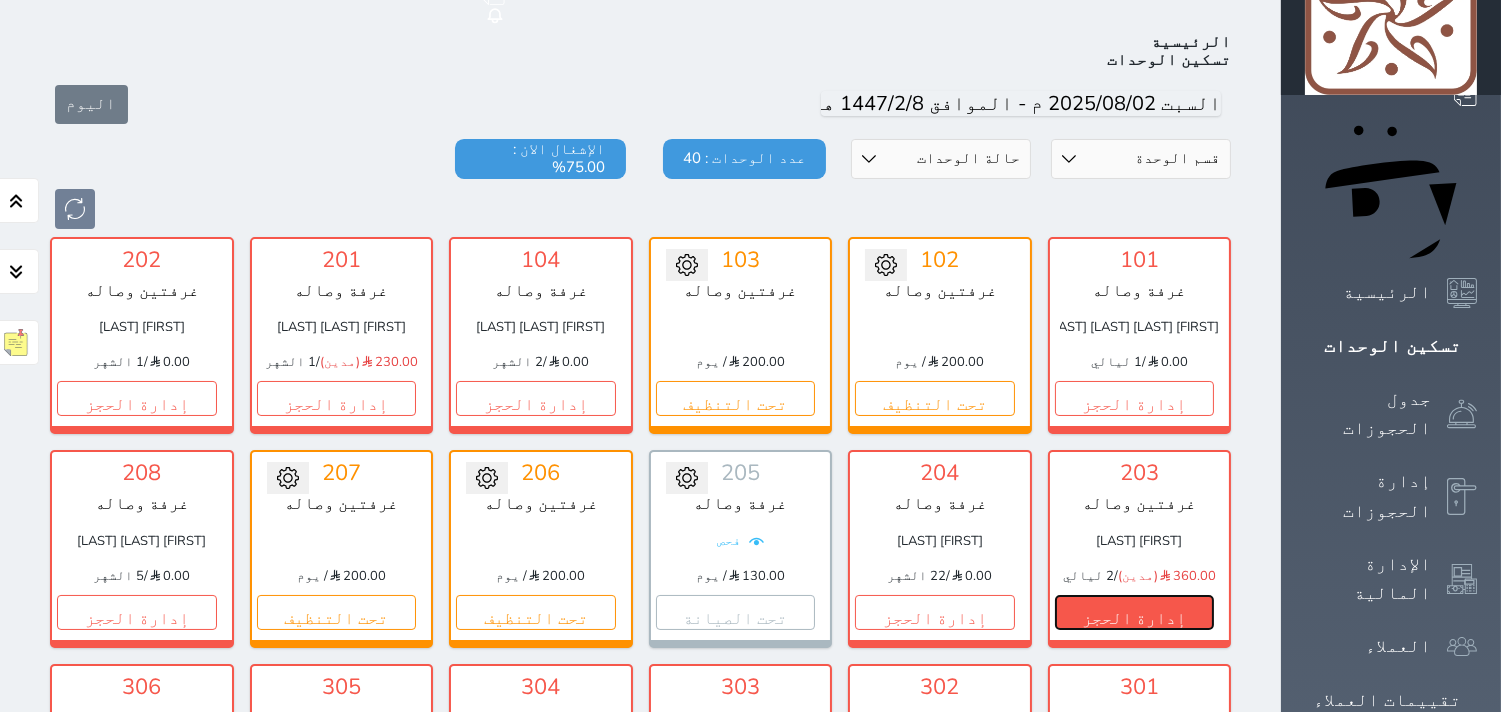click on "إدارة الحجز" at bounding box center (1135, 612) 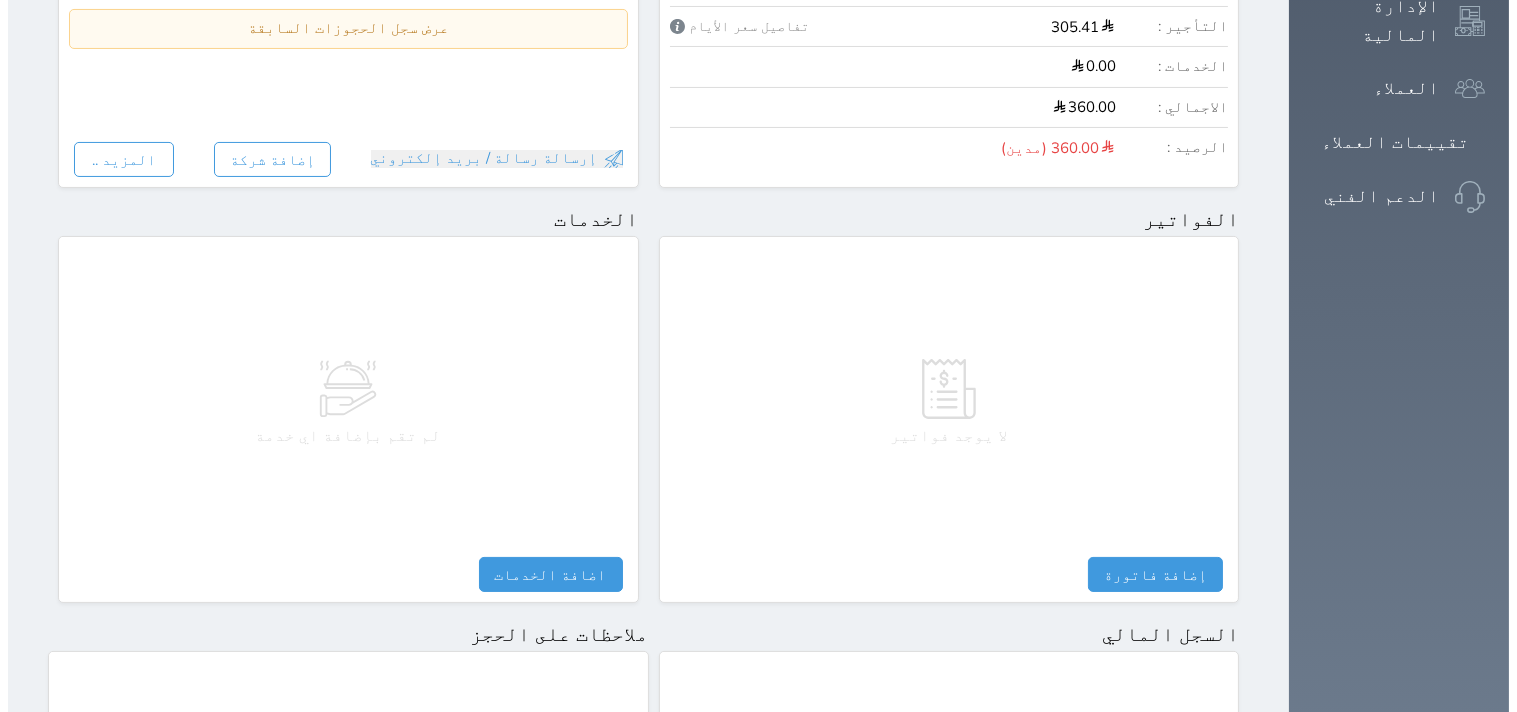 scroll, scrollTop: 624, scrollLeft: 0, axis: vertical 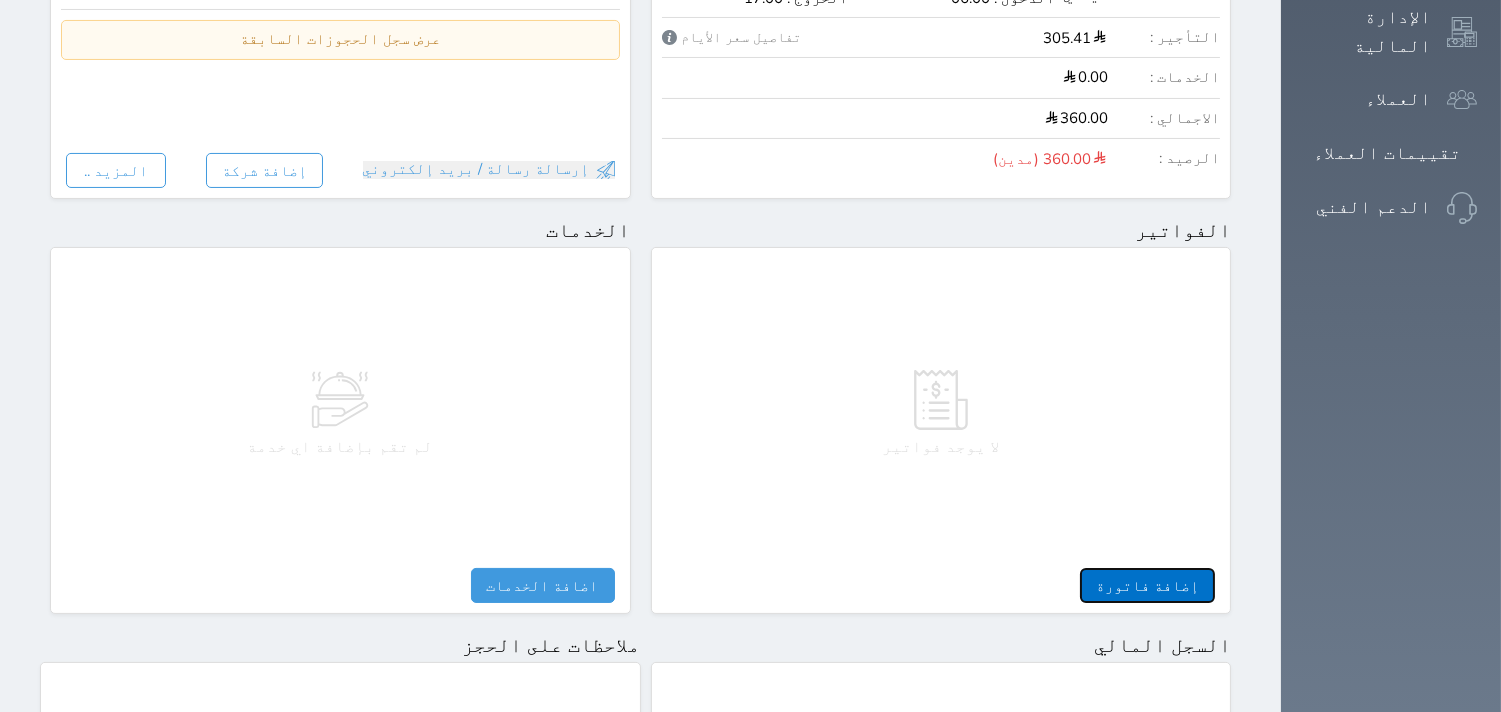 click on "إضافة فاتورة" at bounding box center (1147, 585) 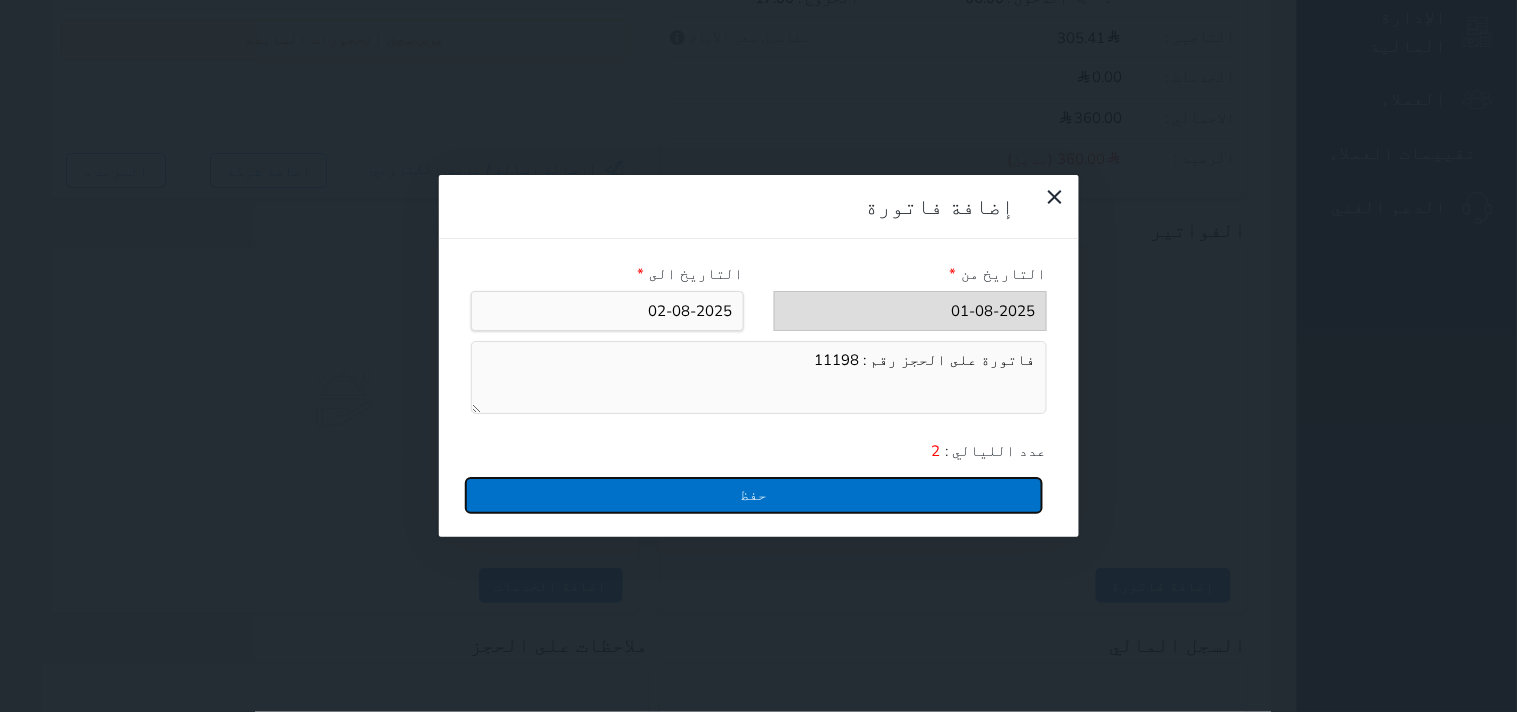 click on "حفظ" at bounding box center (754, 495) 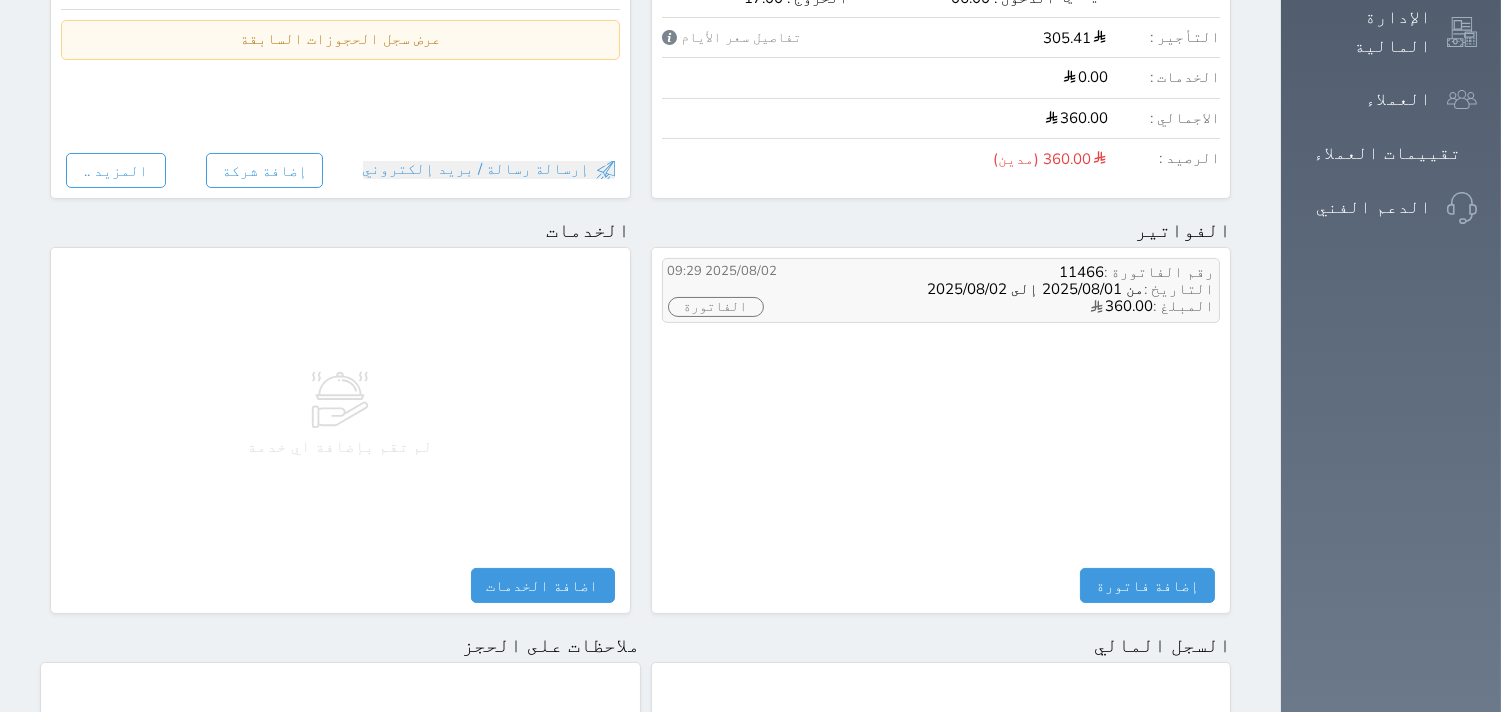 click on "الفاتورة" at bounding box center (716, 307) 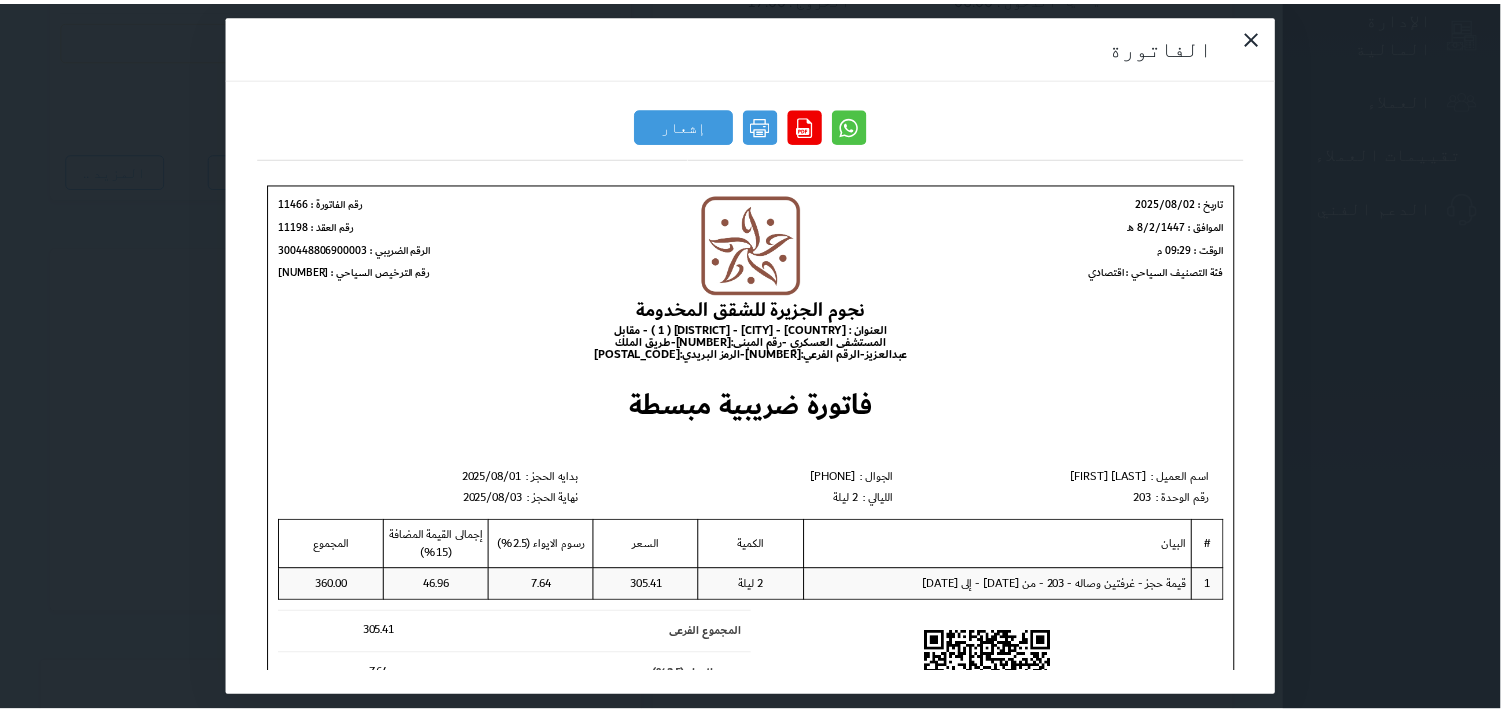 scroll, scrollTop: 0, scrollLeft: 0, axis: both 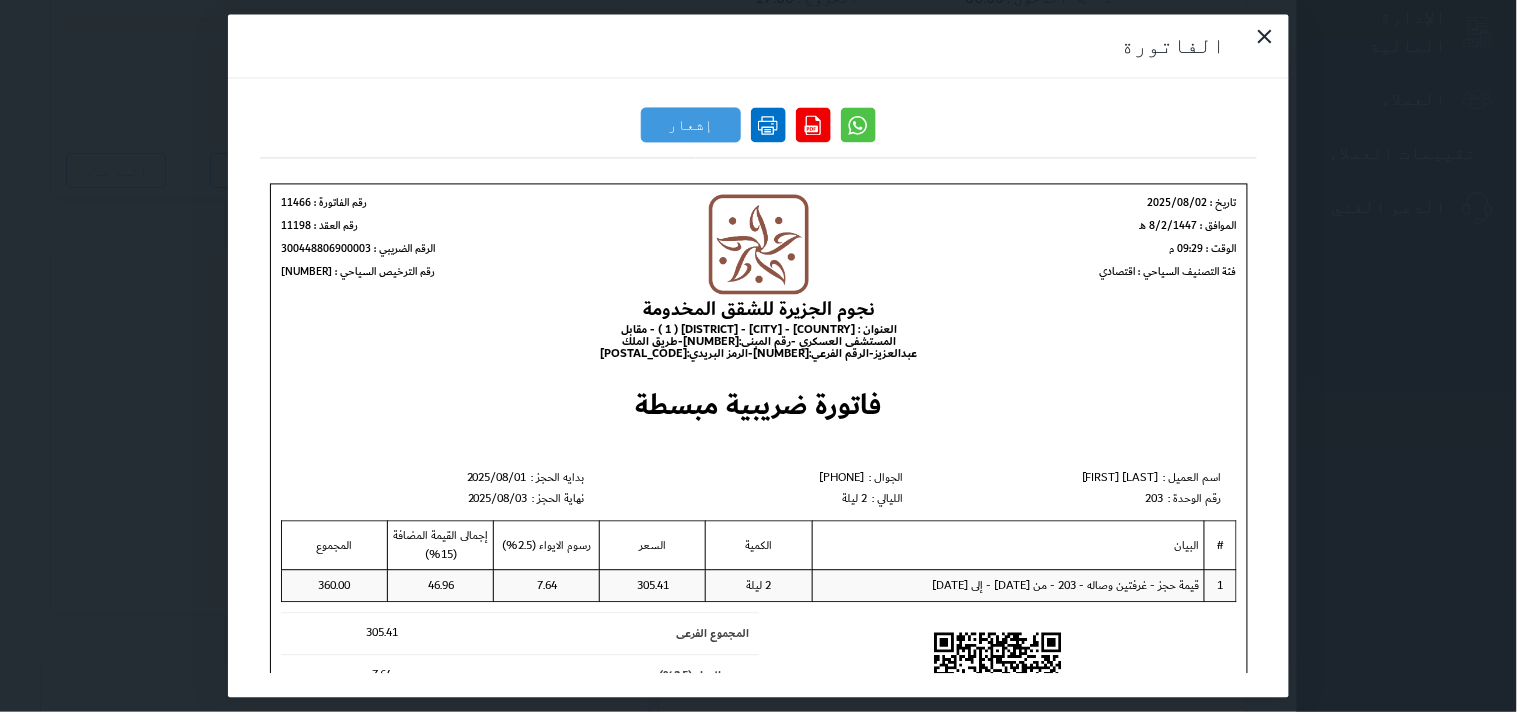 click at bounding box center [768, 125] 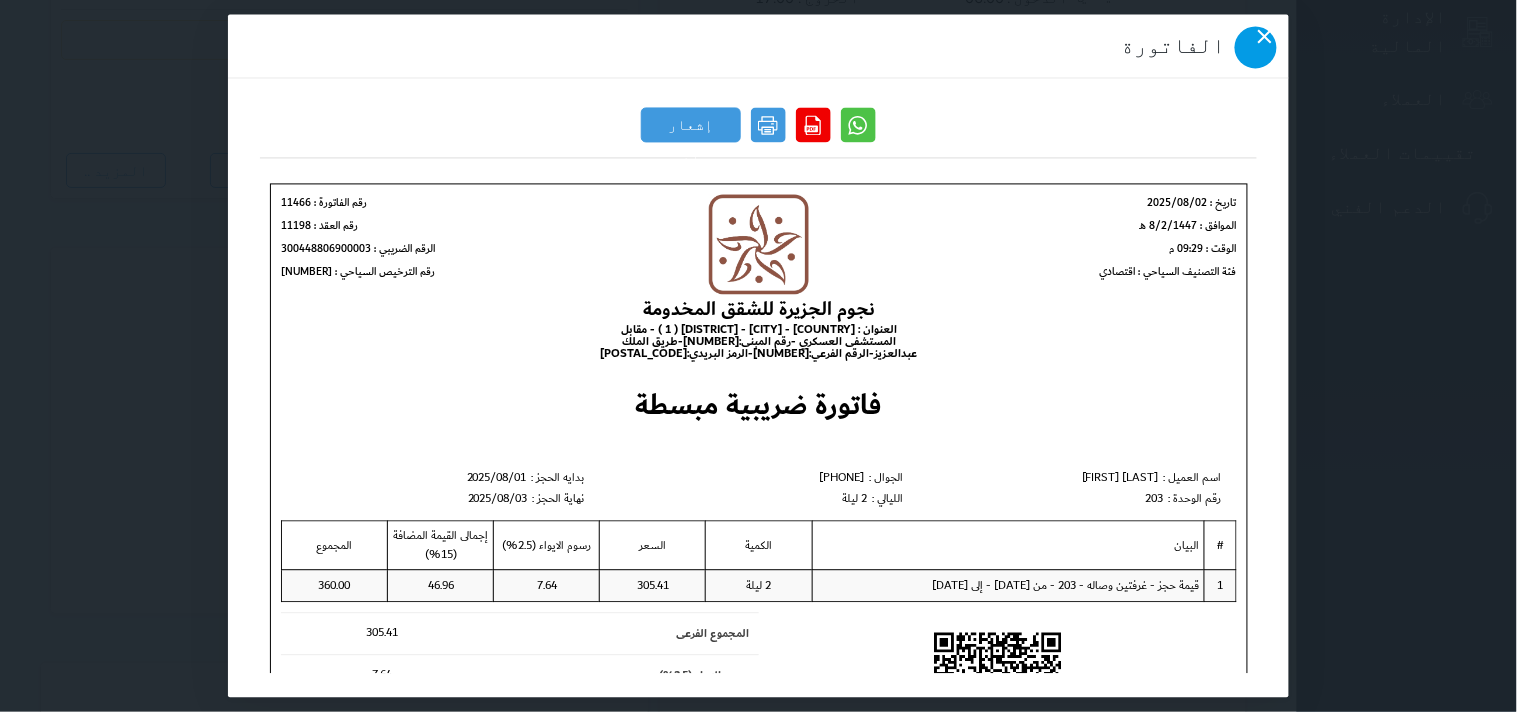 click 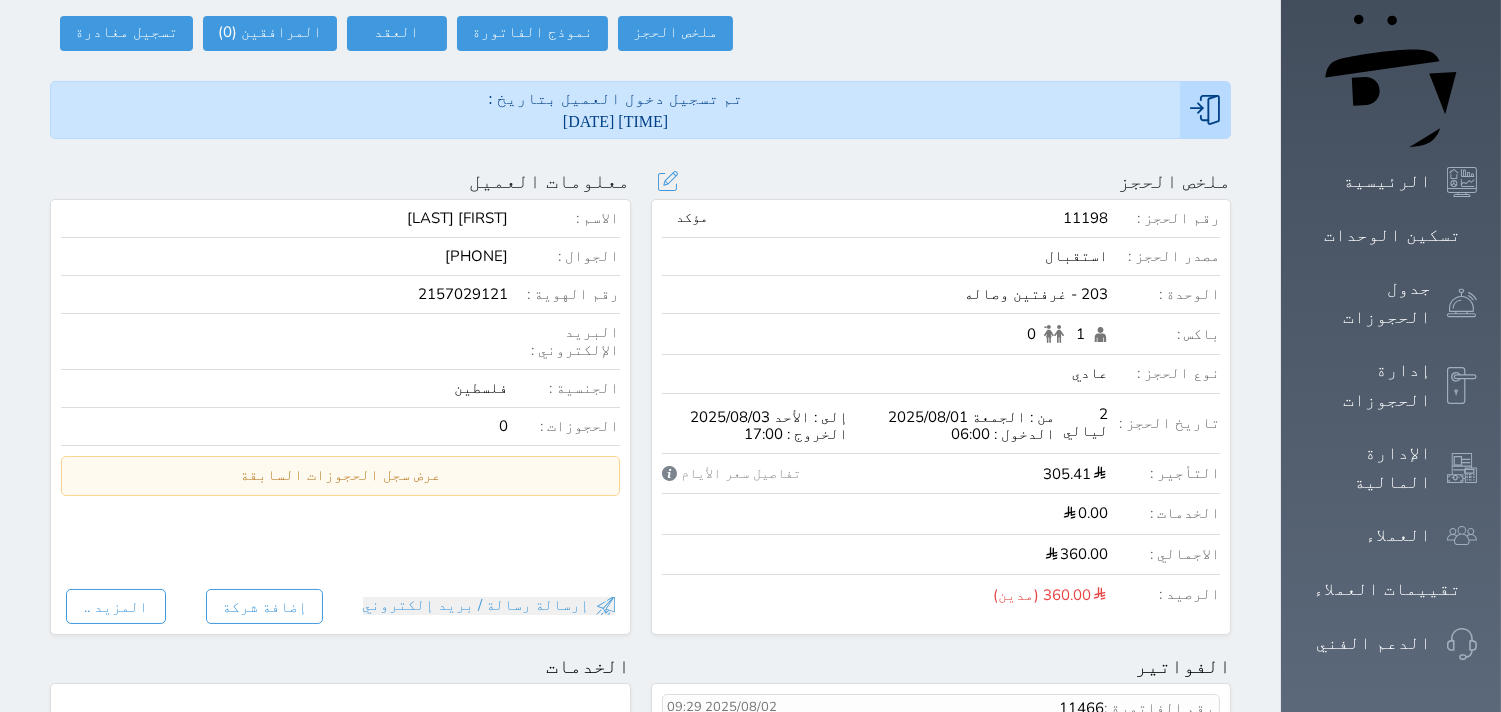 scroll, scrollTop: 0, scrollLeft: 0, axis: both 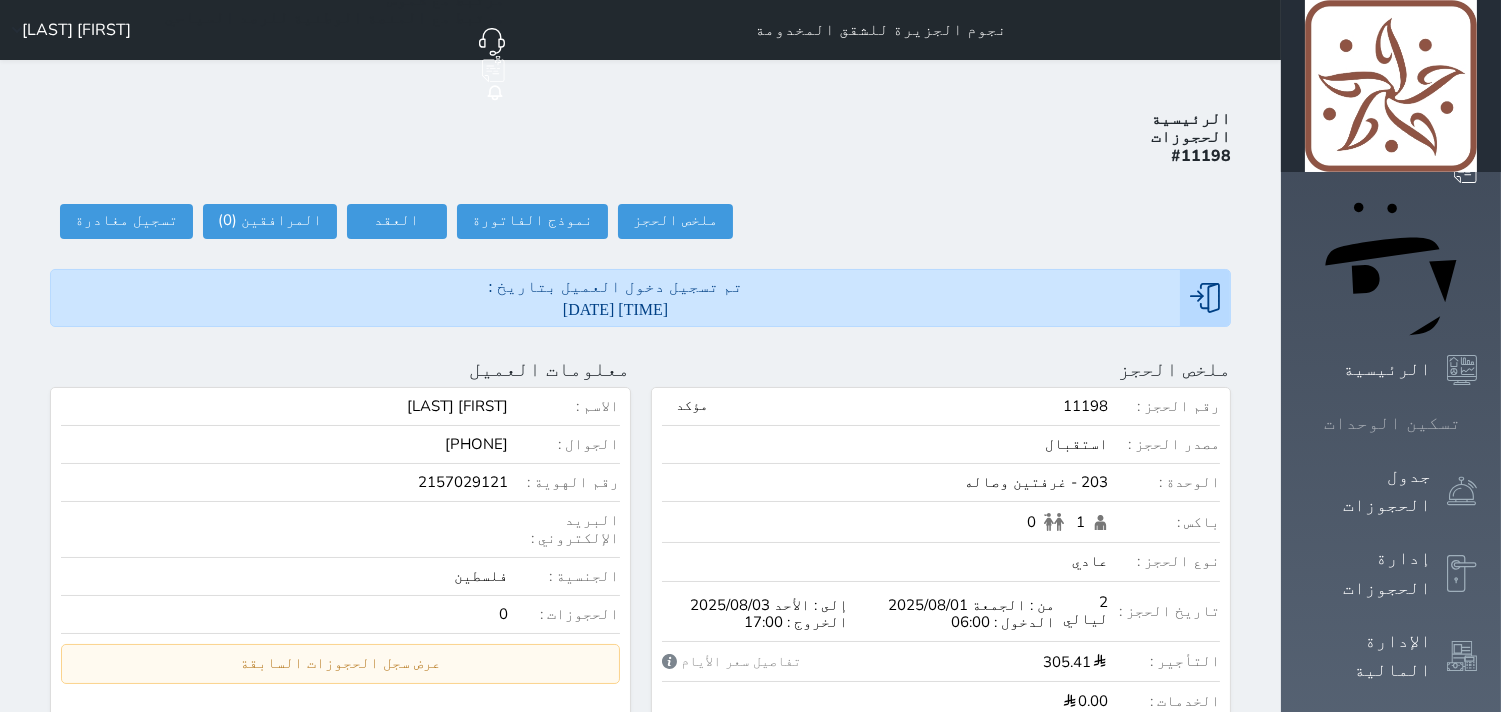 click 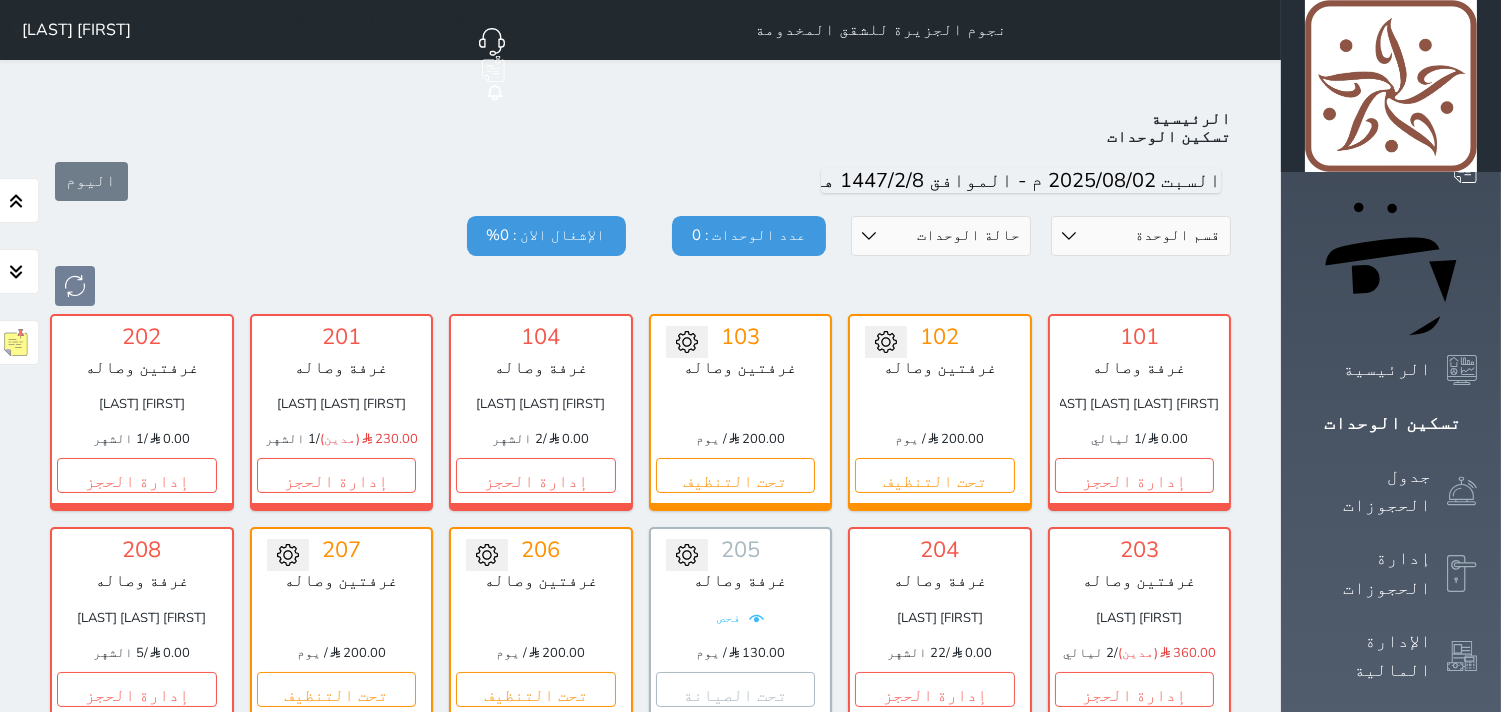 scroll, scrollTop: 77, scrollLeft: 0, axis: vertical 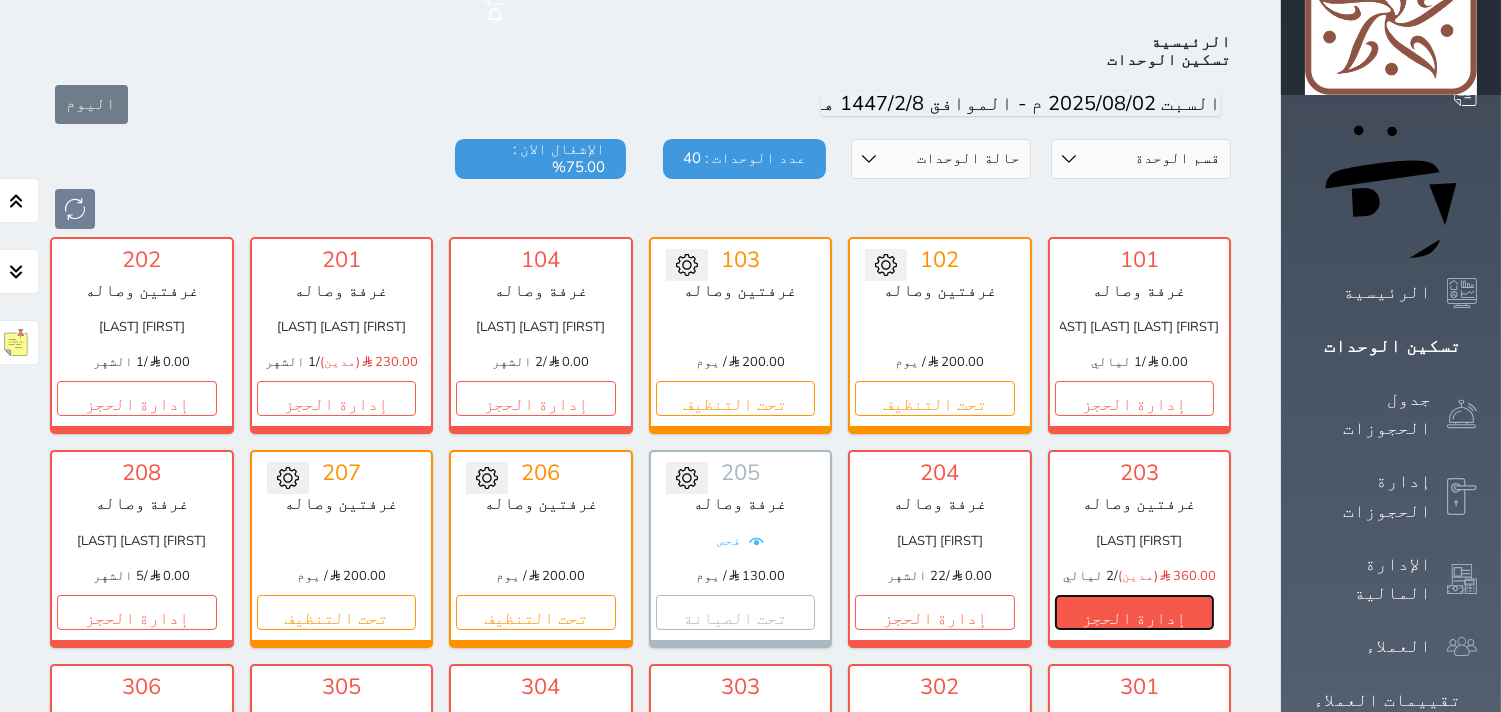click on "إدارة الحجز" at bounding box center [1135, 612] 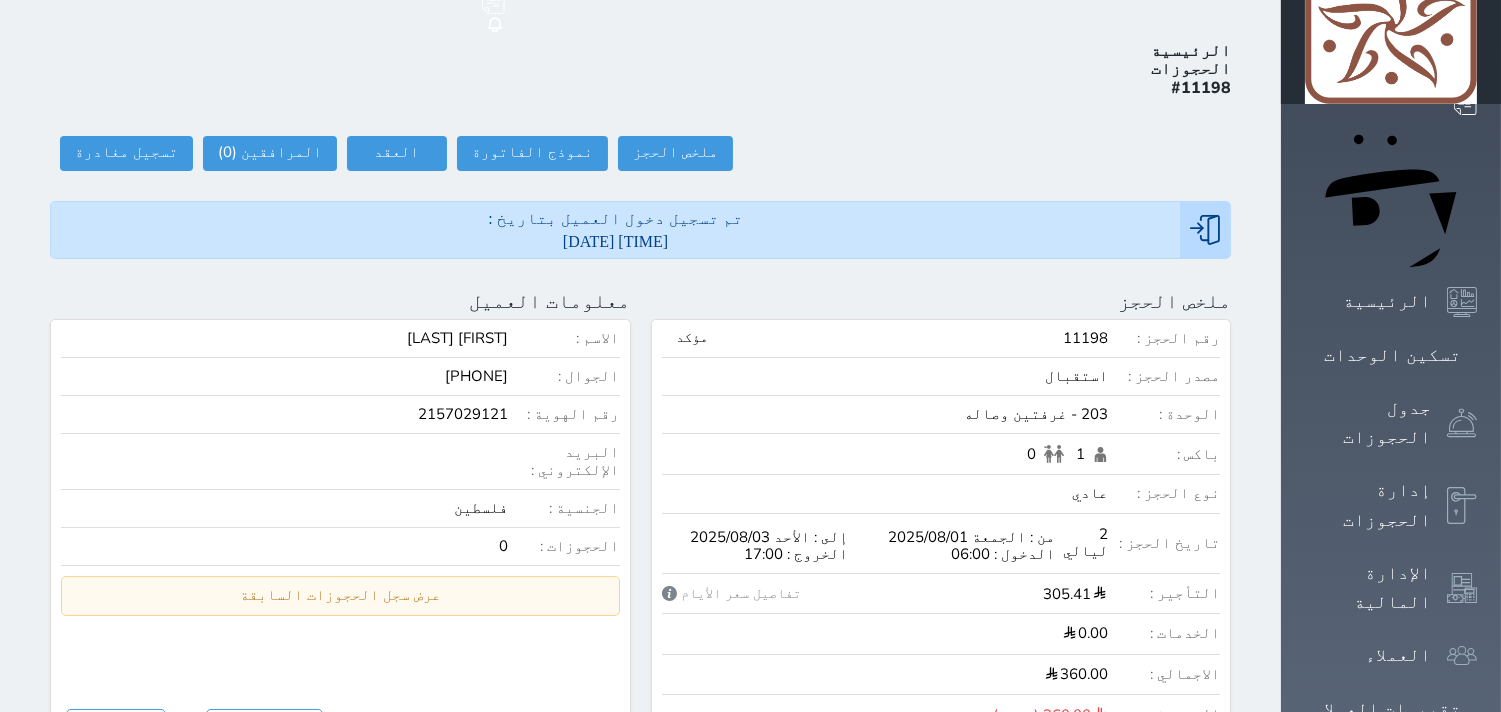 scroll, scrollTop: 0, scrollLeft: 0, axis: both 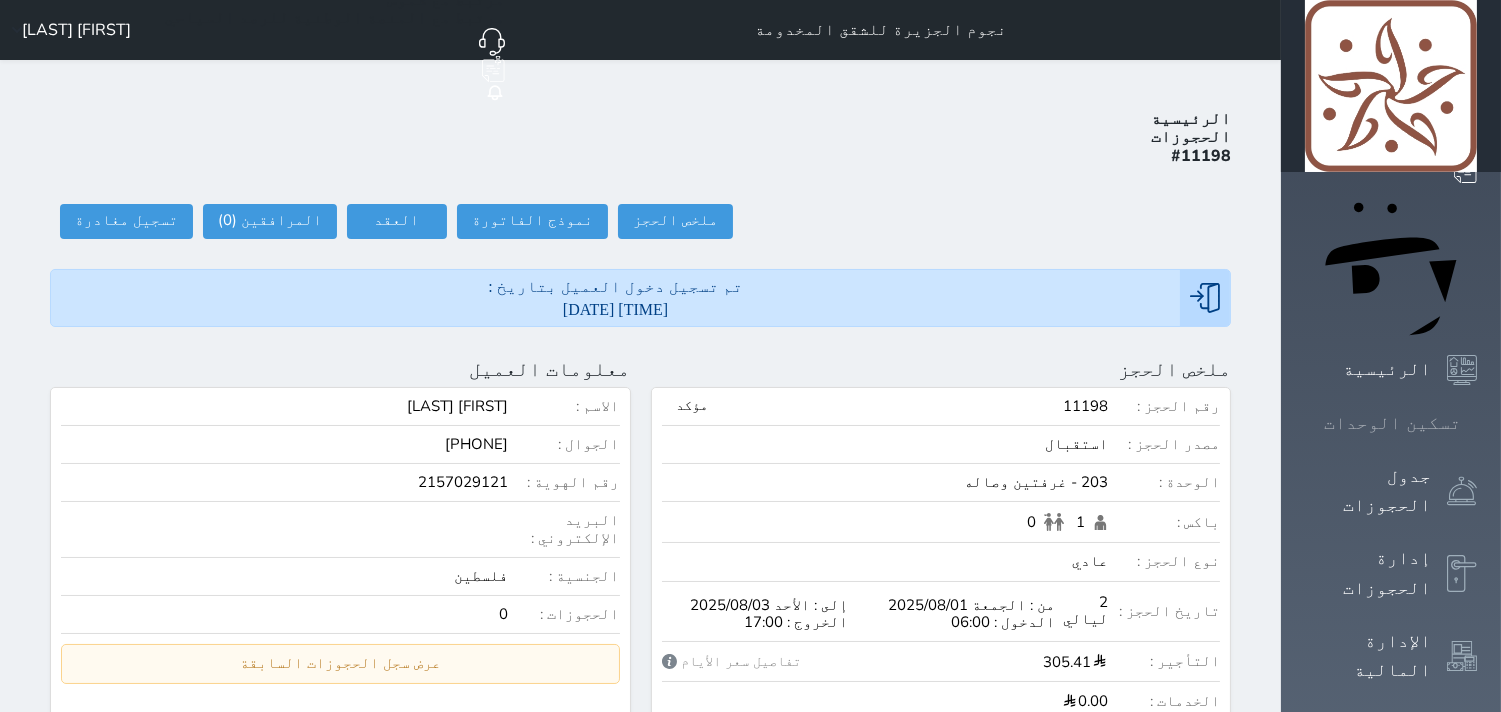 click 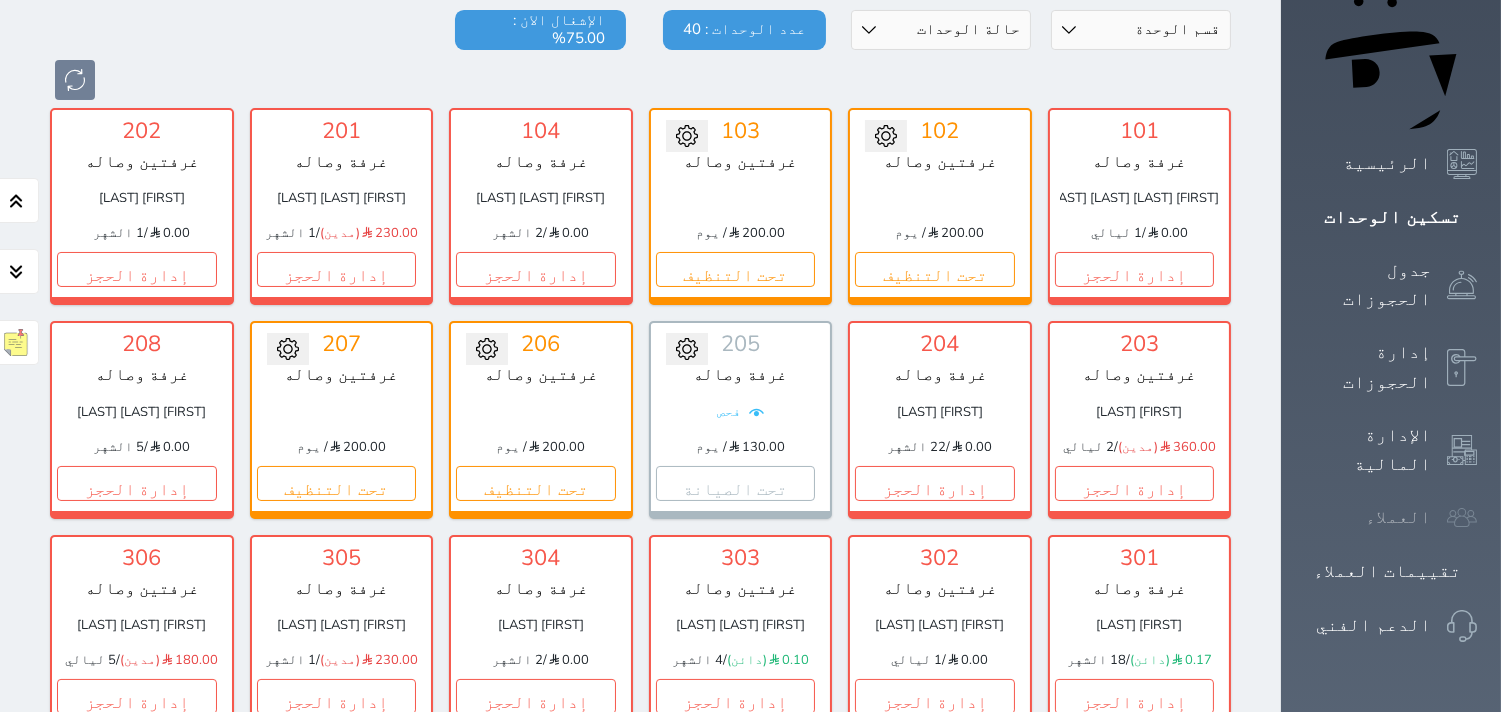 scroll, scrollTop: 0, scrollLeft: 0, axis: both 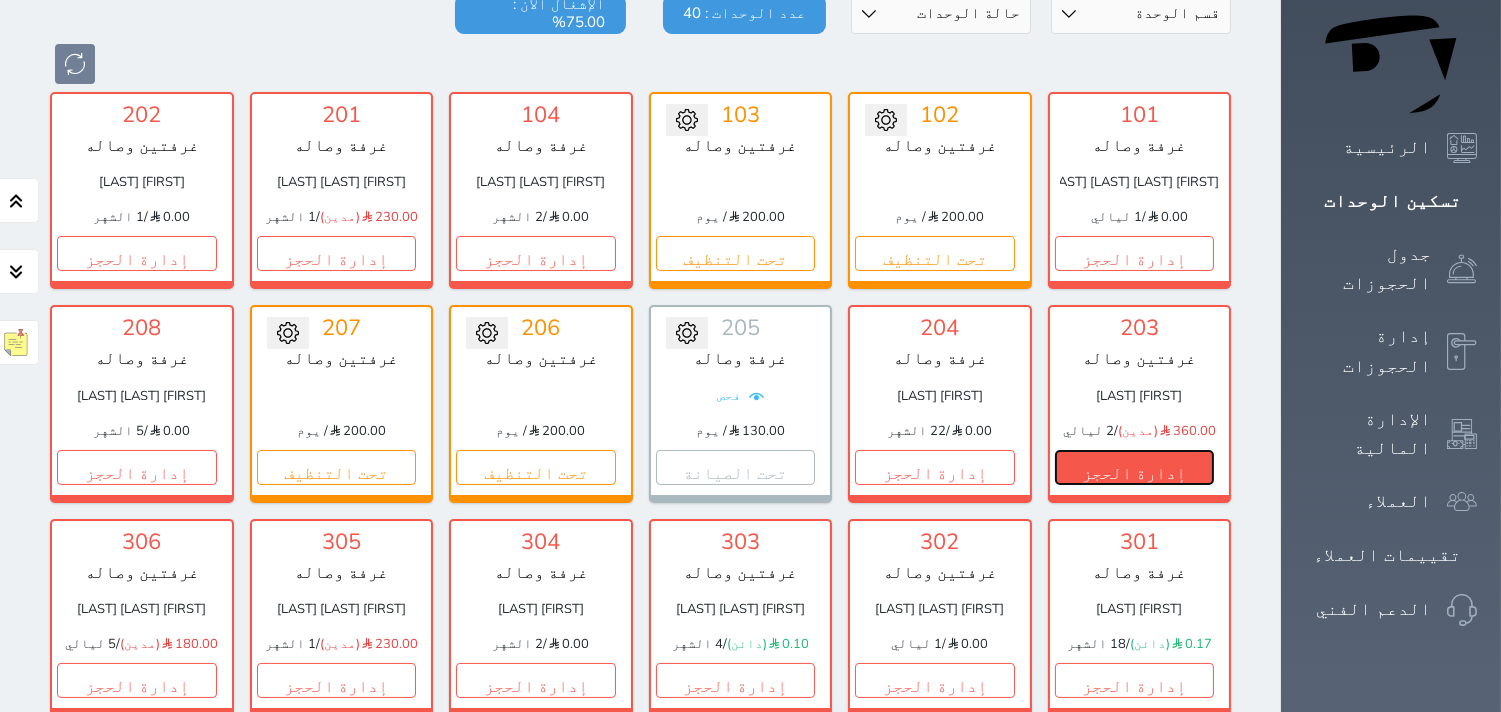 click on "إدارة الحجز" at bounding box center (1135, 467) 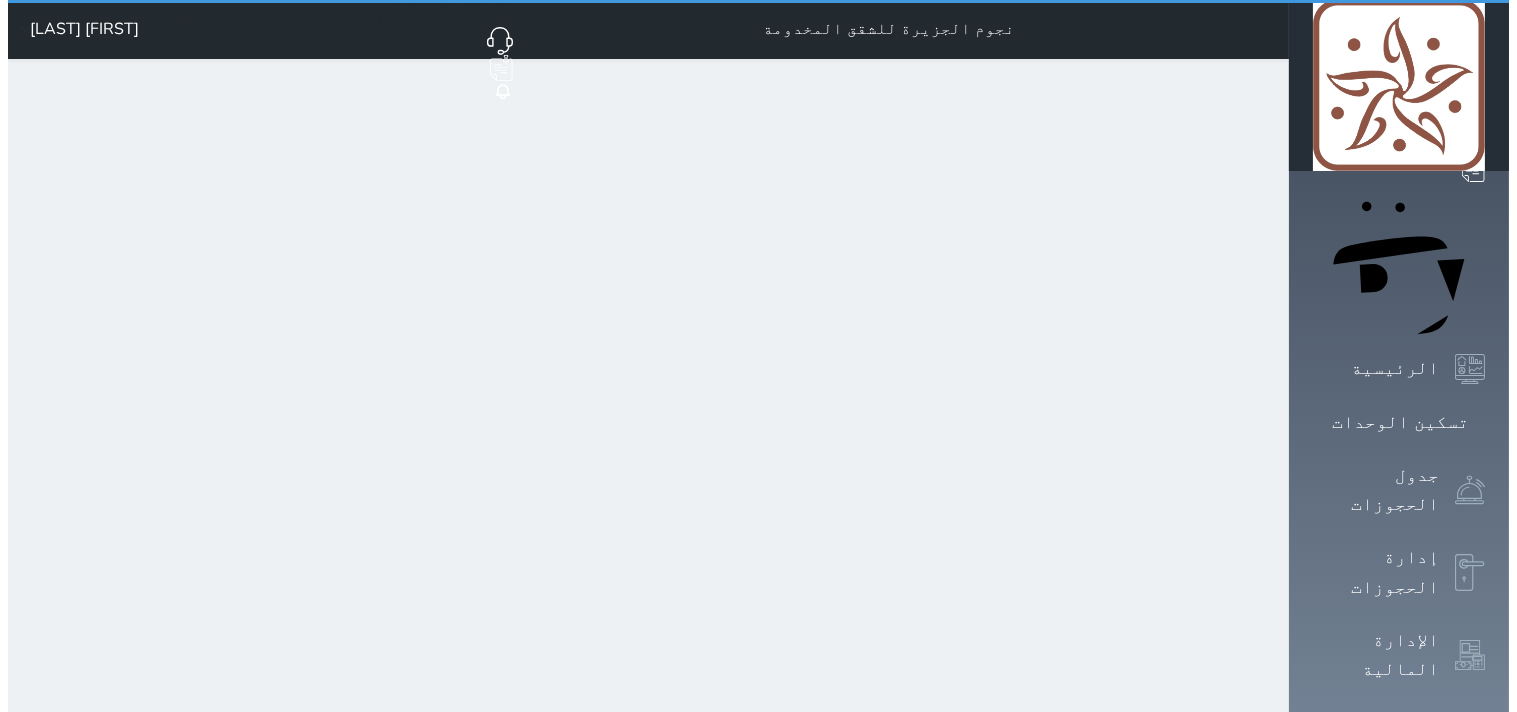 scroll, scrollTop: 0, scrollLeft: 0, axis: both 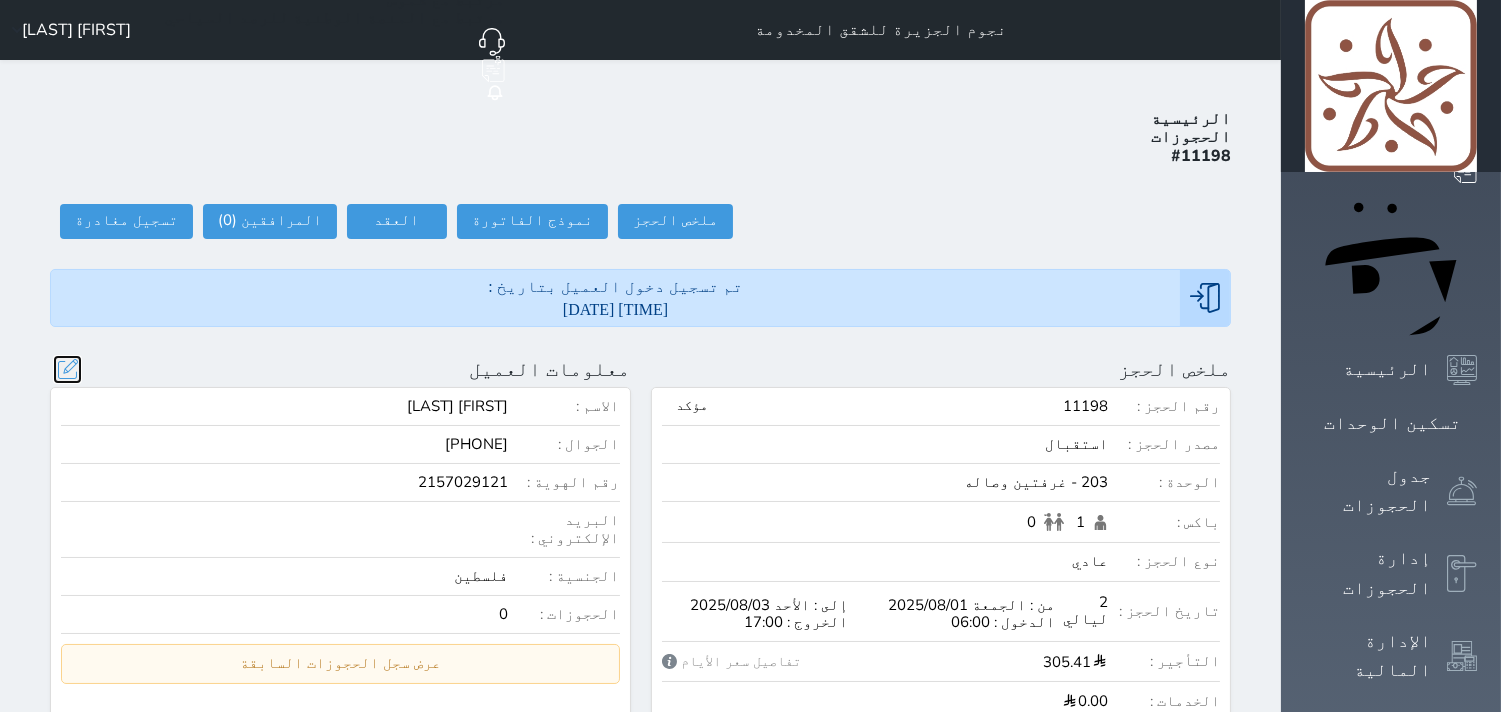 click at bounding box center [67, 369] 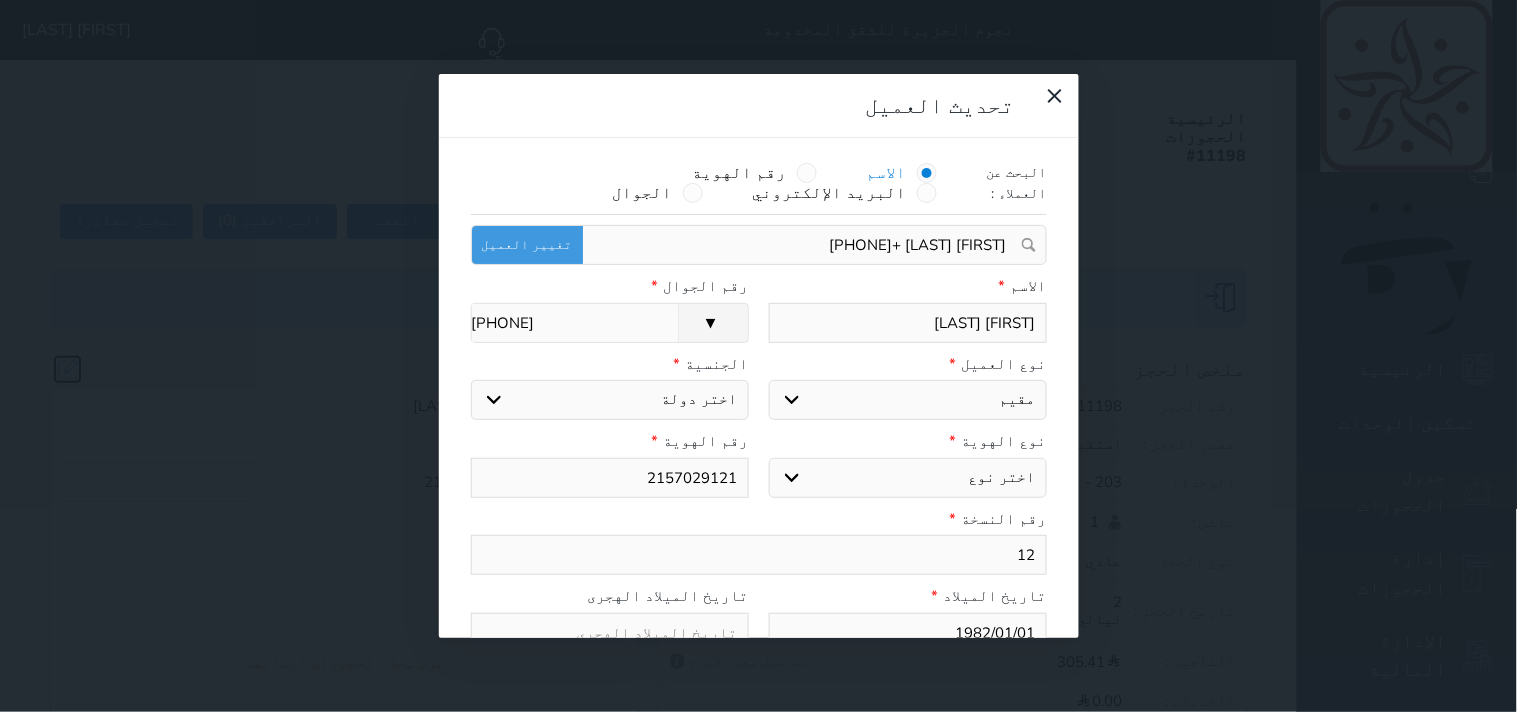 select on "4" 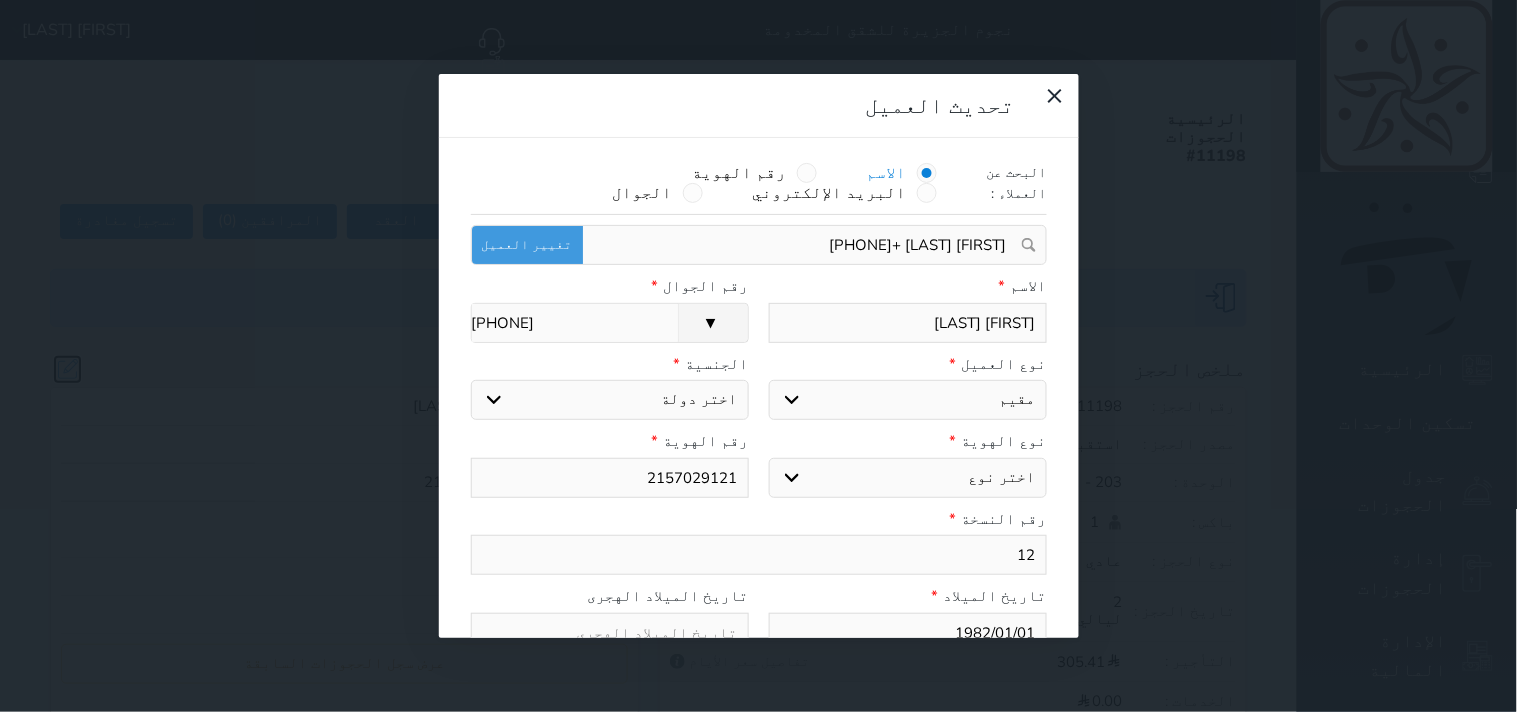 select on "107" 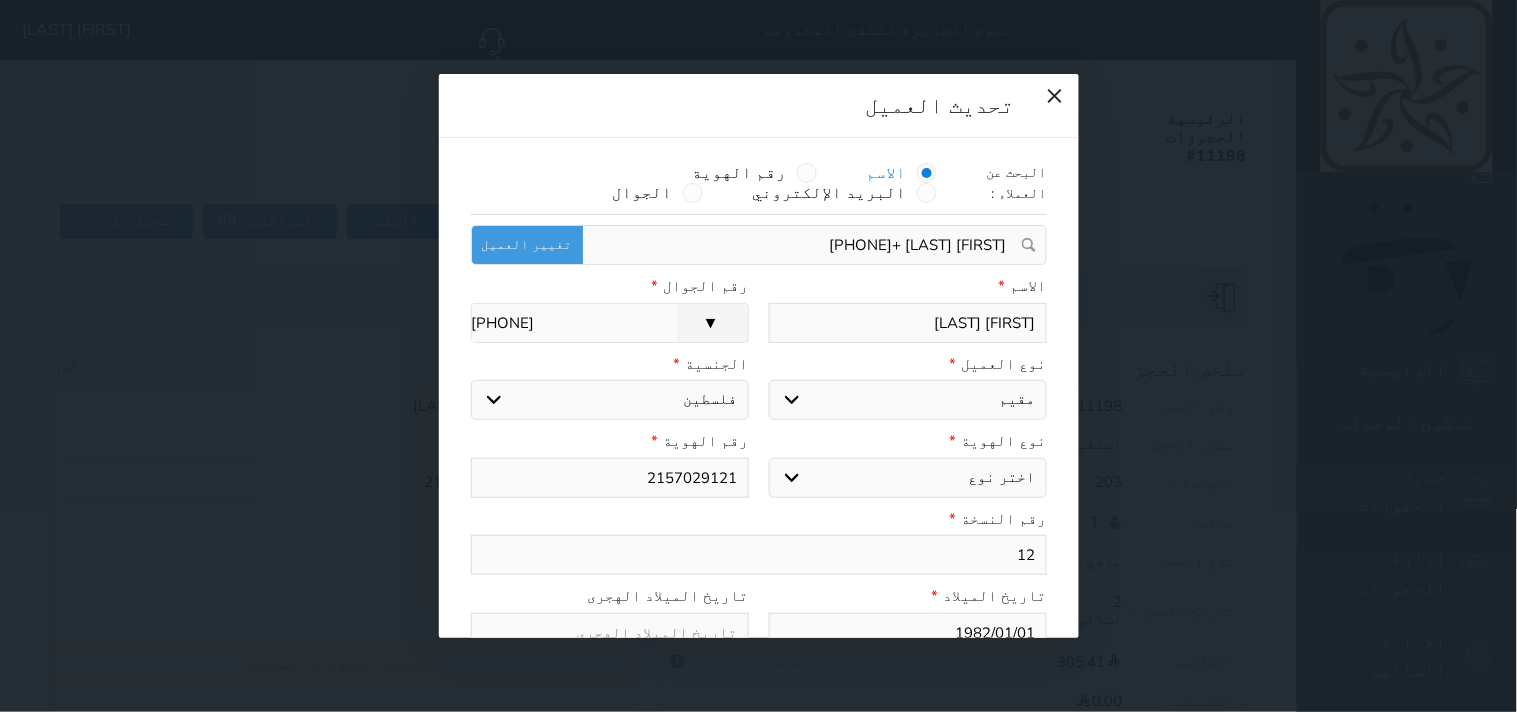 click on "[FIRST] [LAST]" at bounding box center (908, 323) 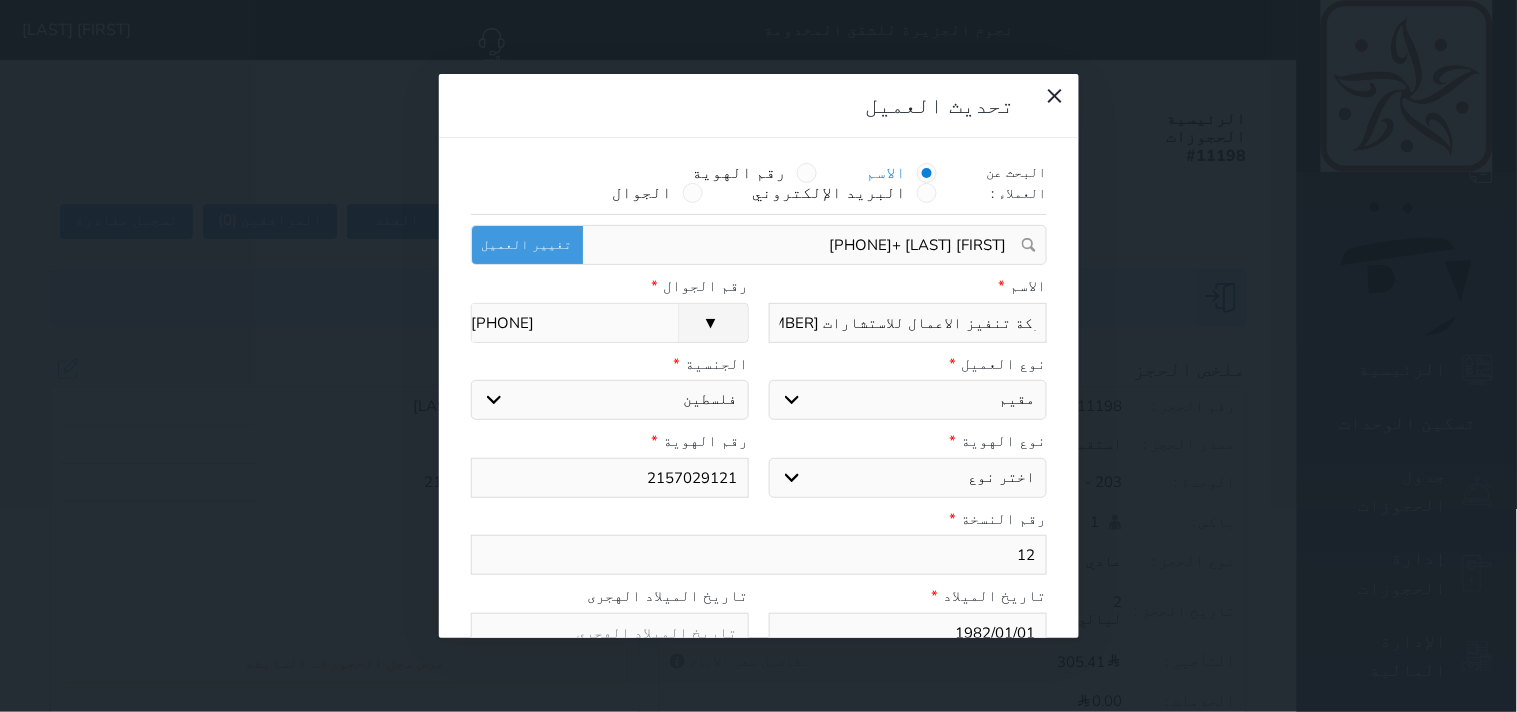 scroll, scrollTop: 0, scrollLeft: -23, axis: horizontal 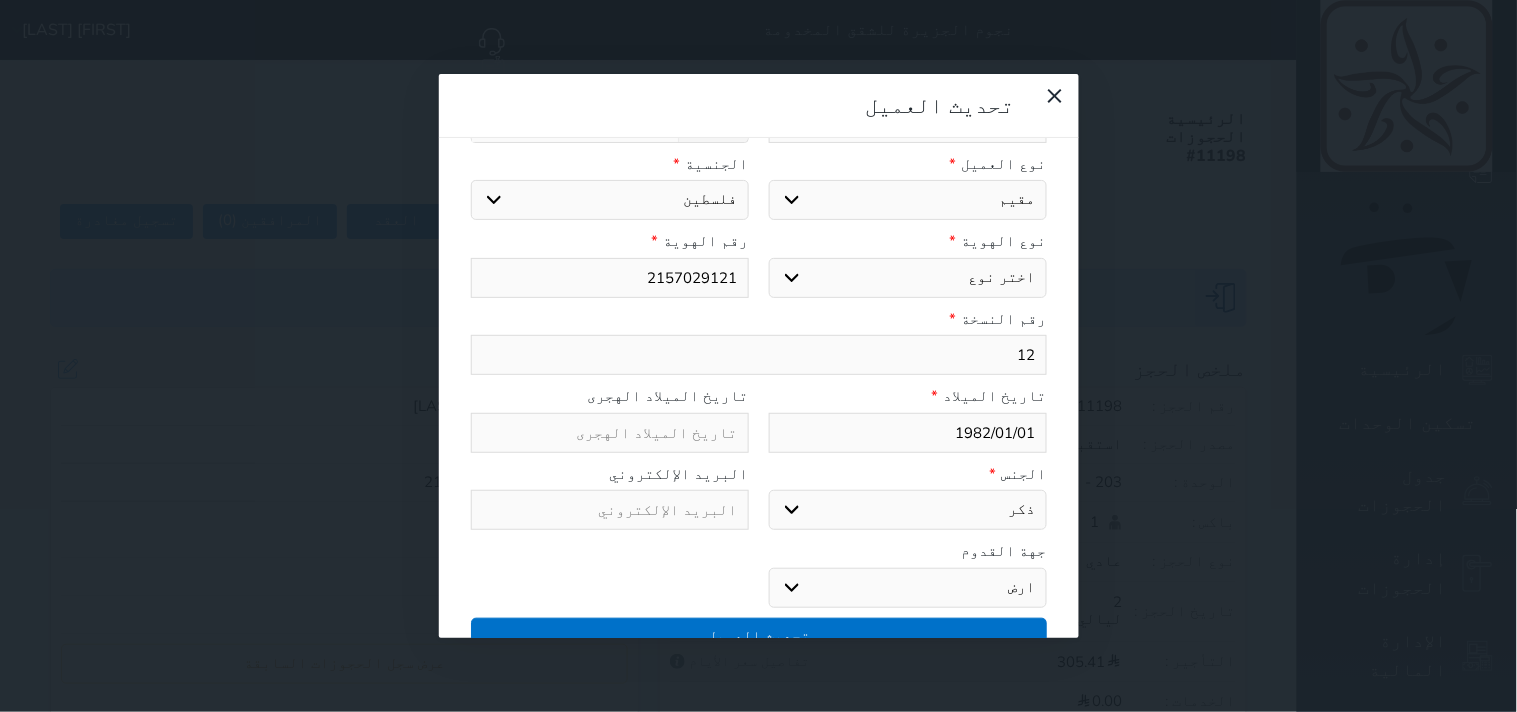 type on "شركة تنفيز الاعمال للاستشارات [NUMBER]" 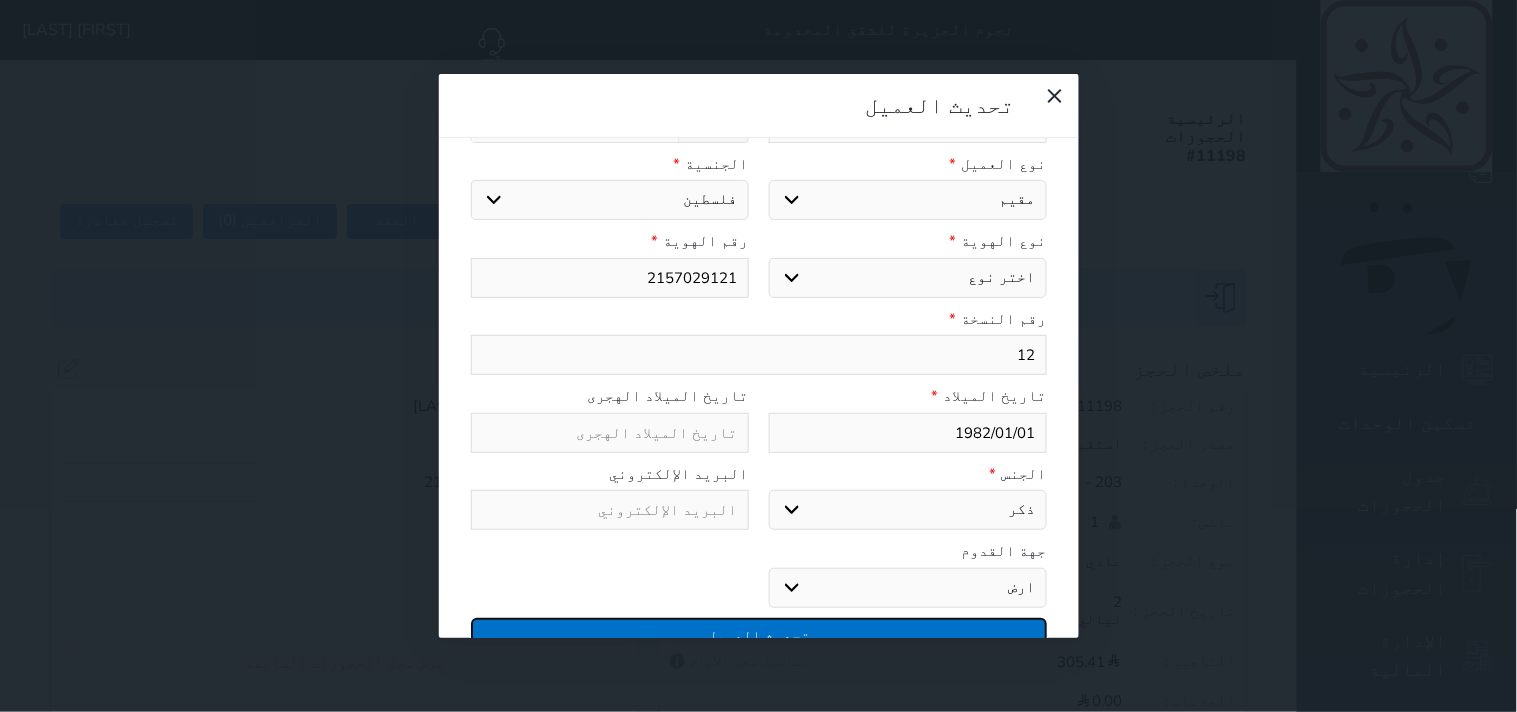 click on "تحديث العميل" at bounding box center (759, 635) 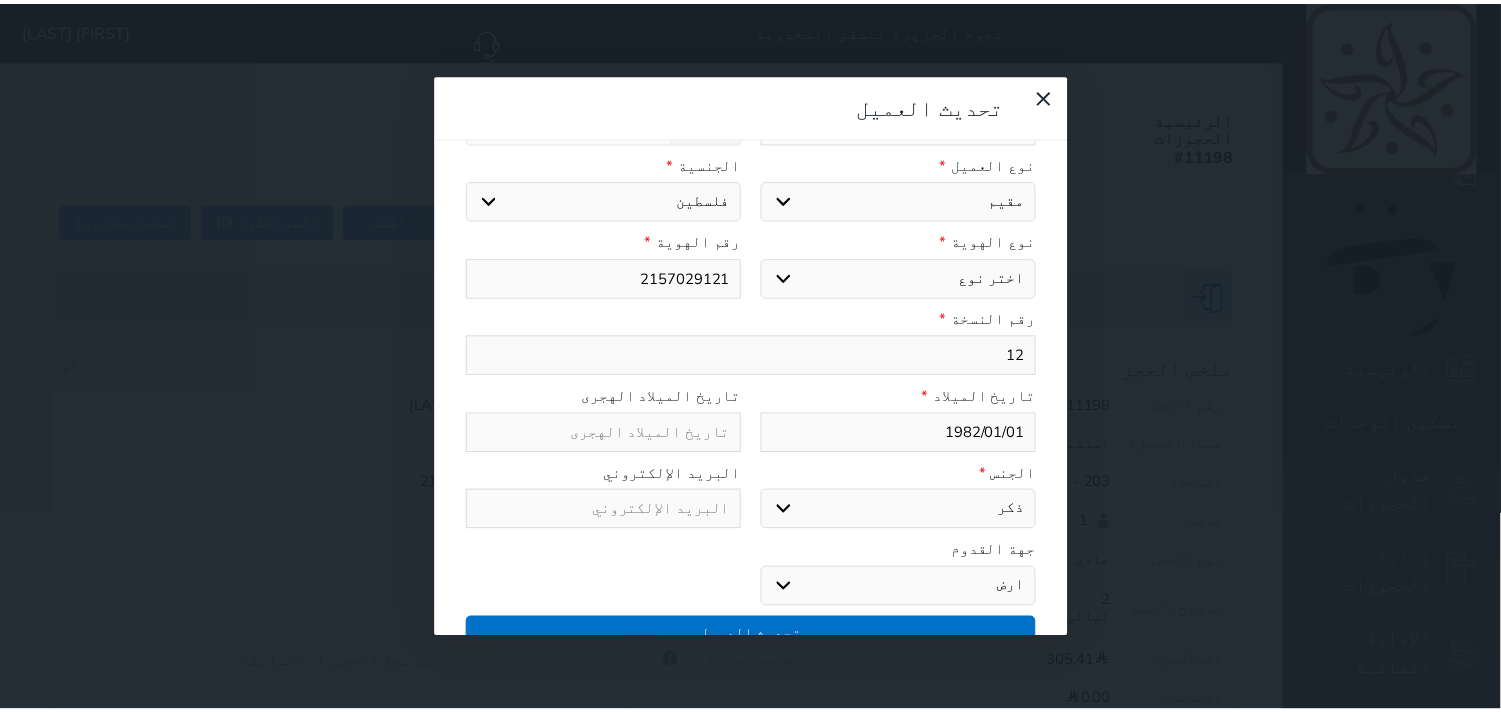 scroll, scrollTop: 0, scrollLeft: 0, axis: both 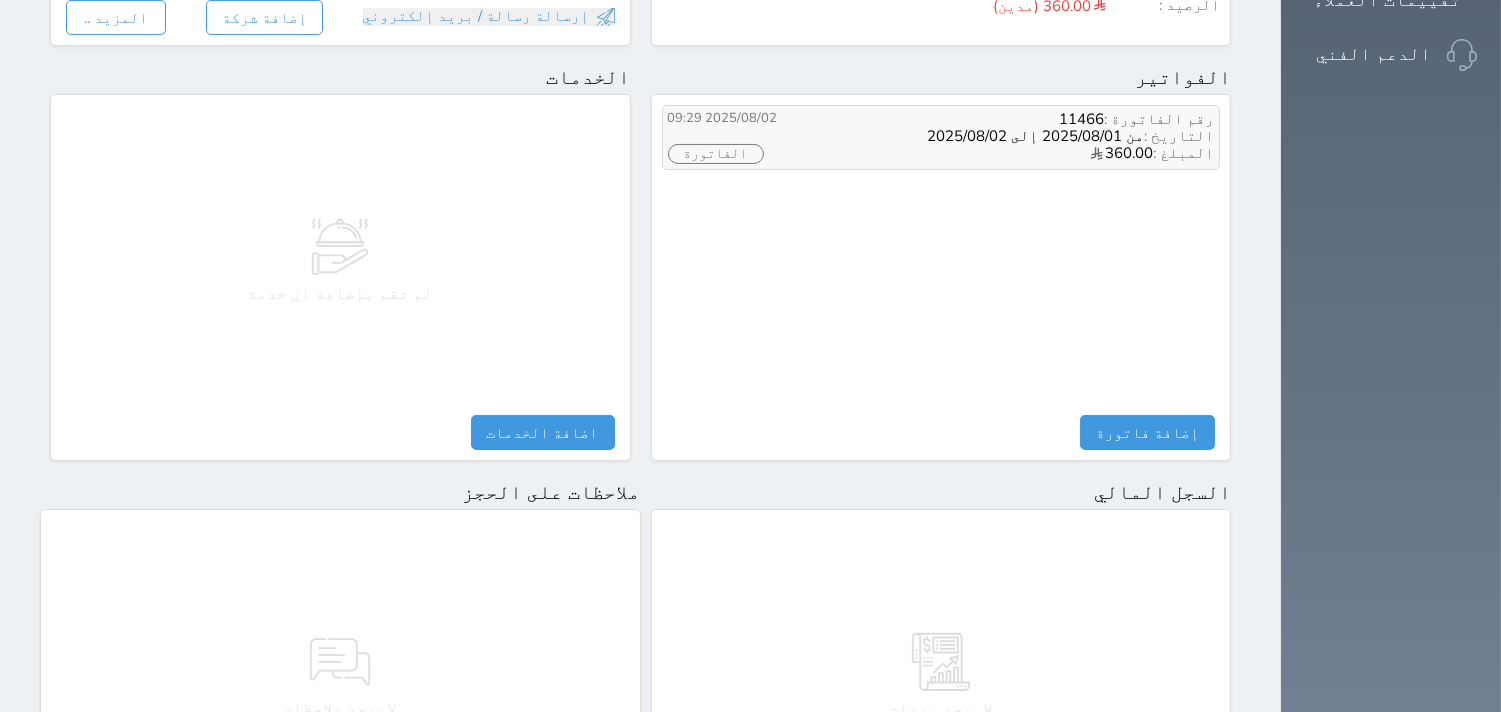click on "من 2025/08/01 إلى 2025/08/02" at bounding box center (1035, 136) 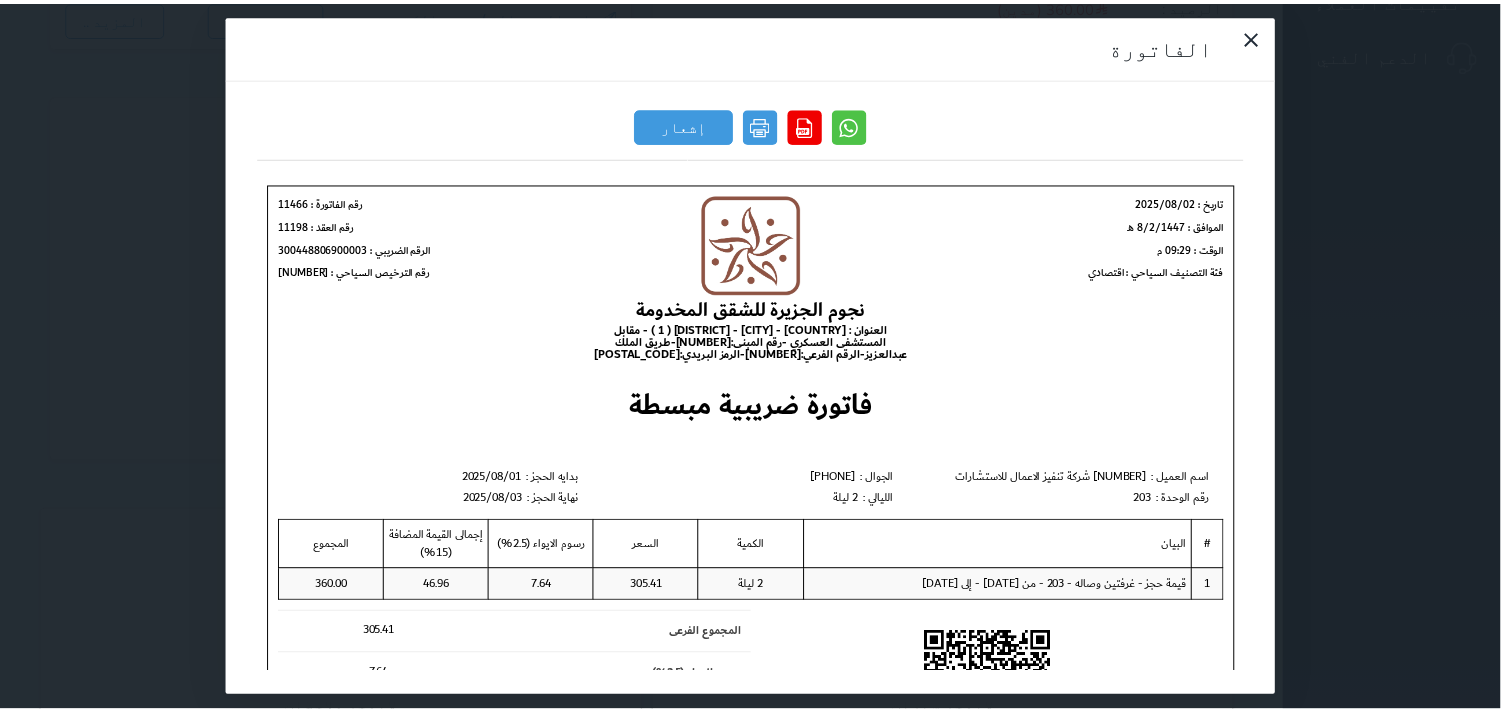 scroll, scrollTop: 0, scrollLeft: 0, axis: both 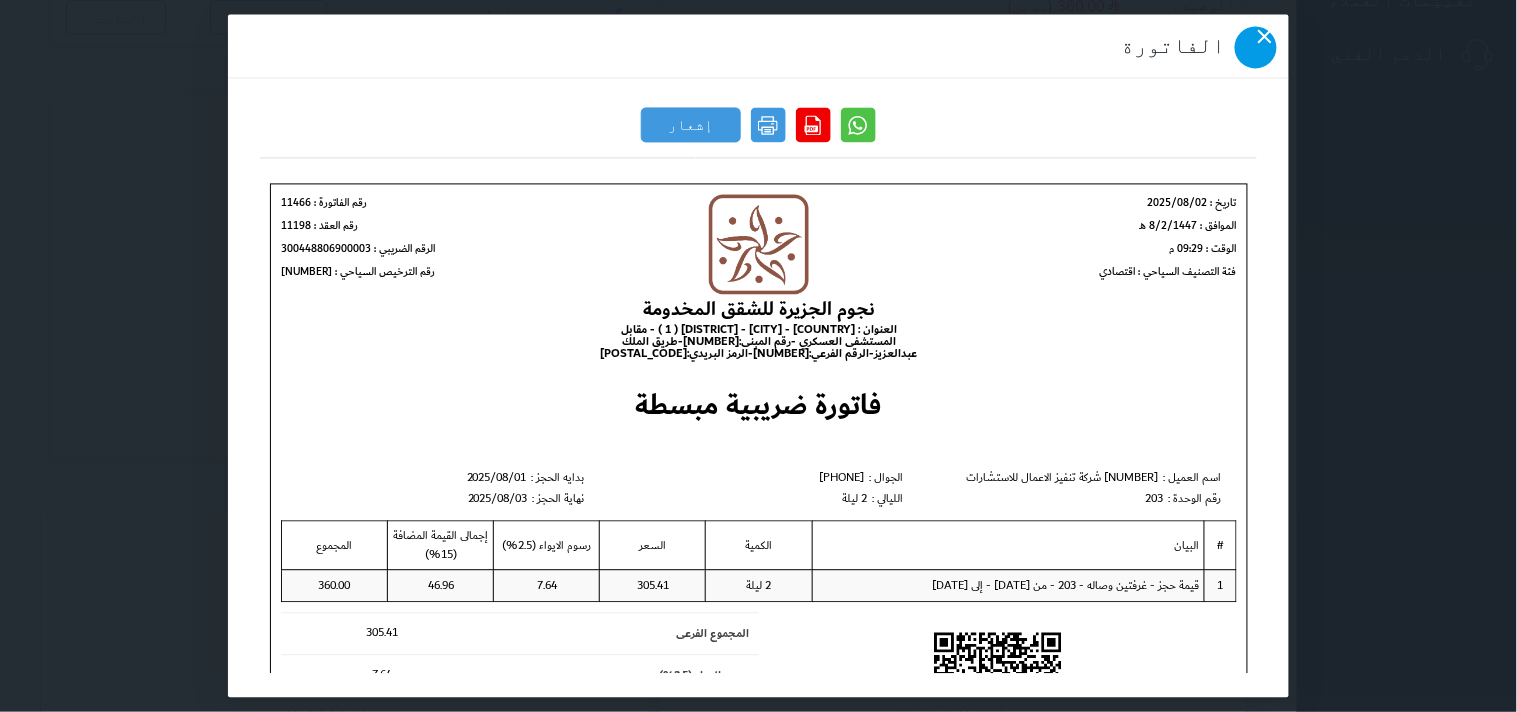 click 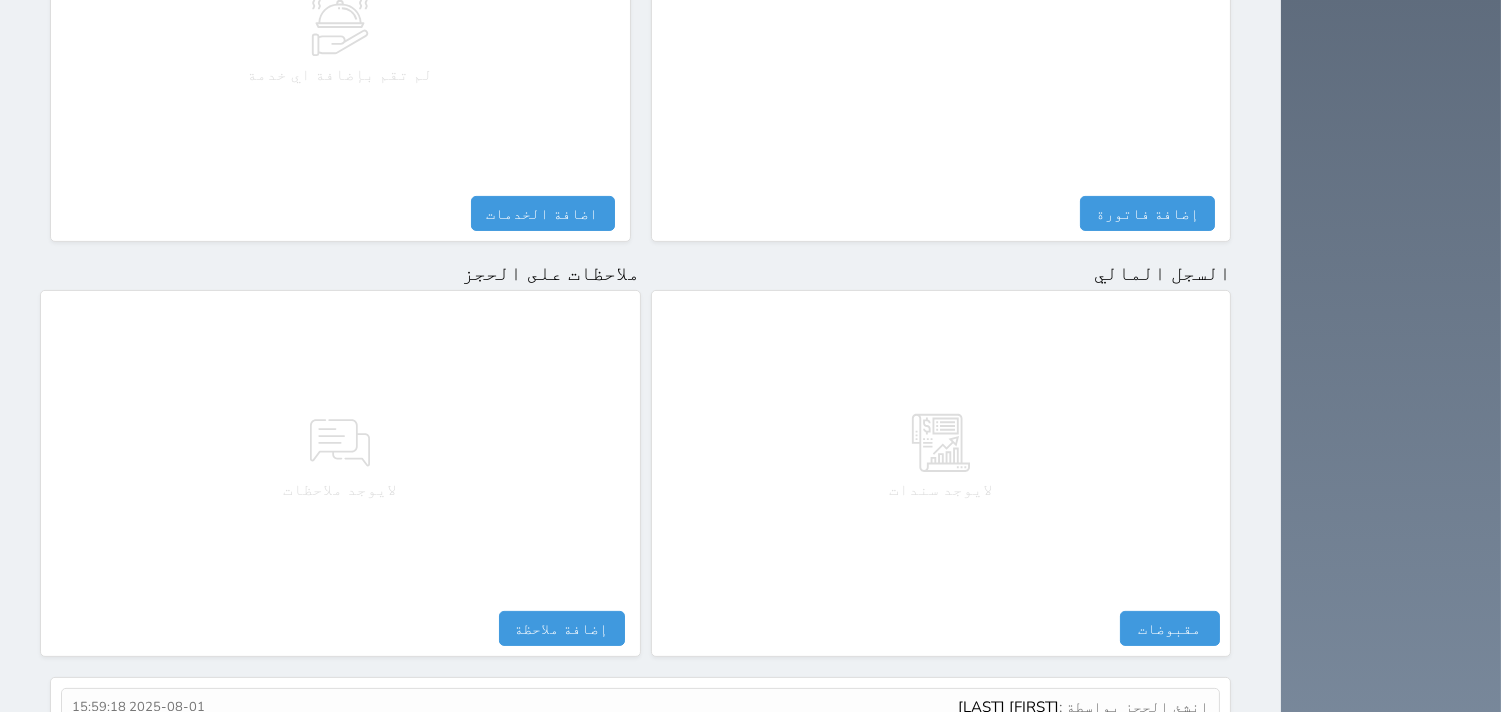 scroll, scrollTop: 1068, scrollLeft: 0, axis: vertical 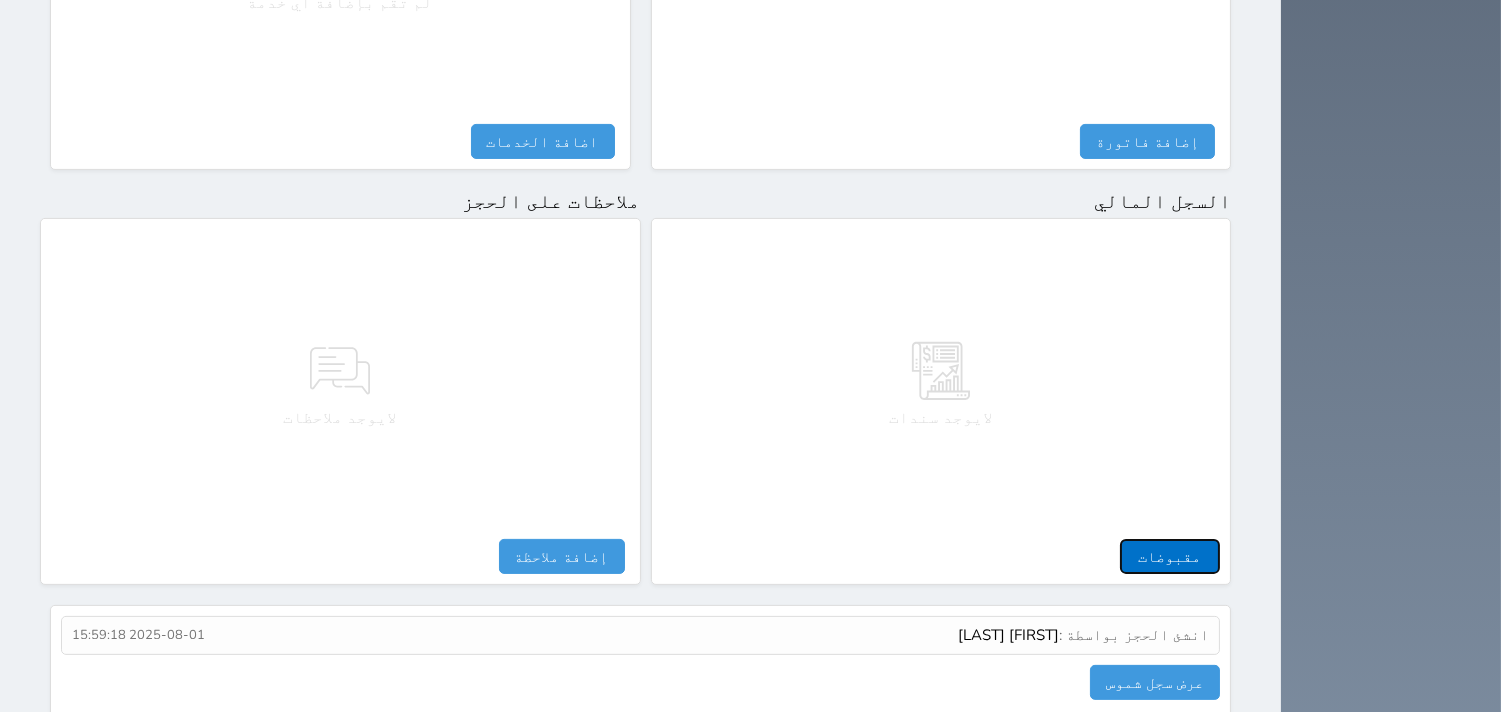click on "مقبوضات" at bounding box center (1170, 556) 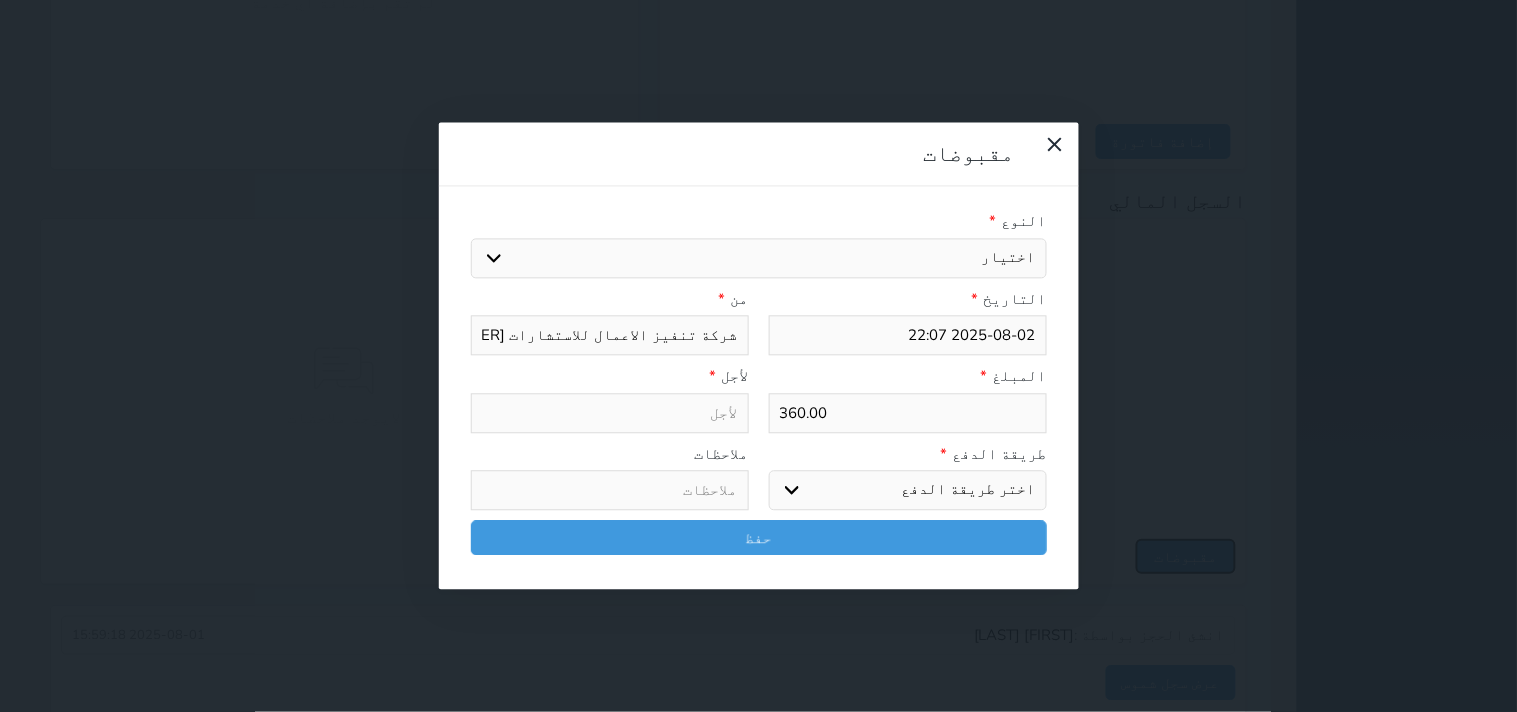 select 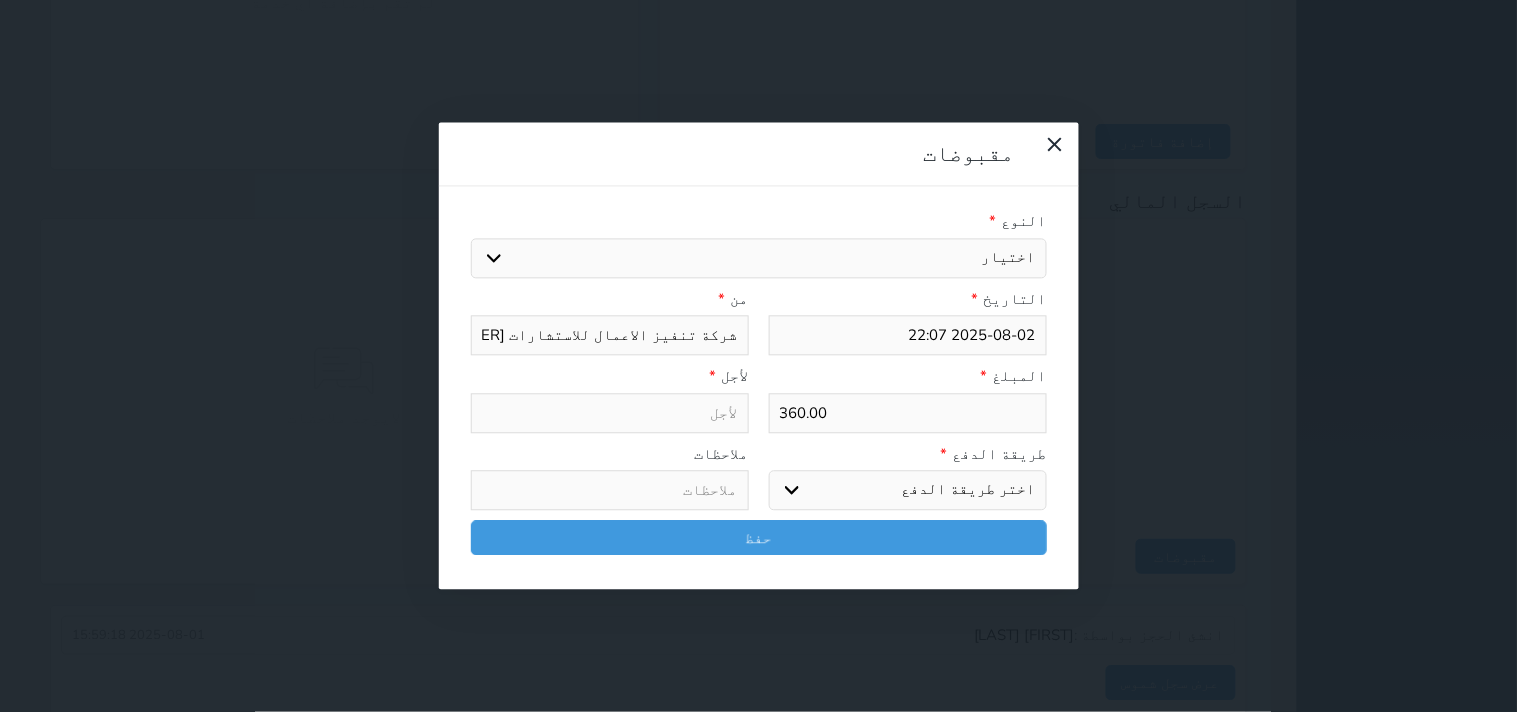 drag, startPoint x: 1030, startPoint y: 133, endPoint x: 1044, endPoint y: 134, distance: 14.035668 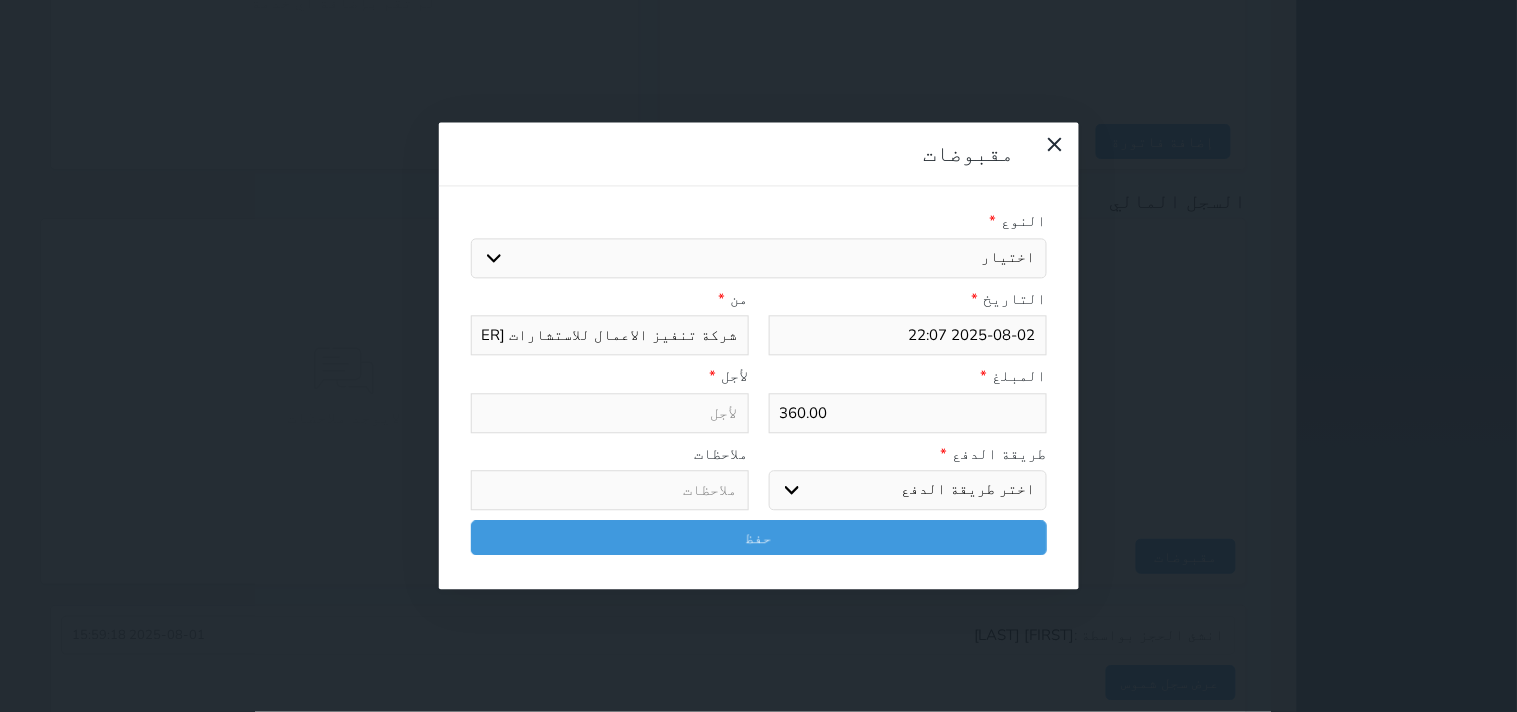 click on "اختيار   مقبوضات عامة قيمة إيجار فواتير تامين عربون لا ينطبق آخر مغسلة واي فاي - الإنترنت مواقف السيارات طعام الأغذية والمشروبات مشروبات المشروبات الباردة المشروبات الساخنة الإفطار غداء عشاء مخبز و كعك حمام سباحة الصالة الرياضية سبا و خدمات الجمال اختيار وإسقاط (خدمات النقل) ميني بار كابل - تلفزيون سرير إضافي تصفيف الشعر التسوق خدمات الجولات السياحية المنظمة خدمات الدليل السياحي" at bounding box center [759, 258] 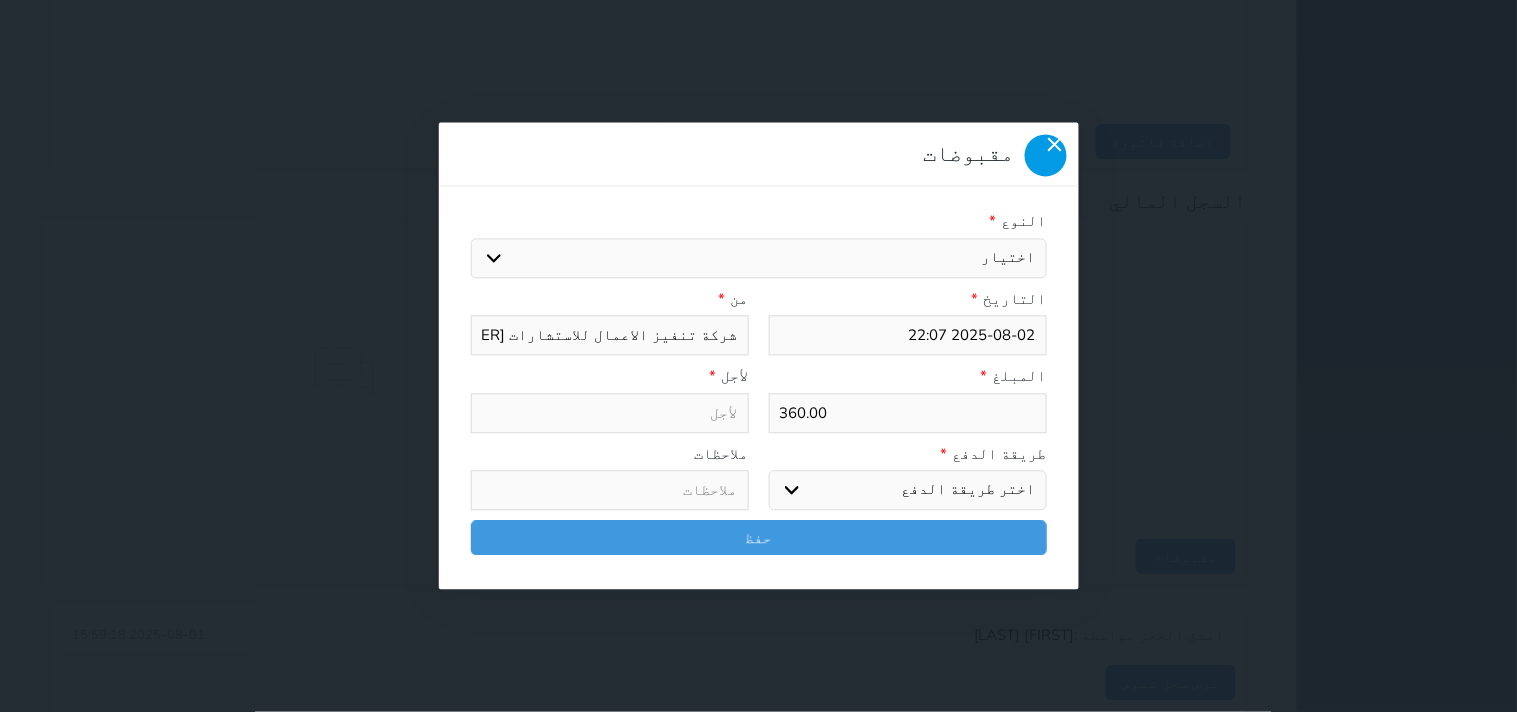 click 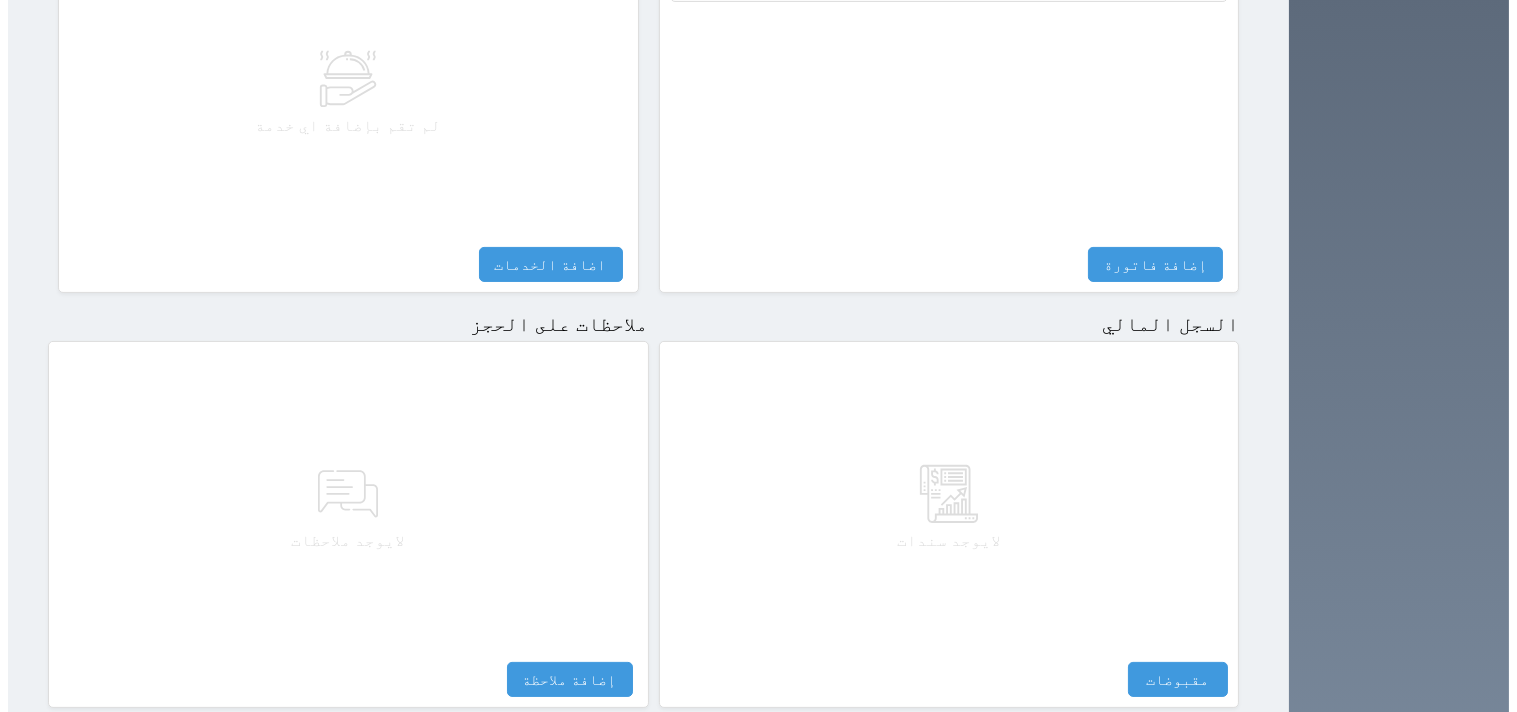 scroll, scrollTop: 735, scrollLeft: 0, axis: vertical 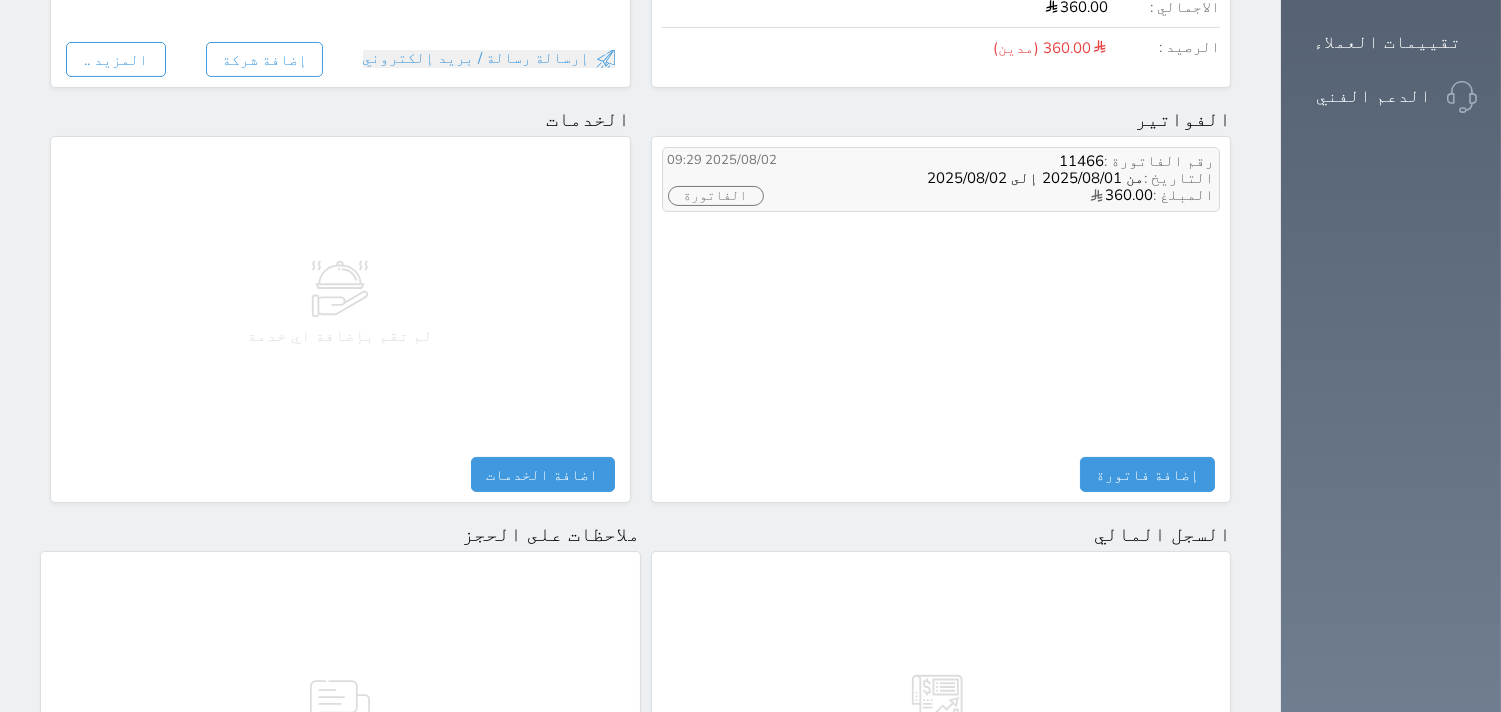 click on "التاريخ :  من 2025/08/01 إلى 2025/08/02" at bounding box center (1022, 178) 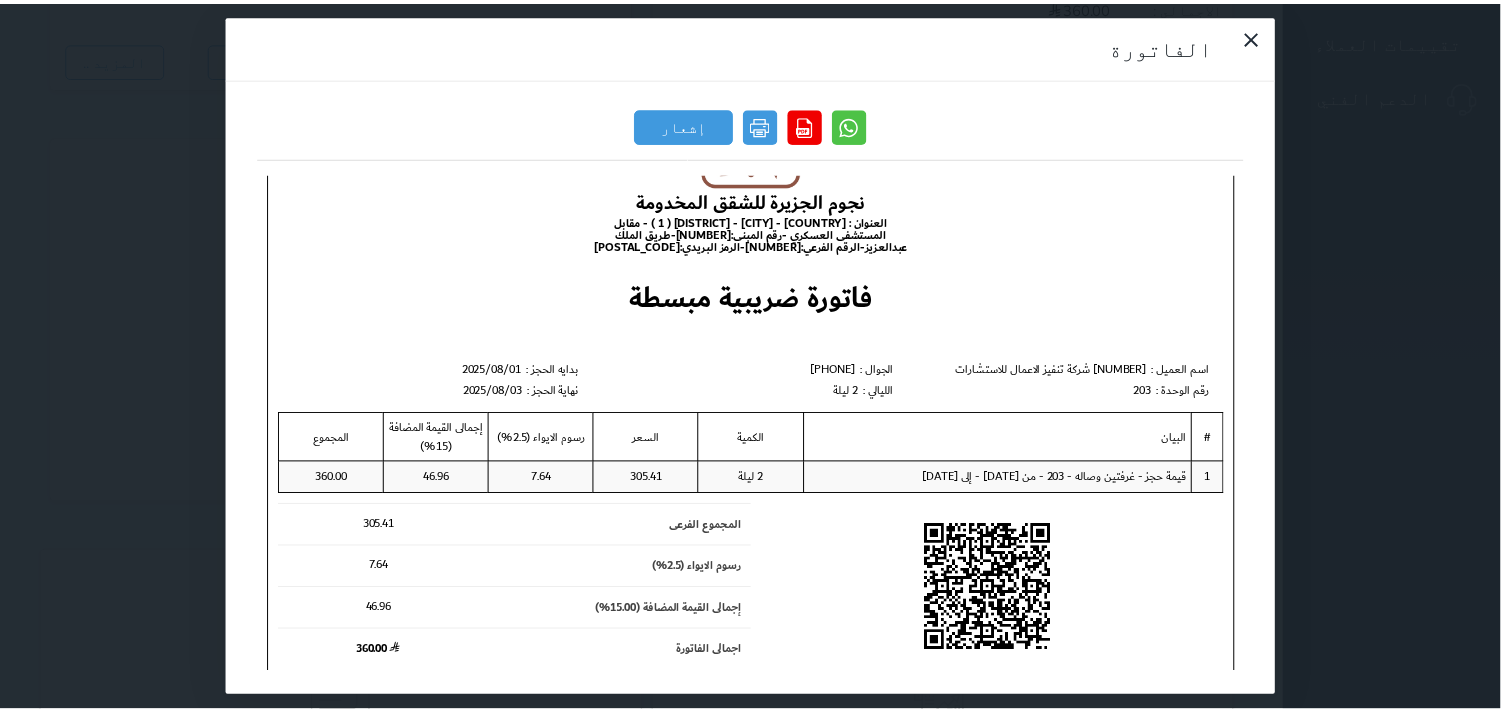 scroll, scrollTop: 255, scrollLeft: 0, axis: vertical 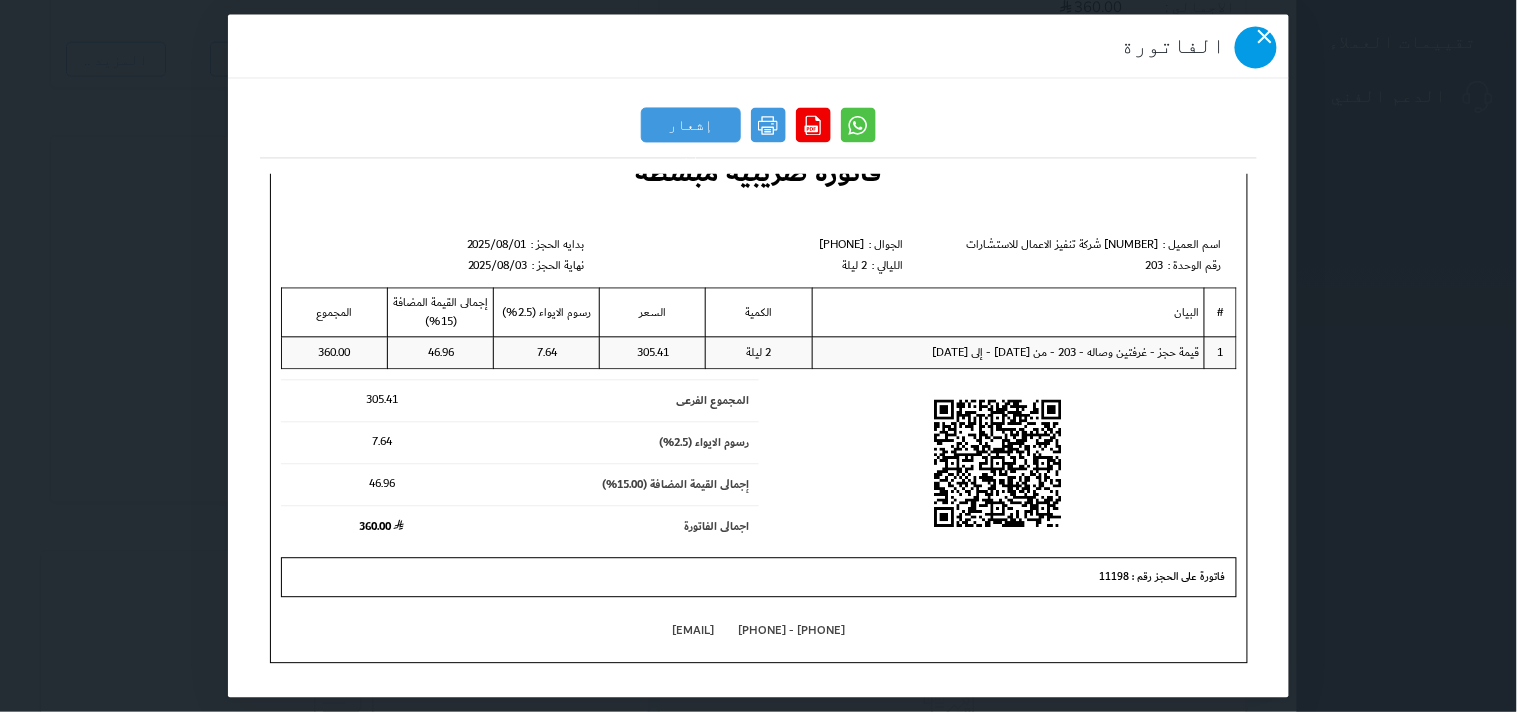 click 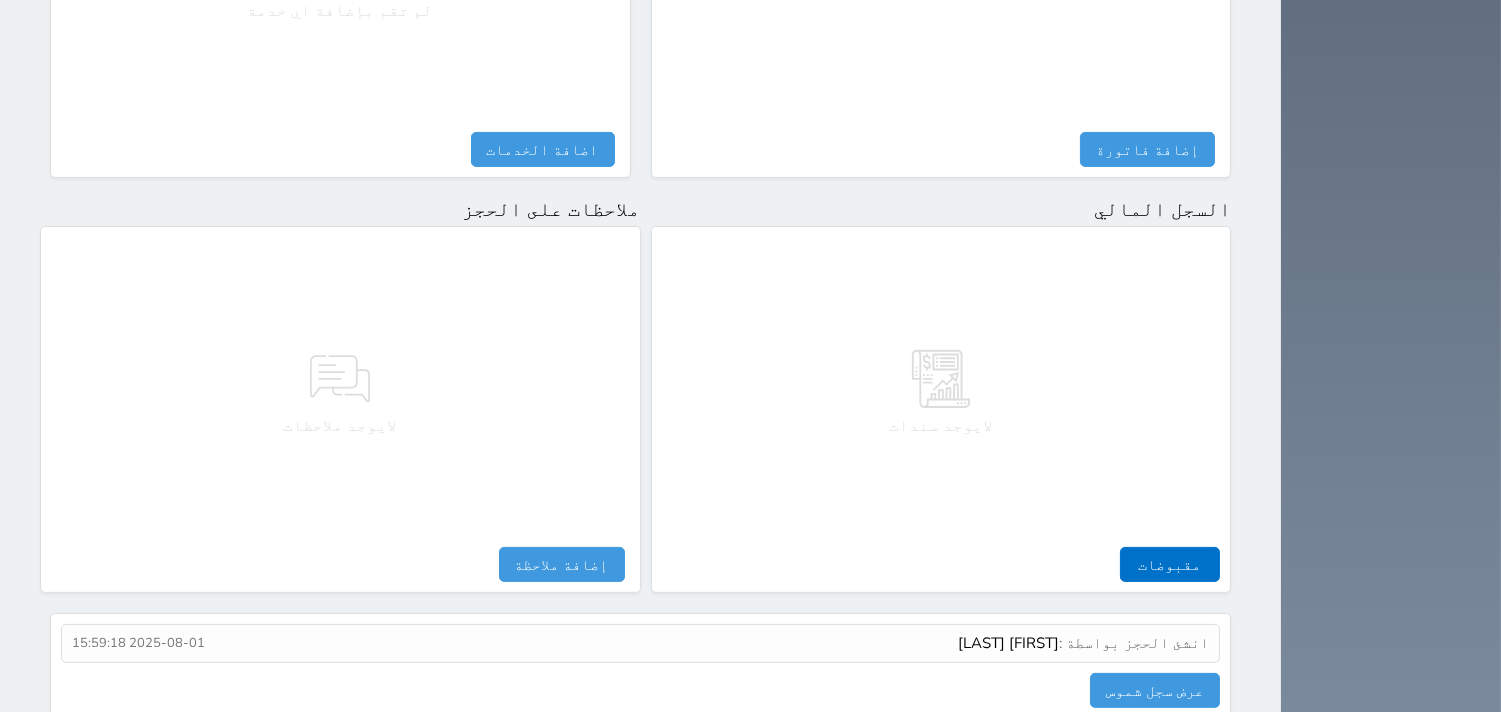 scroll, scrollTop: 1068, scrollLeft: 0, axis: vertical 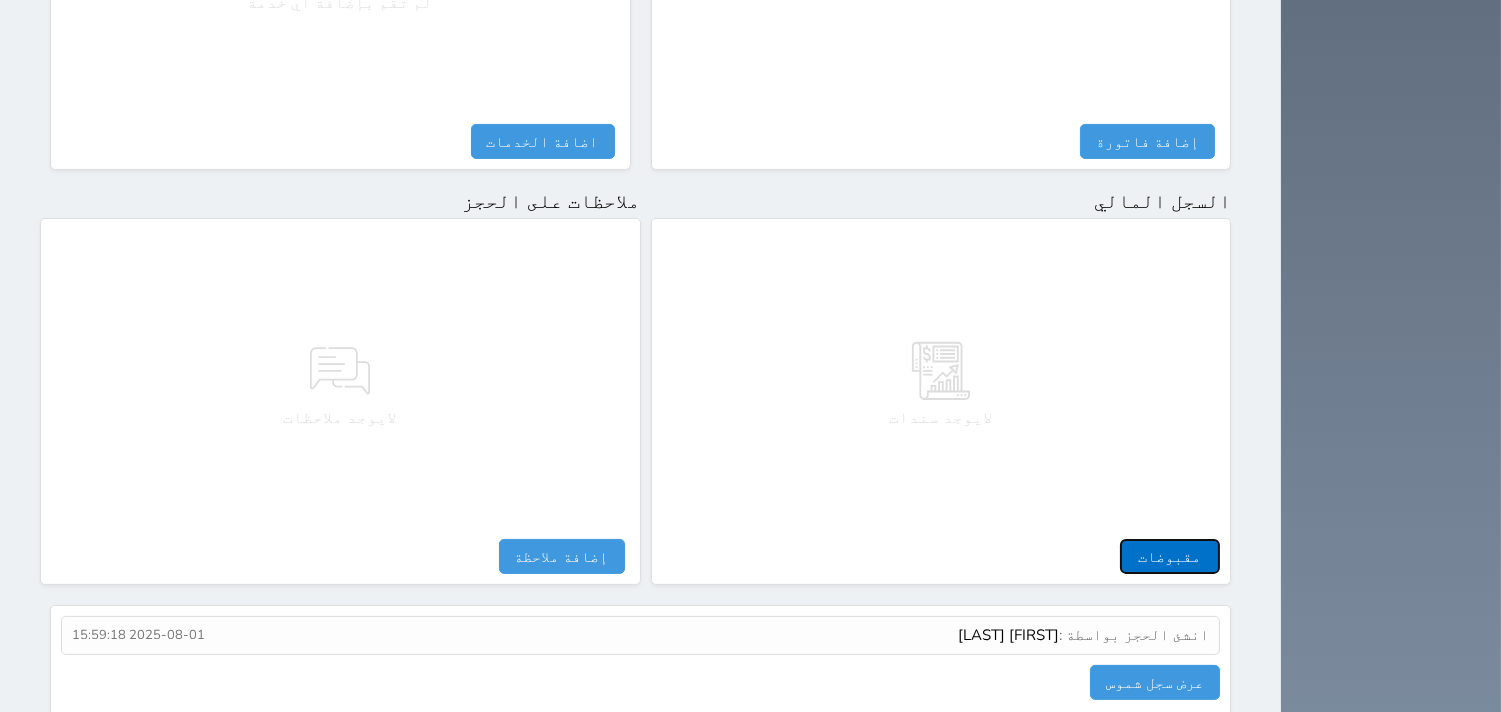 click on "مقبوضات" at bounding box center [1170, 556] 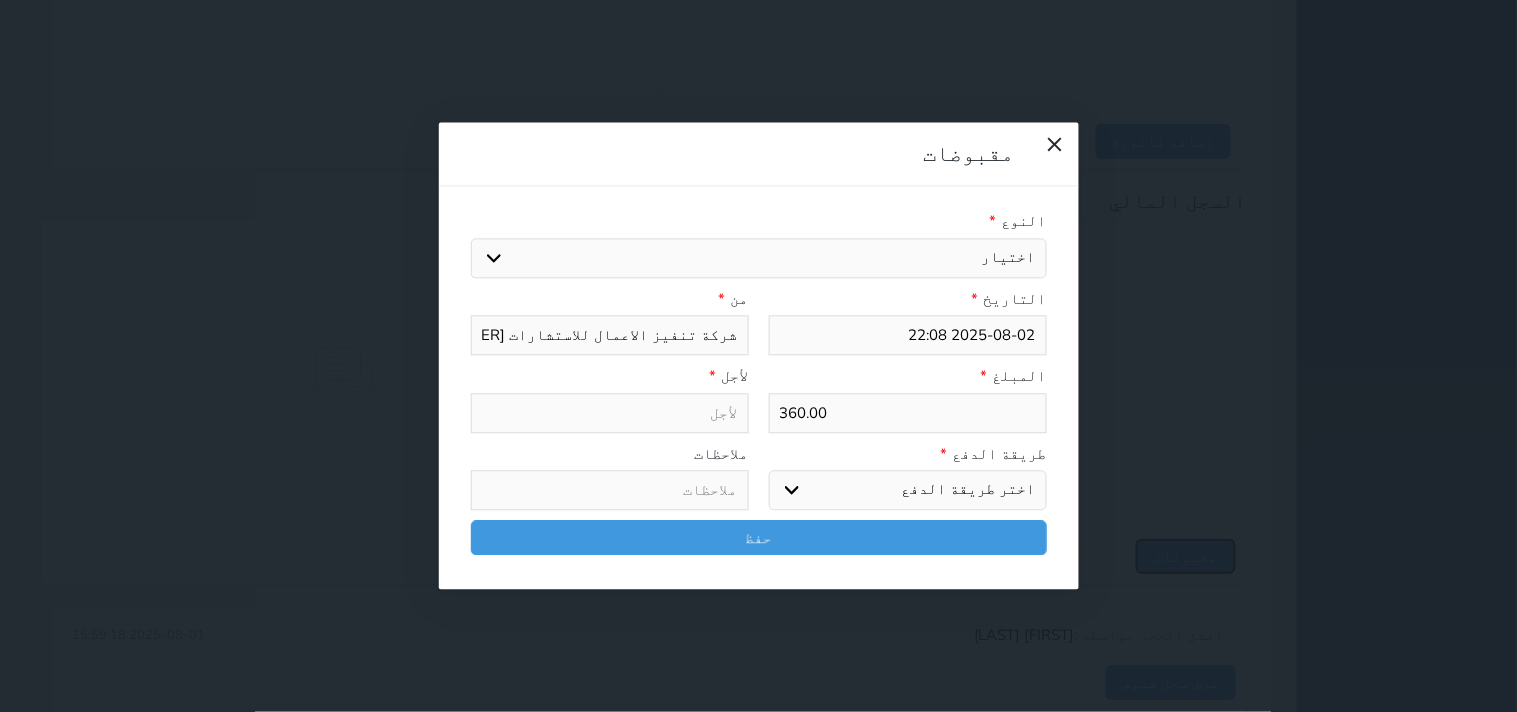 select 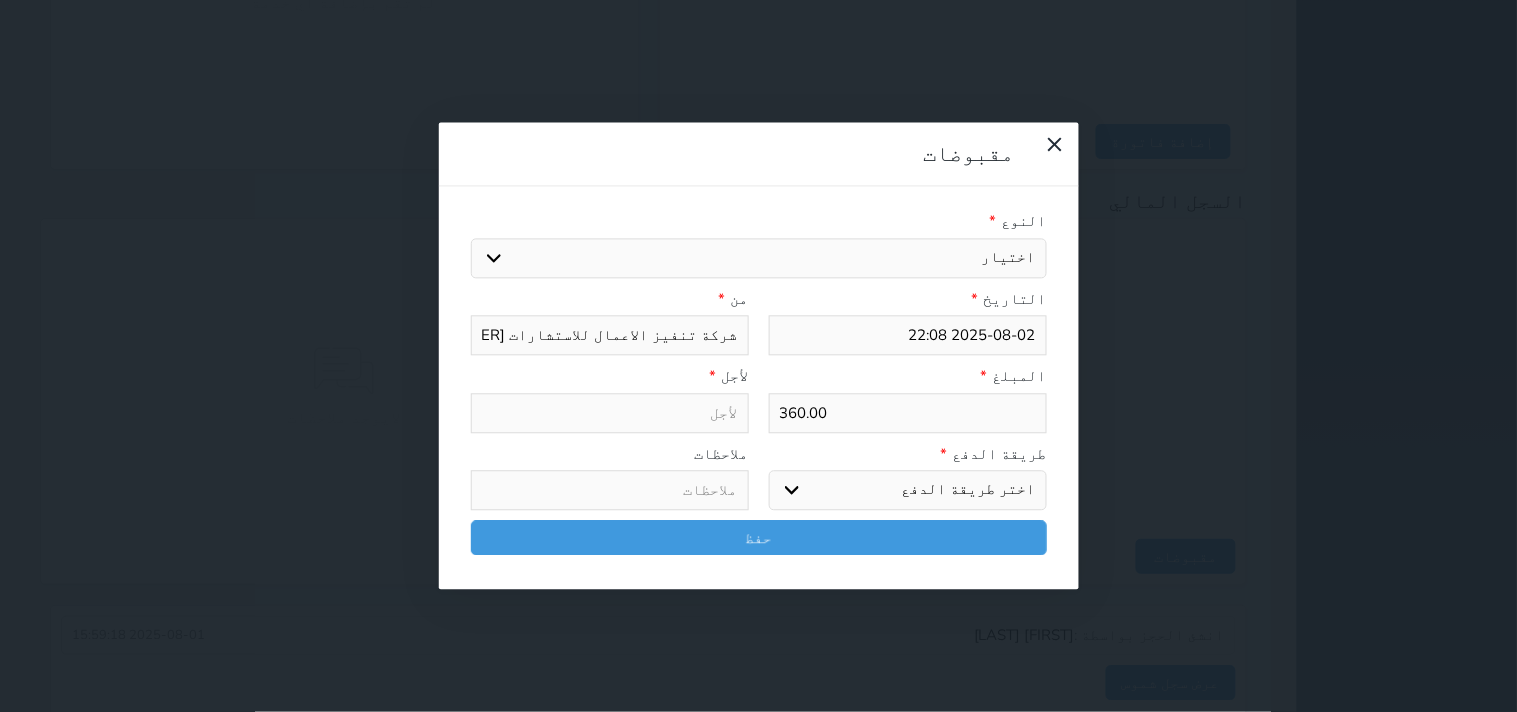 drag, startPoint x: 997, startPoint y: 133, endPoint x: 1005, endPoint y: 146, distance: 15.264338 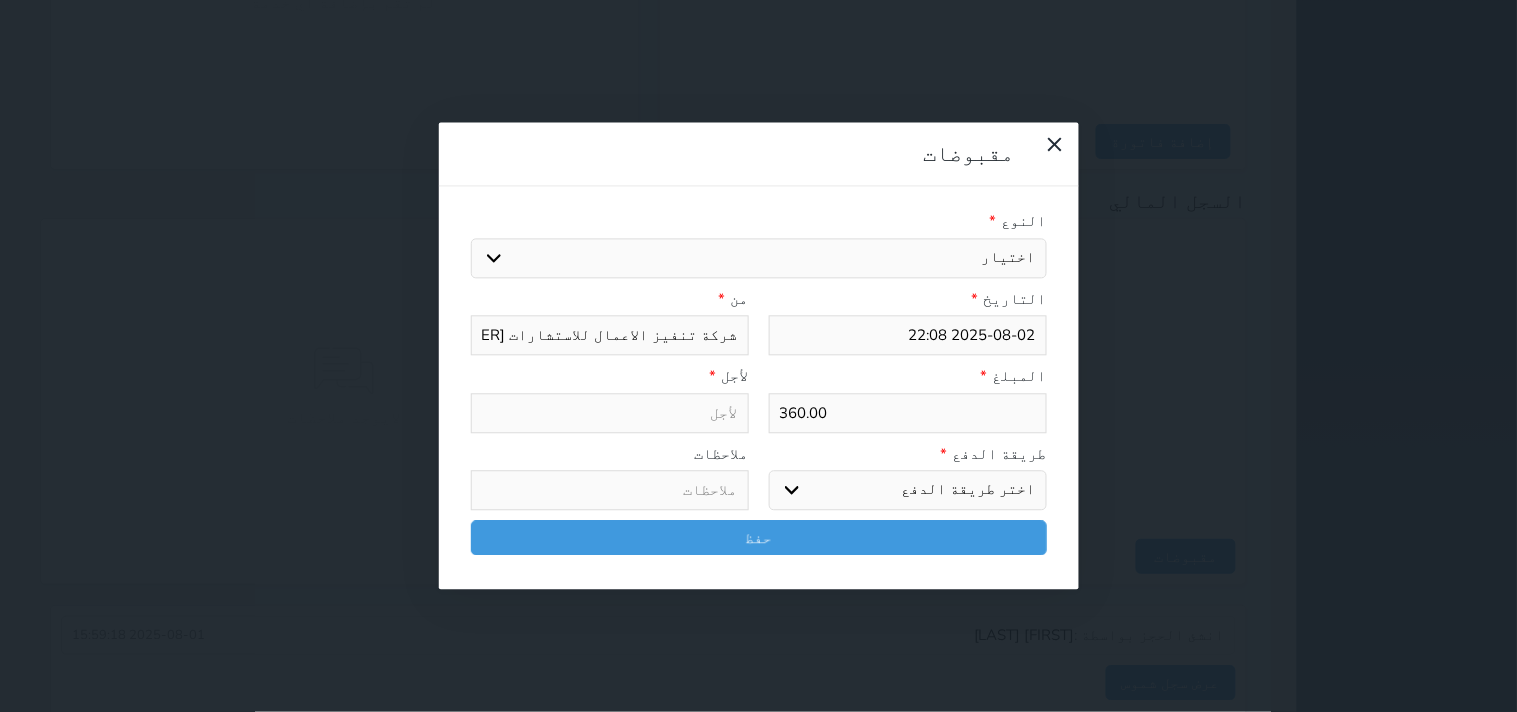 click on "اختيار   مقبوضات عامة قيمة إيجار فواتير تامين عربون لا ينطبق آخر مغسلة واي فاي - الإنترنت مواقف السيارات طعام الأغذية والمشروبات مشروبات المشروبات الباردة المشروبات الساخنة الإفطار غداء عشاء مخبز و كعك حمام سباحة الصالة الرياضية سبا و خدمات الجمال اختيار وإسقاط (خدمات النقل) ميني بار كابل - تلفزيون سرير إضافي تصفيف الشعر التسوق خدمات الجولات السياحية المنظمة خدمات الدليل السياحي" at bounding box center (759, 258) 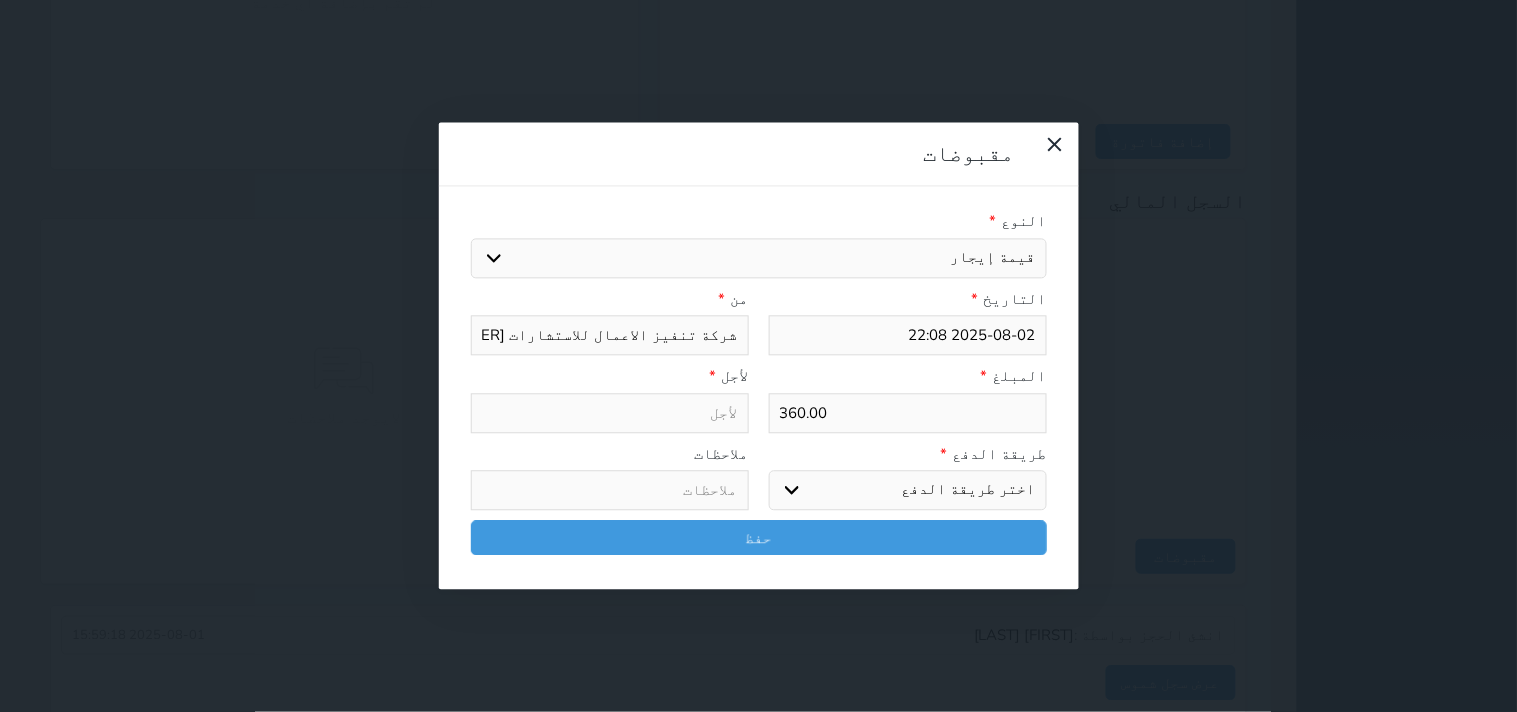 click on "اختيار   مقبوضات عامة قيمة إيجار فواتير تامين عربون لا ينطبق آخر مغسلة واي فاي - الإنترنت مواقف السيارات طعام الأغذية والمشروبات مشروبات المشروبات الباردة المشروبات الساخنة الإفطار غداء عشاء مخبز و كعك حمام سباحة الصالة الرياضية سبا و خدمات الجمال اختيار وإسقاط (خدمات النقل) ميني بار كابل - تلفزيون سرير إضافي تصفيف الشعر التسوق خدمات الجولات السياحية المنظمة خدمات الدليل السياحي" at bounding box center (759, 258) 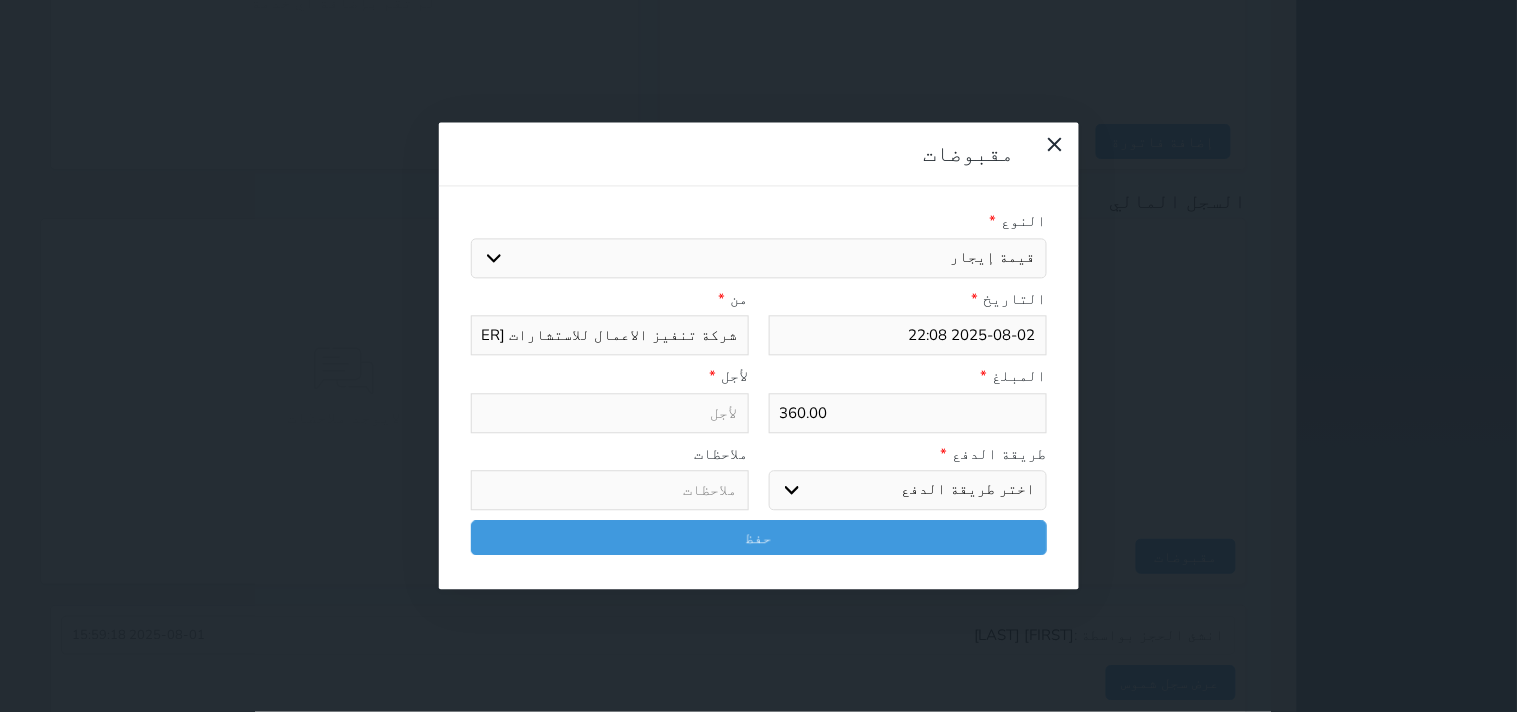 type on "قيمة إيجار - الوحدة - 203" 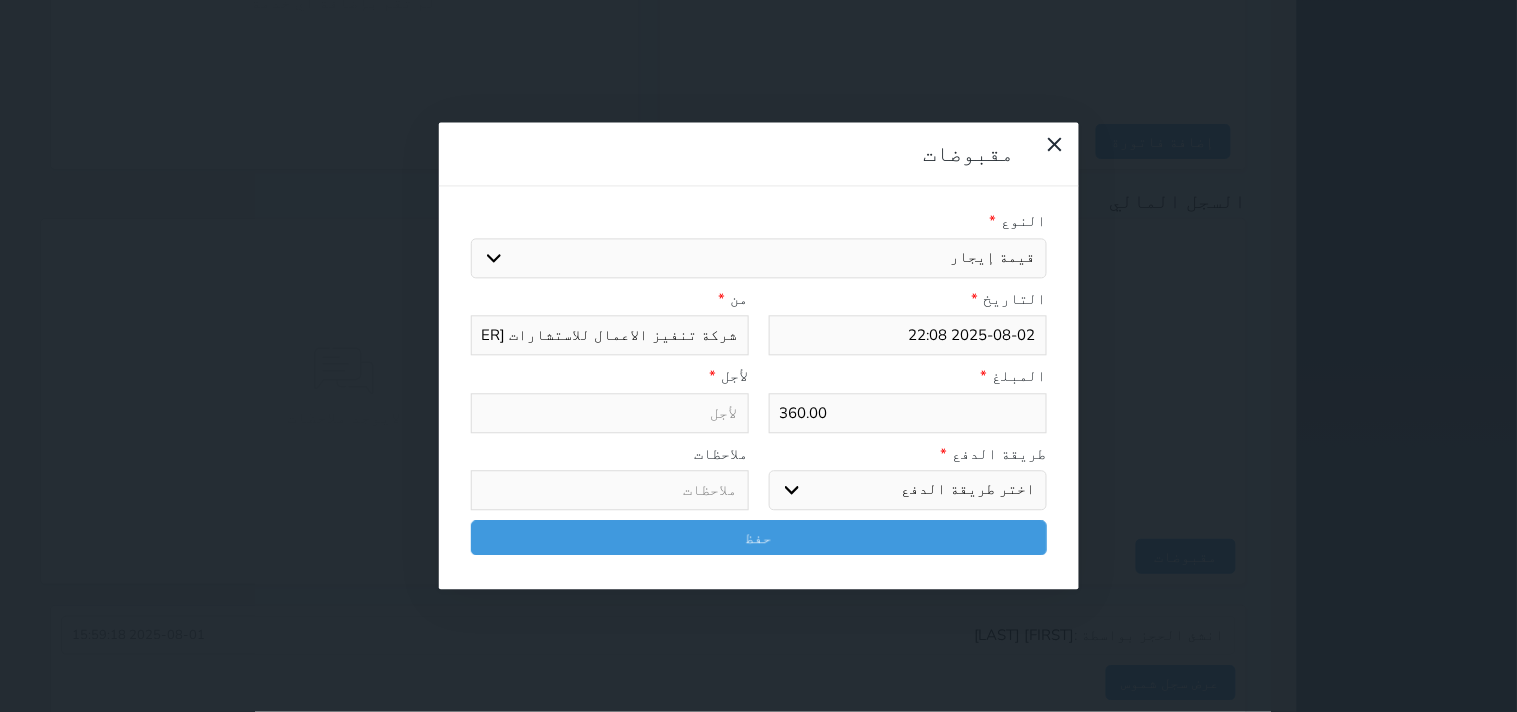 select 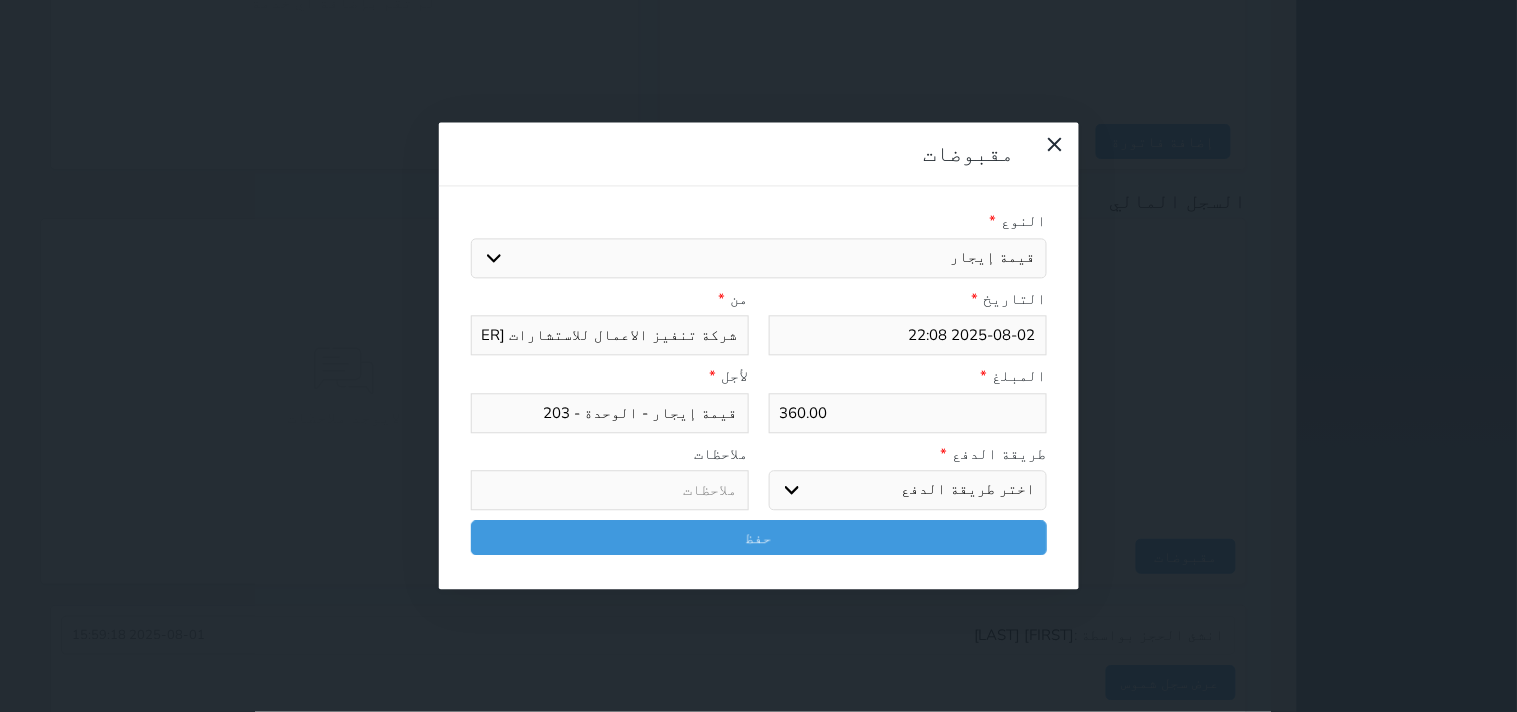 drag, startPoint x: 466, startPoint y: 33, endPoint x: 530, endPoint y: 135, distance: 120.41595 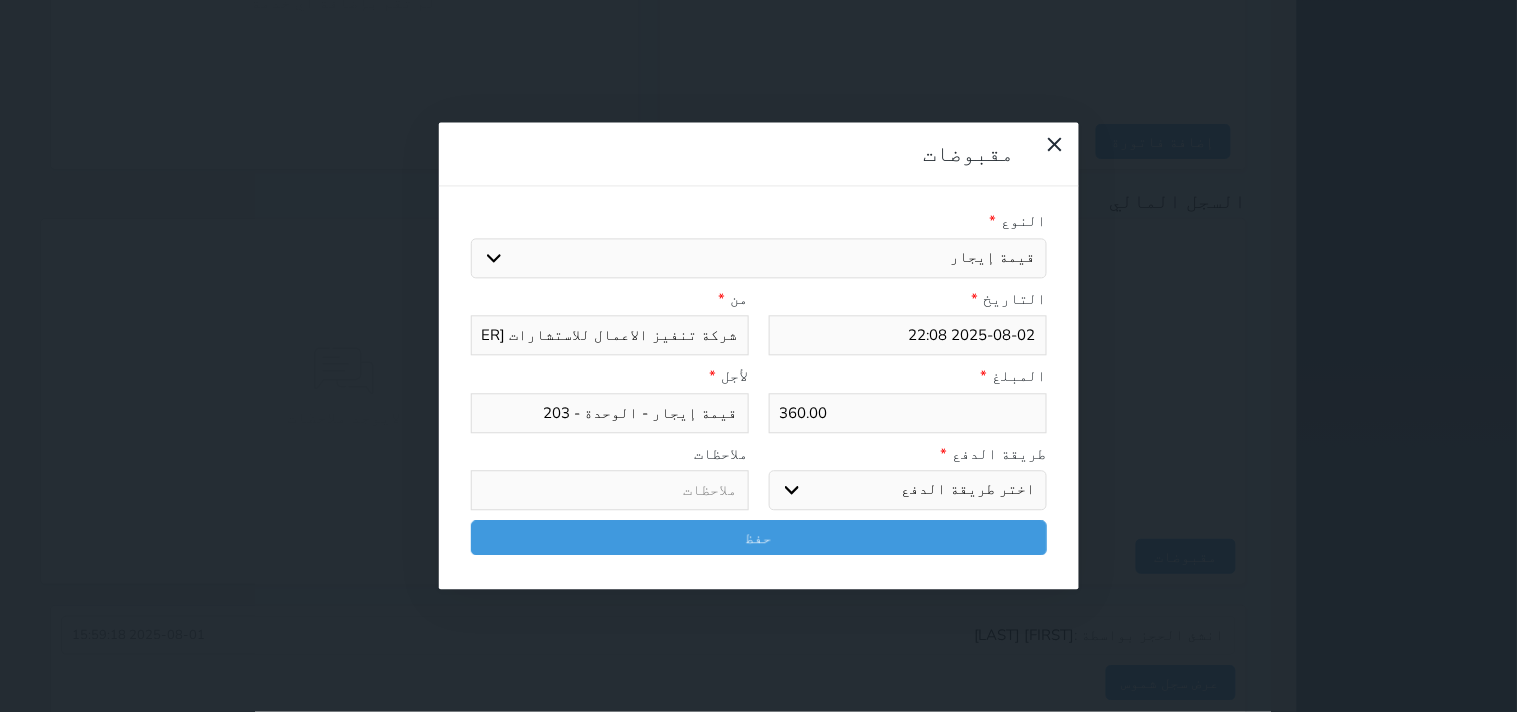 click at bounding box center (1046, 156) 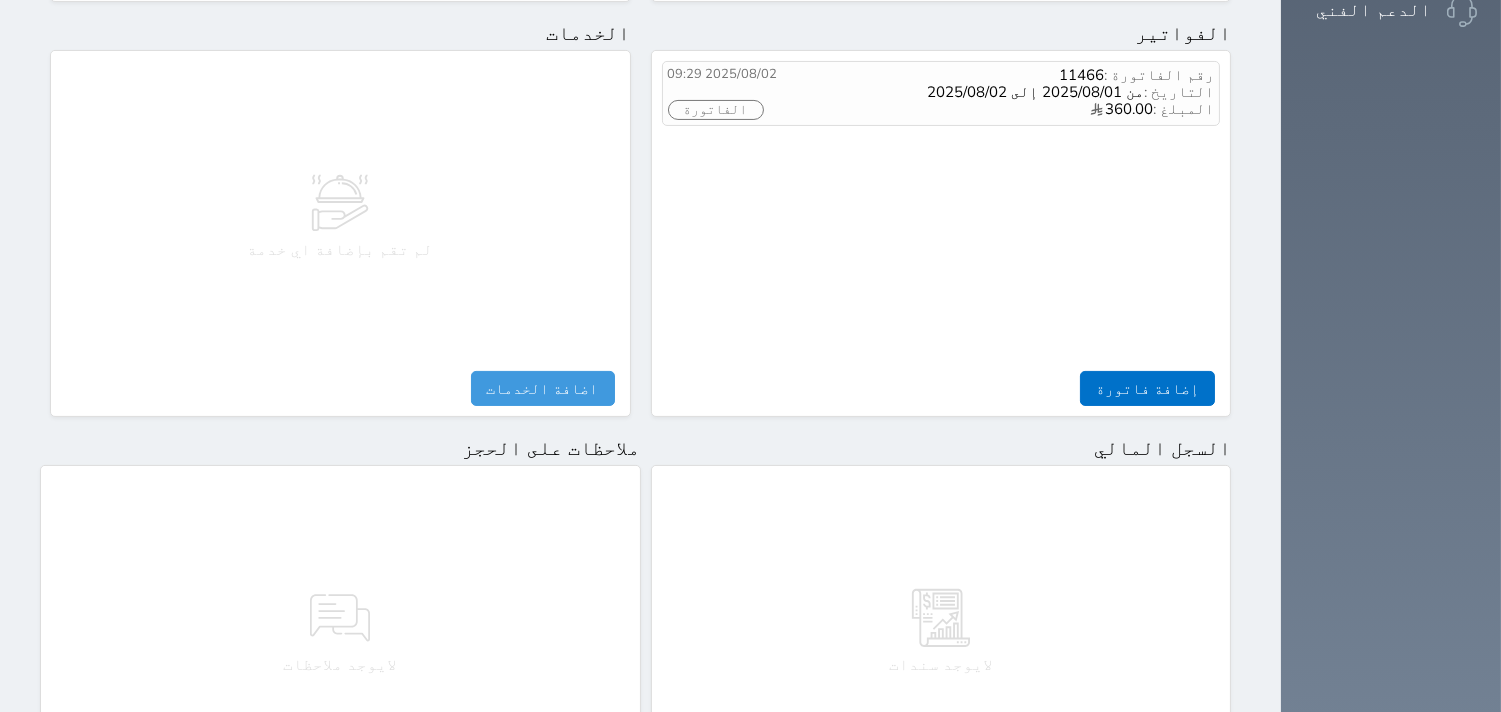 scroll, scrollTop: 957, scrollLeft: 0, axis: vertical 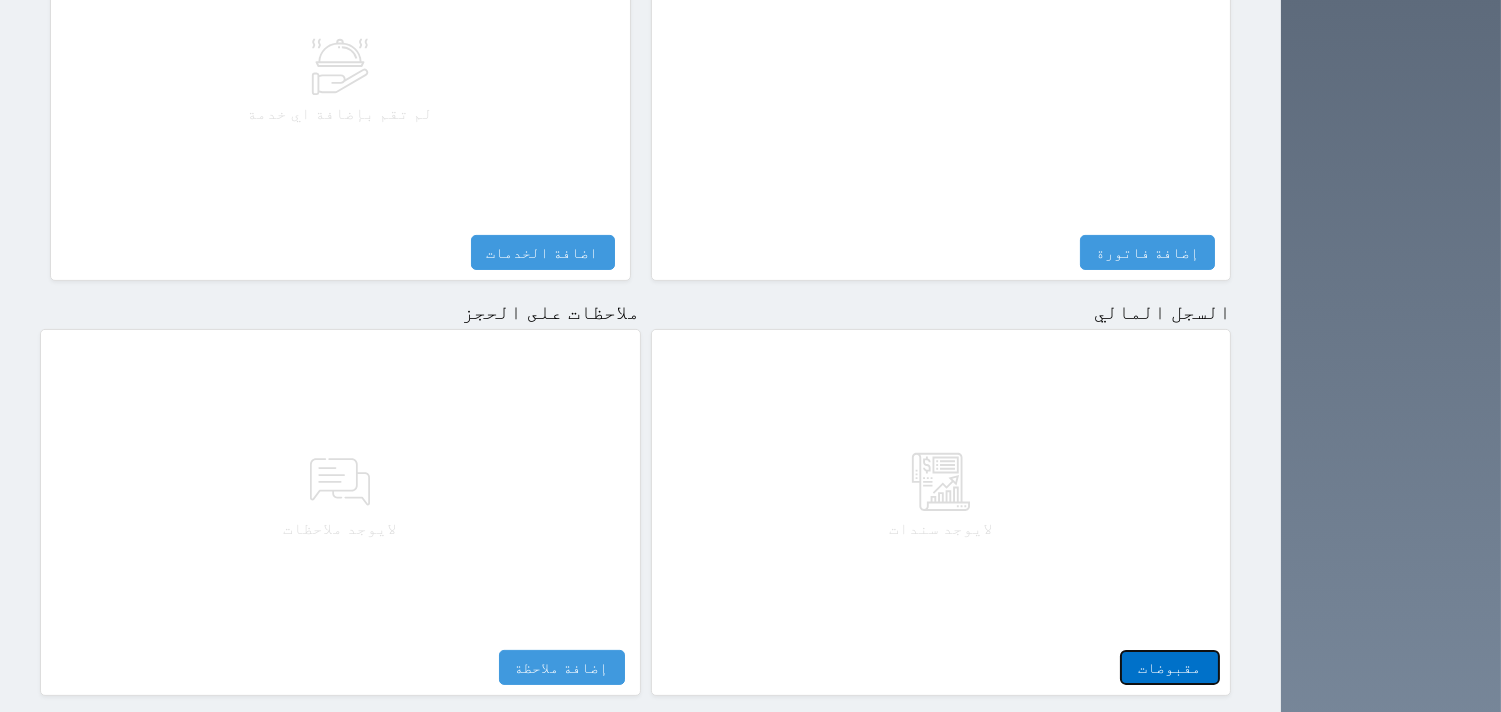 click on "مقبوضات" at bounding box center (1170, 667) 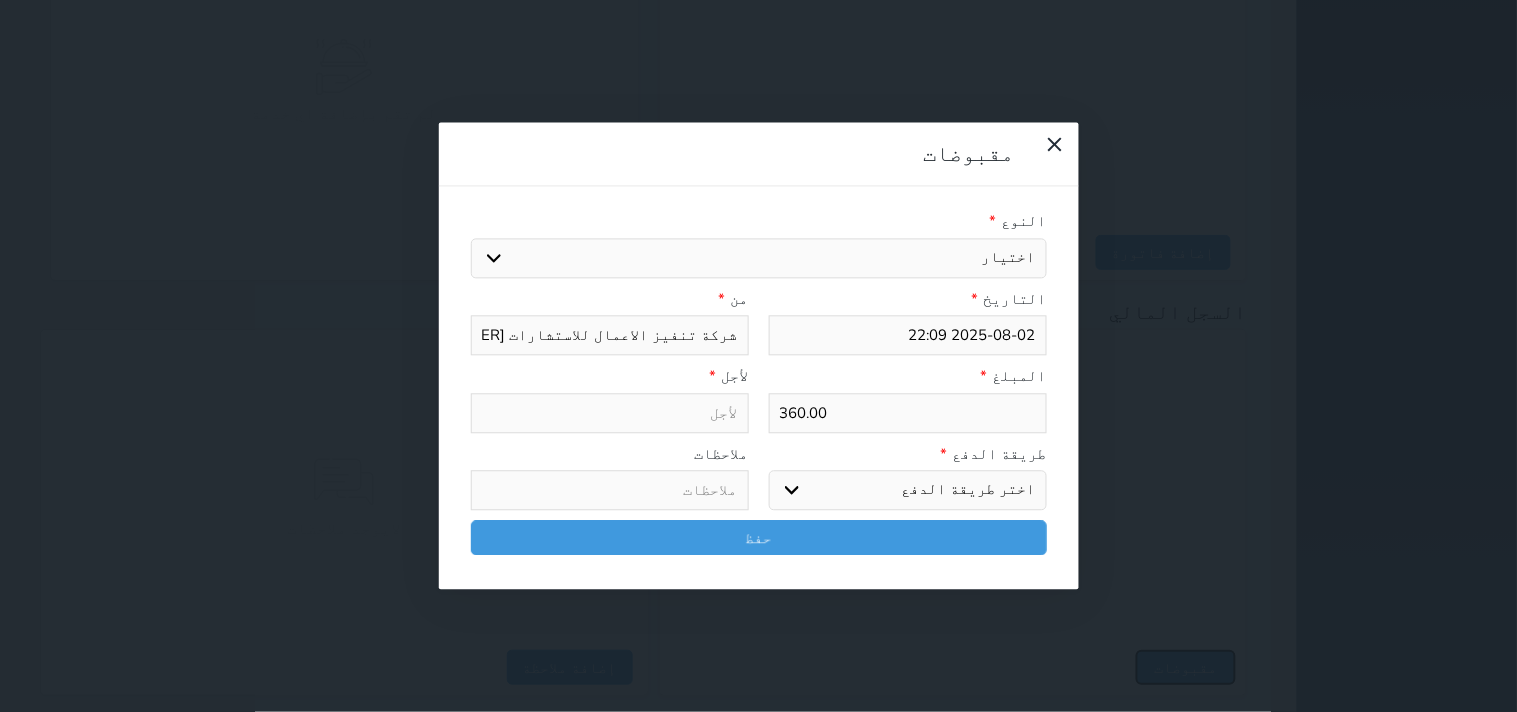 select 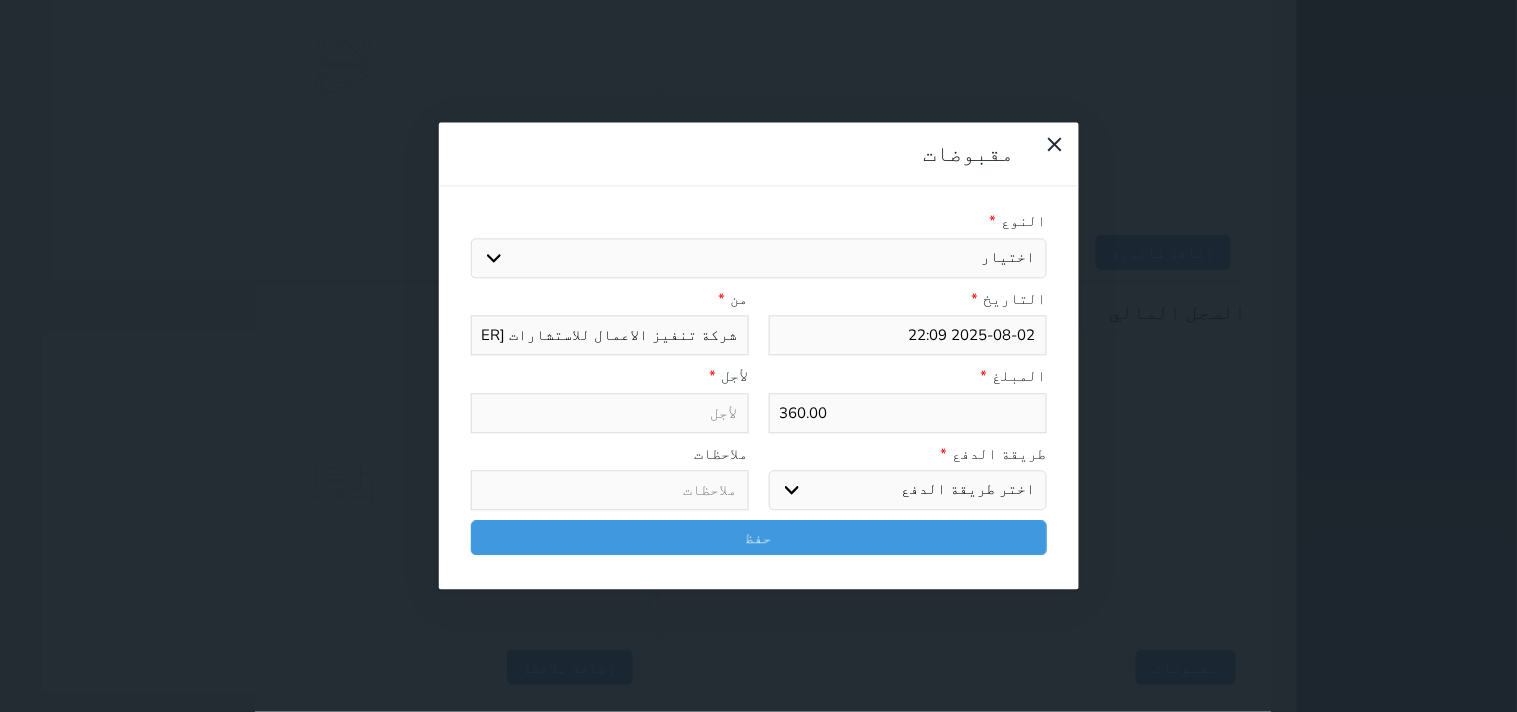 click on "اختيار   مقبوضات عامة قيمة إيجار فواتير تامين عربون لا ينطبق آخر مغسلة واي فاي - الإنترنت مواقف السيارات طعام الأغذية والمشروبات مشروبات المشروبات الباردة المشروبات الساخنة الإفطار غداء عشاء مخبز و كعك حمام سباحة الصالة الرياضية سبا و خدمات الجمال اختيار وإسقاط (خدمات النقل) ميني بار كابل - تلفزيون سرير إضافي تصفيف الشعر التسوق خدمات الجولات السياحية المنظمة خدمات الدليل السياحي" at bounding box center (759, 258) 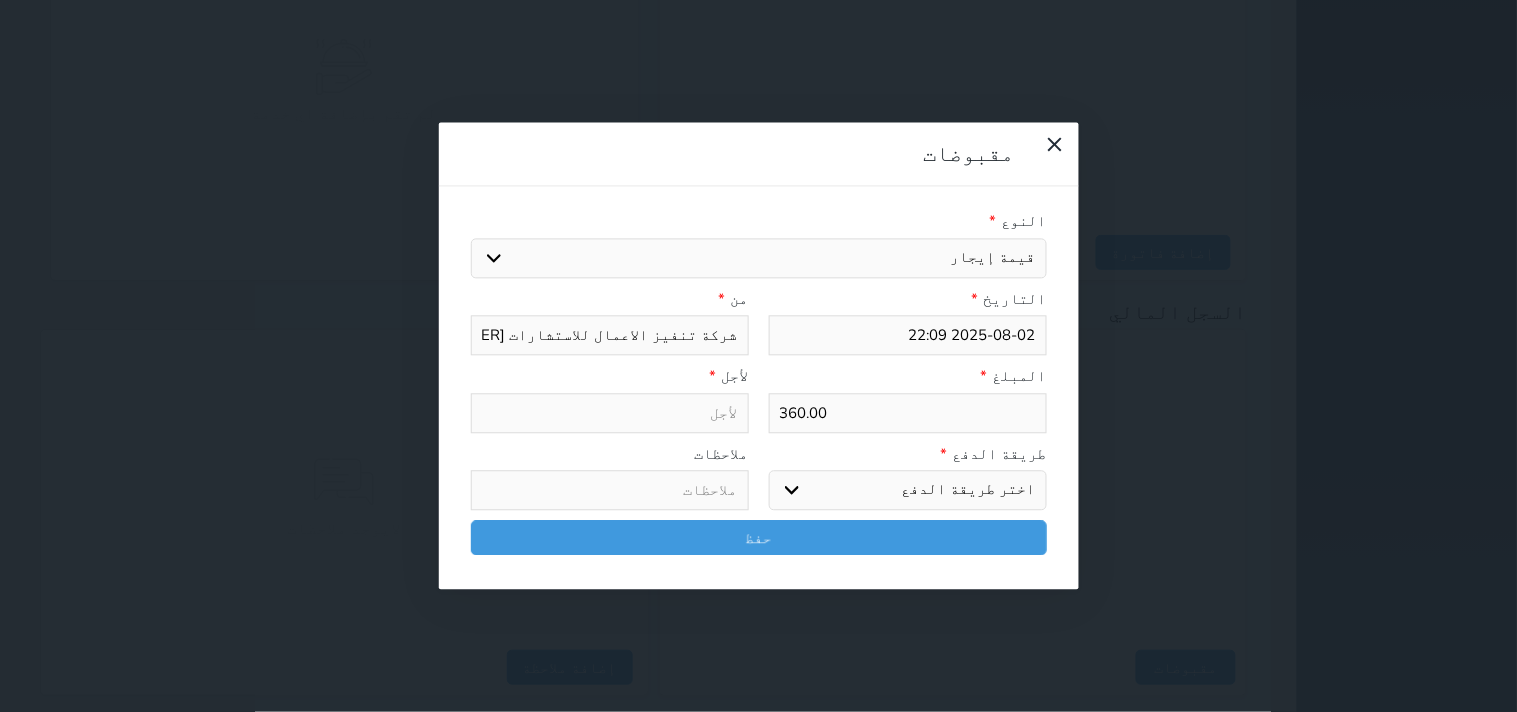 click on "اختيار   مقبوضات عامة قيمة إيجار فواتير تامين عربون لا ينطبق آخر مغسلة واي فاي - الإنترنت مواقف السيارات طعام الأغذية والمشروبات مشروبات المشروبات الباردة المشروبات الساخنة الإفطار غداء عشاء مخبز و كعك حمام سباحة الصالة الرياضية سبا و خدمات الجمال اختيار وإسقاط (خدمات النقل) ميني بار كابل - تلفزيون سرير إضافي تصفيف الشعر التسوق خدمات الجولات السياحية المنظمة خدمات الدليل السياحي" at bounding box center [759, 258] 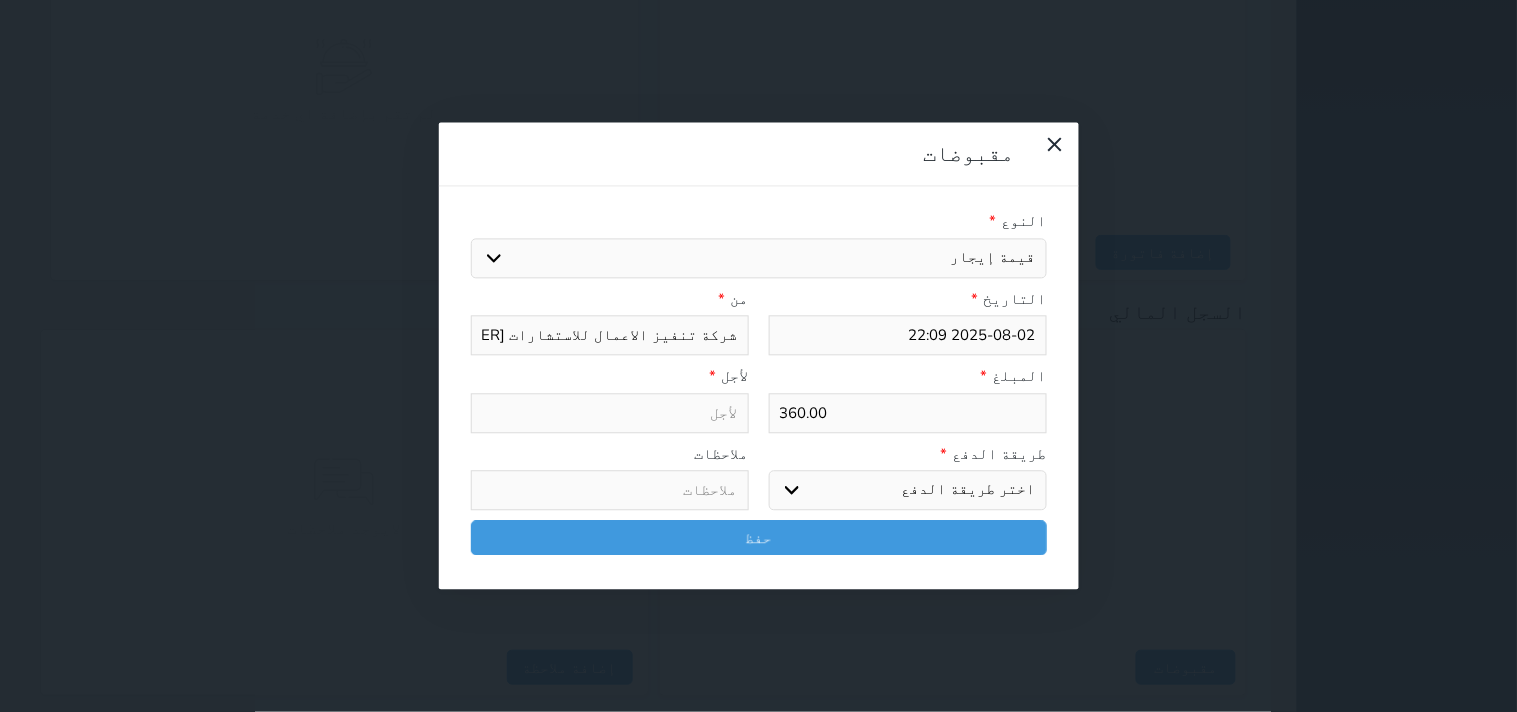 type on "قيمة إيجار - الوحدة - 203" 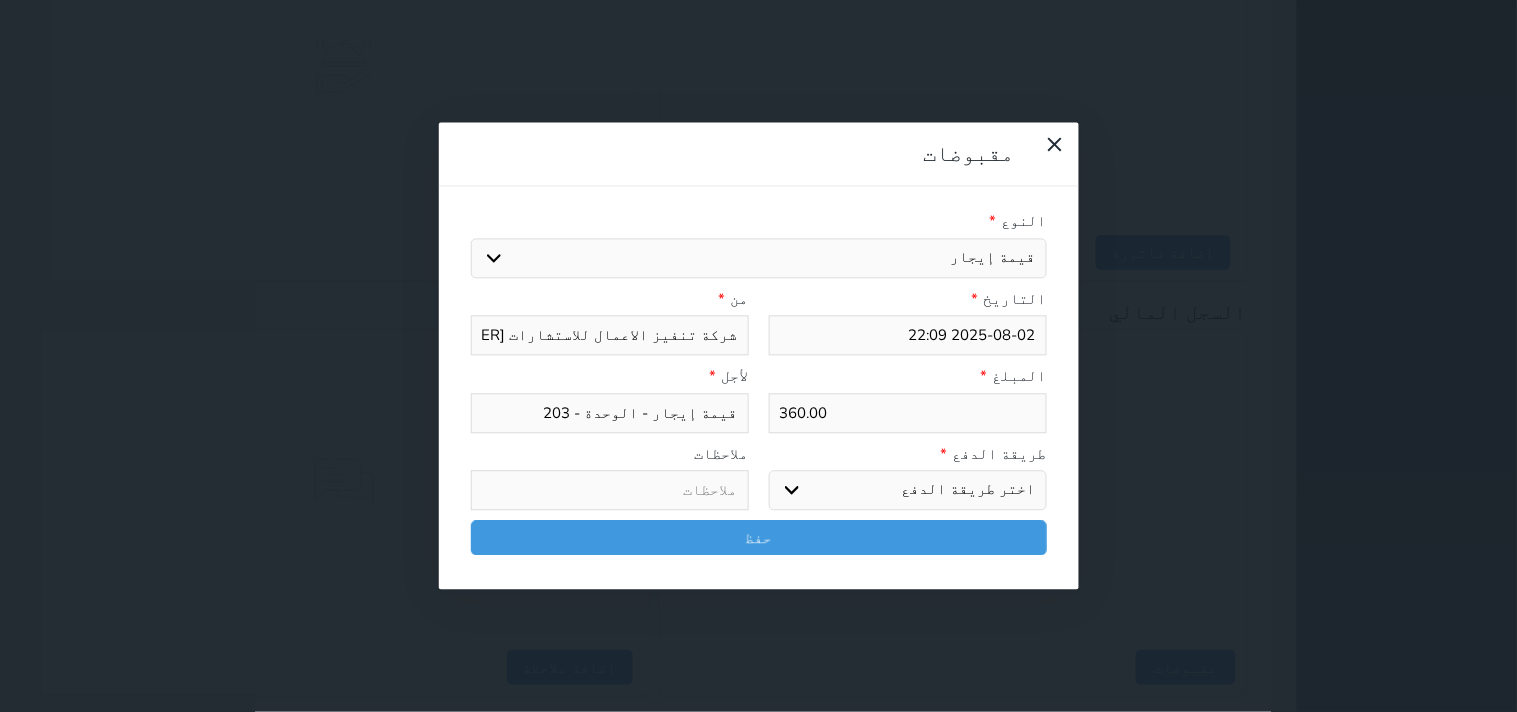 click on "اختر طريقة الدفع   دفع نقدى   تحويل بنكى   مدى   بطاقة ائتمان   آجل" at bounding box center [908, 491] 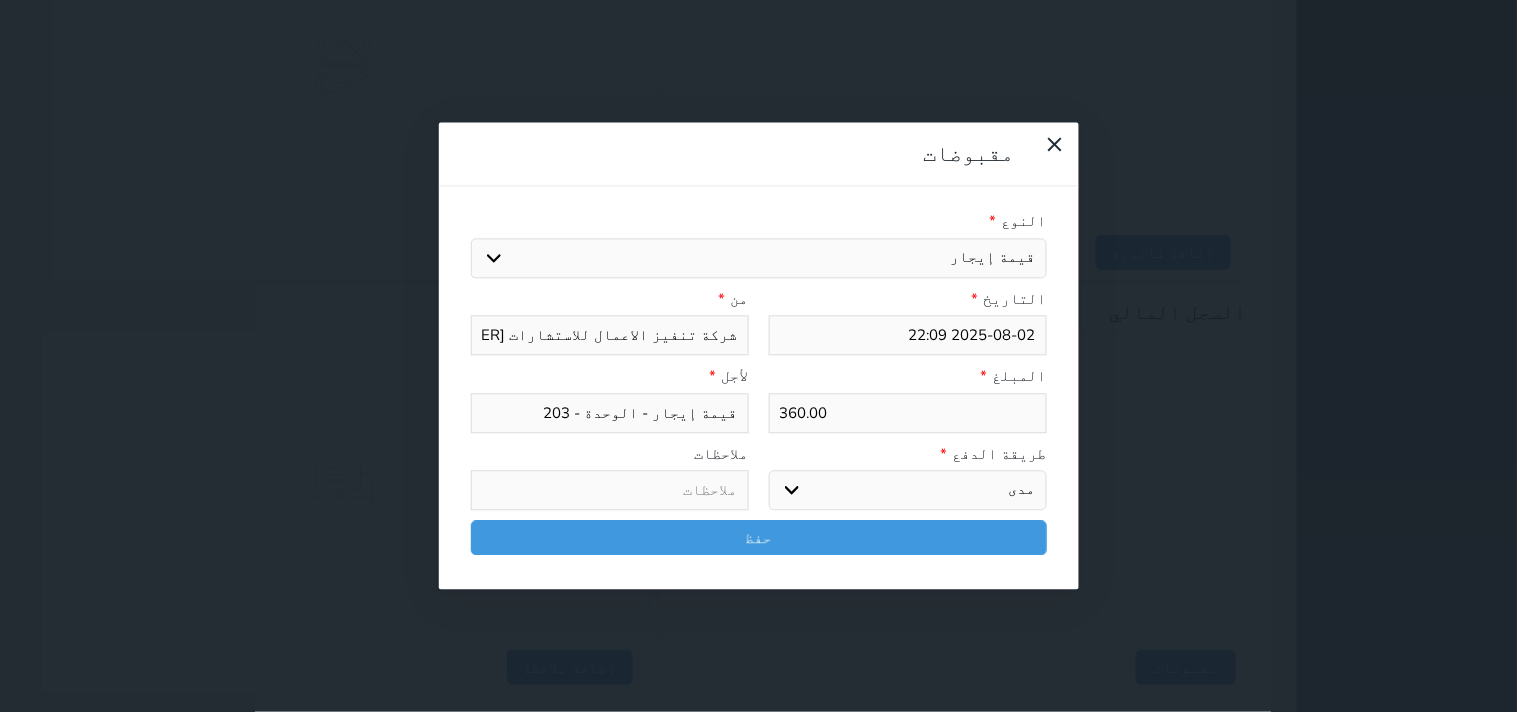 click on "اختر طريقة الدفع   دفع نقدى   تحويل بنكى   مدى   بطاقة ائتمان   آجل" at bounding box center [908, 491] 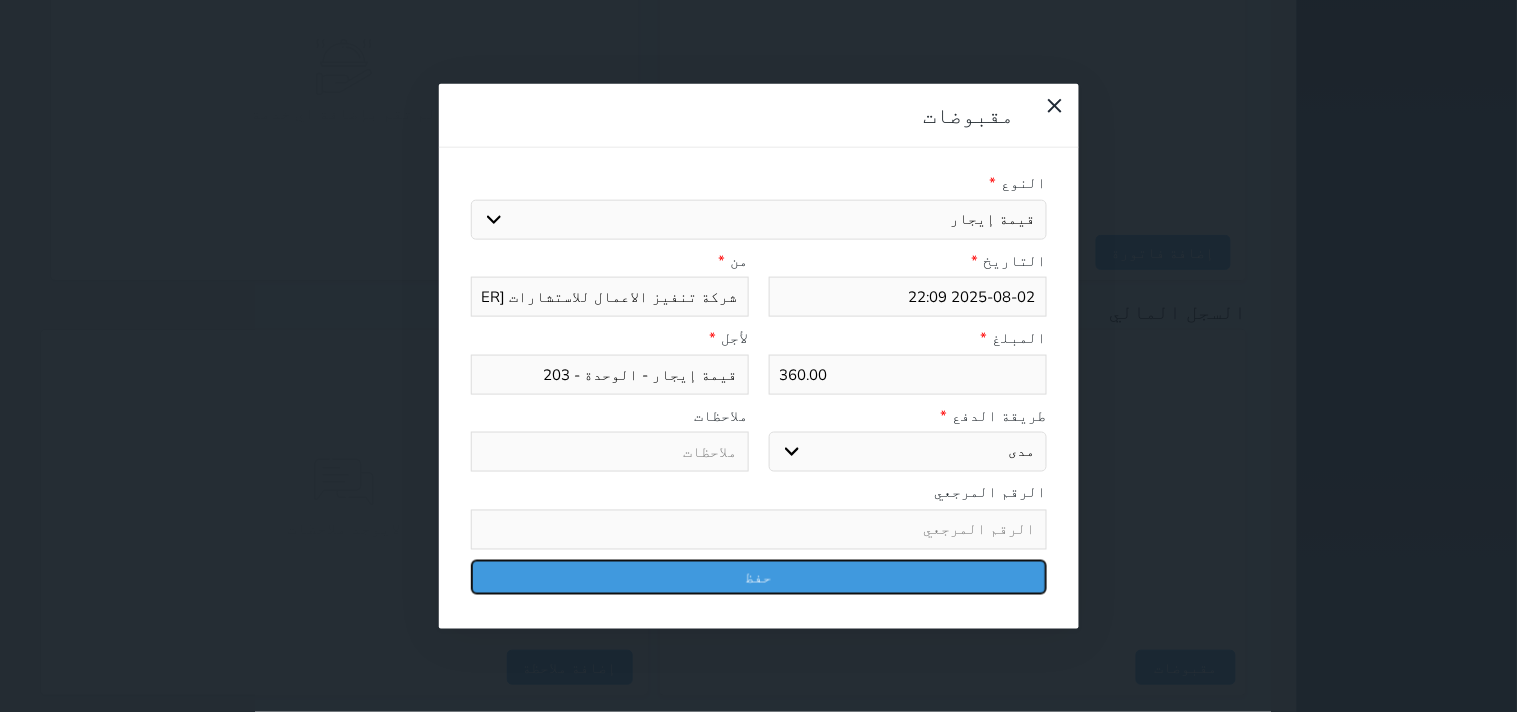 drag, startPoint x: 861, startPoint y: 486, endPoint x: 871, endPoint y: 485, distance: 10.049875 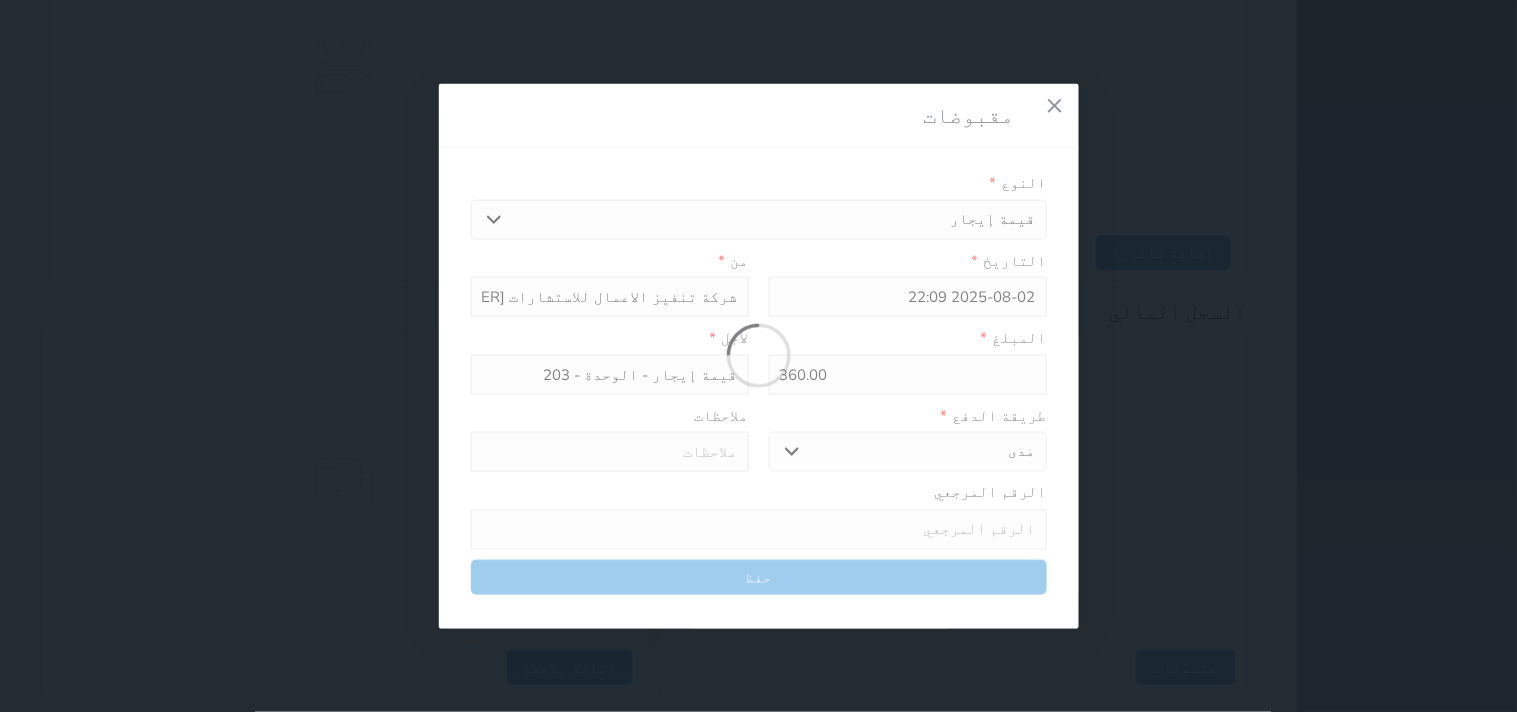 select 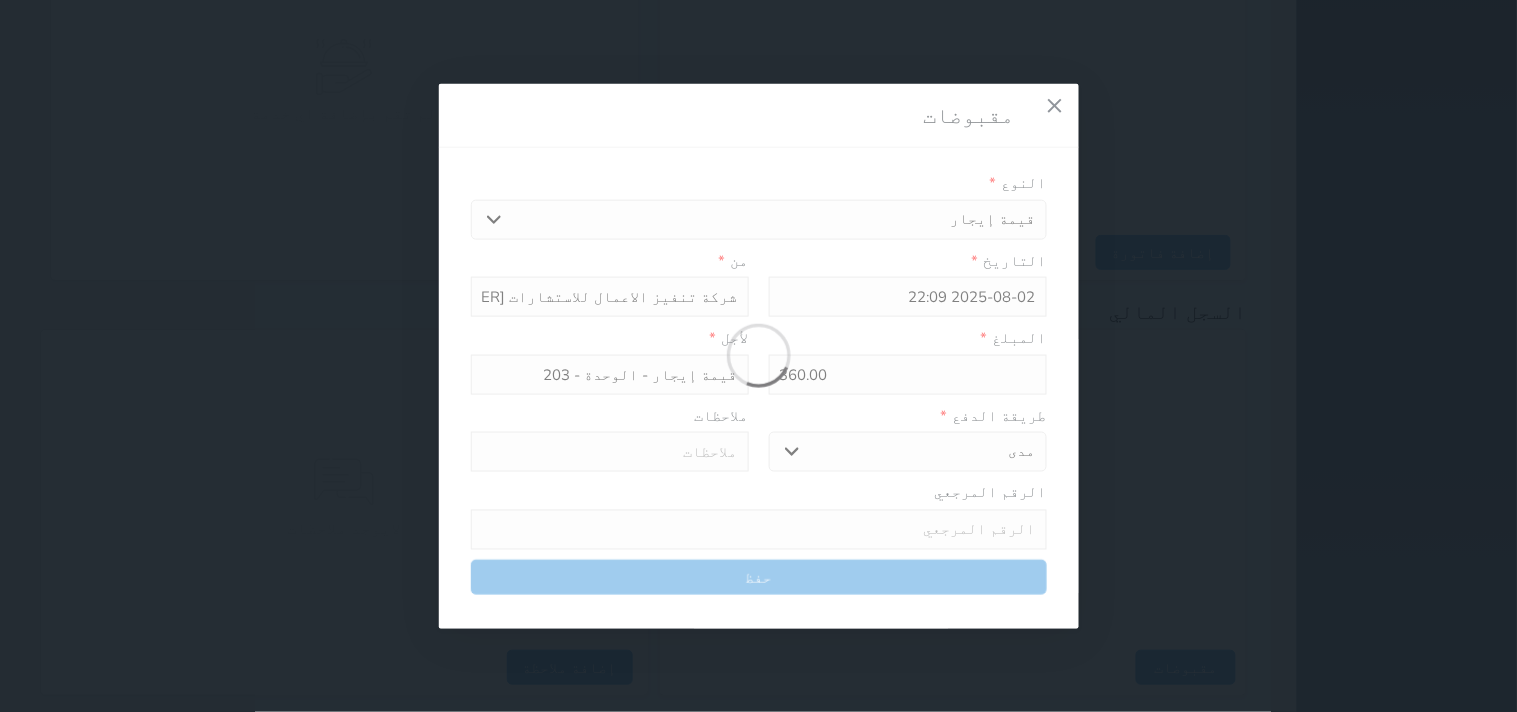 type 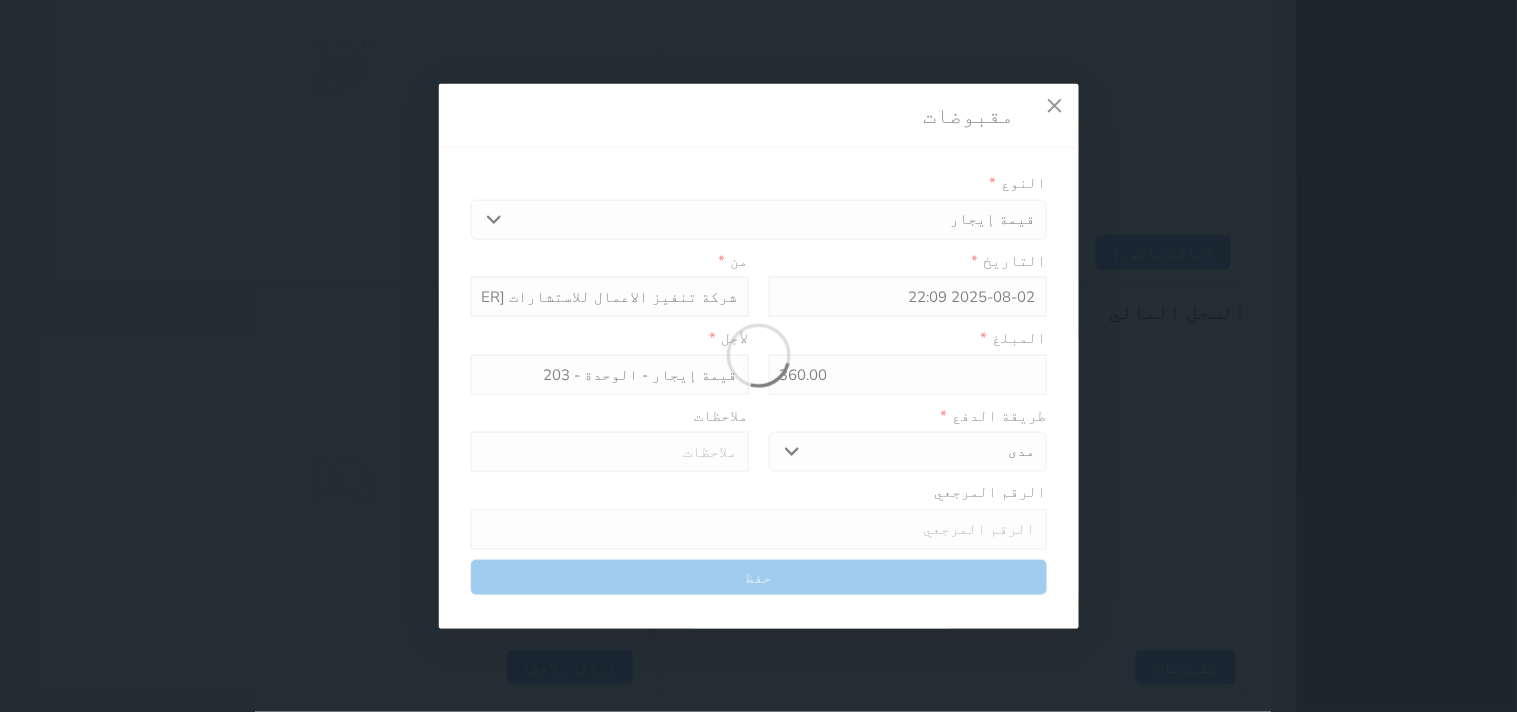 type on "0" 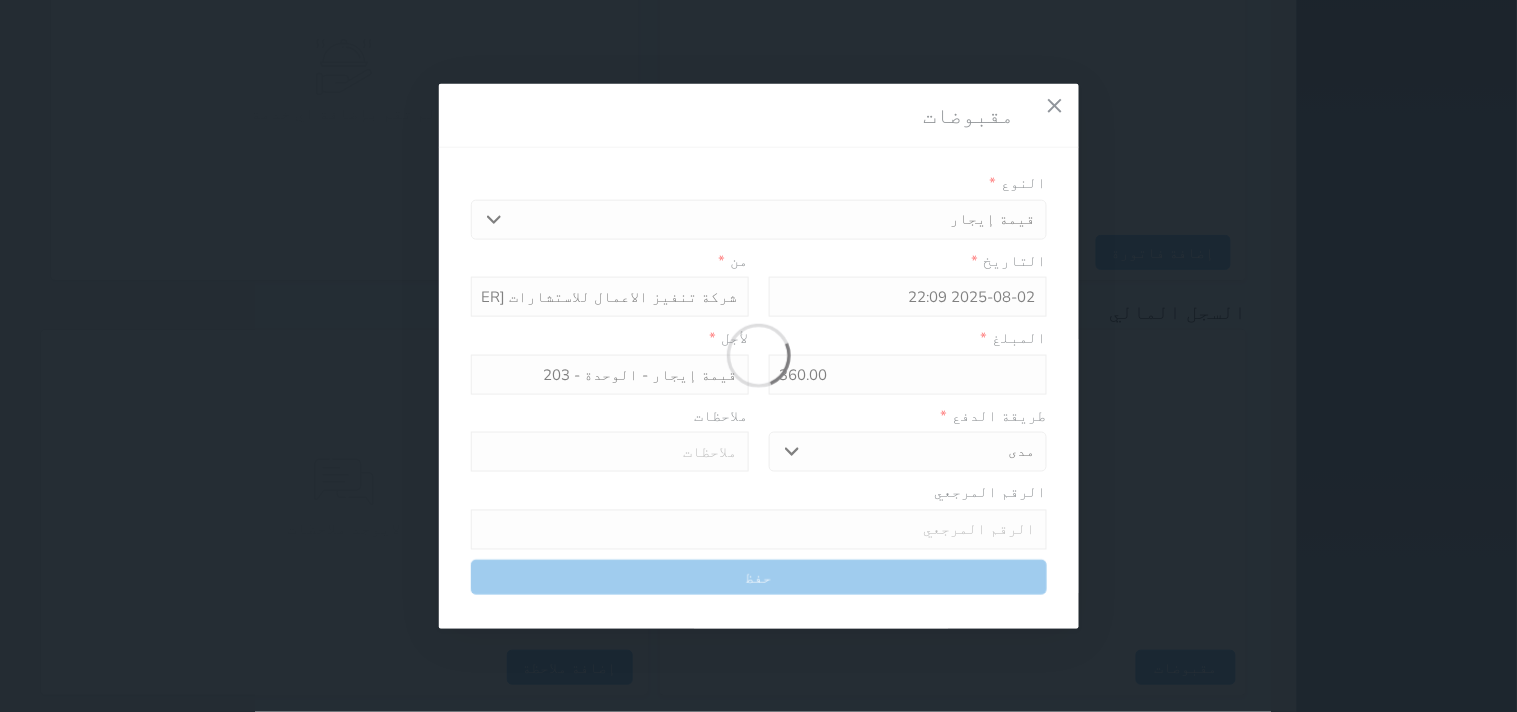 select 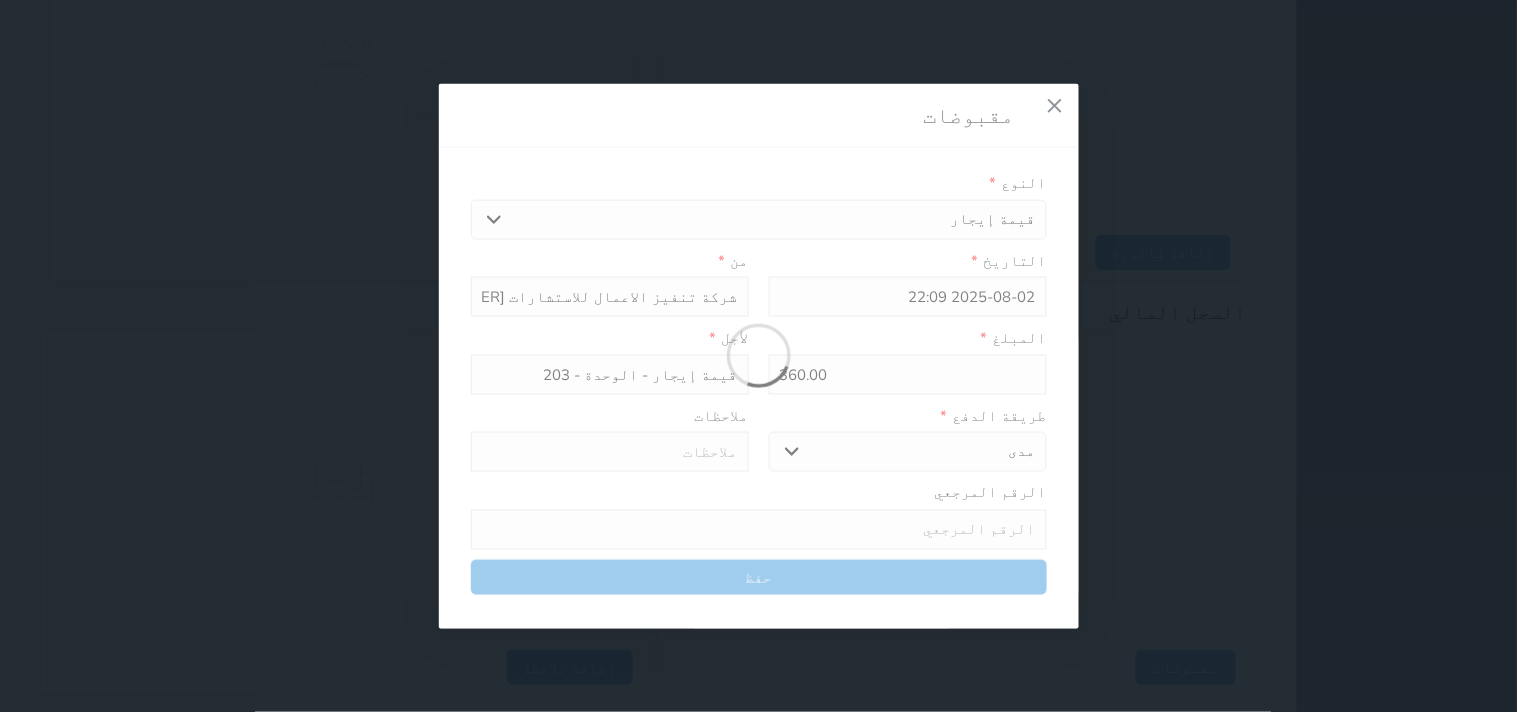 type on "0" 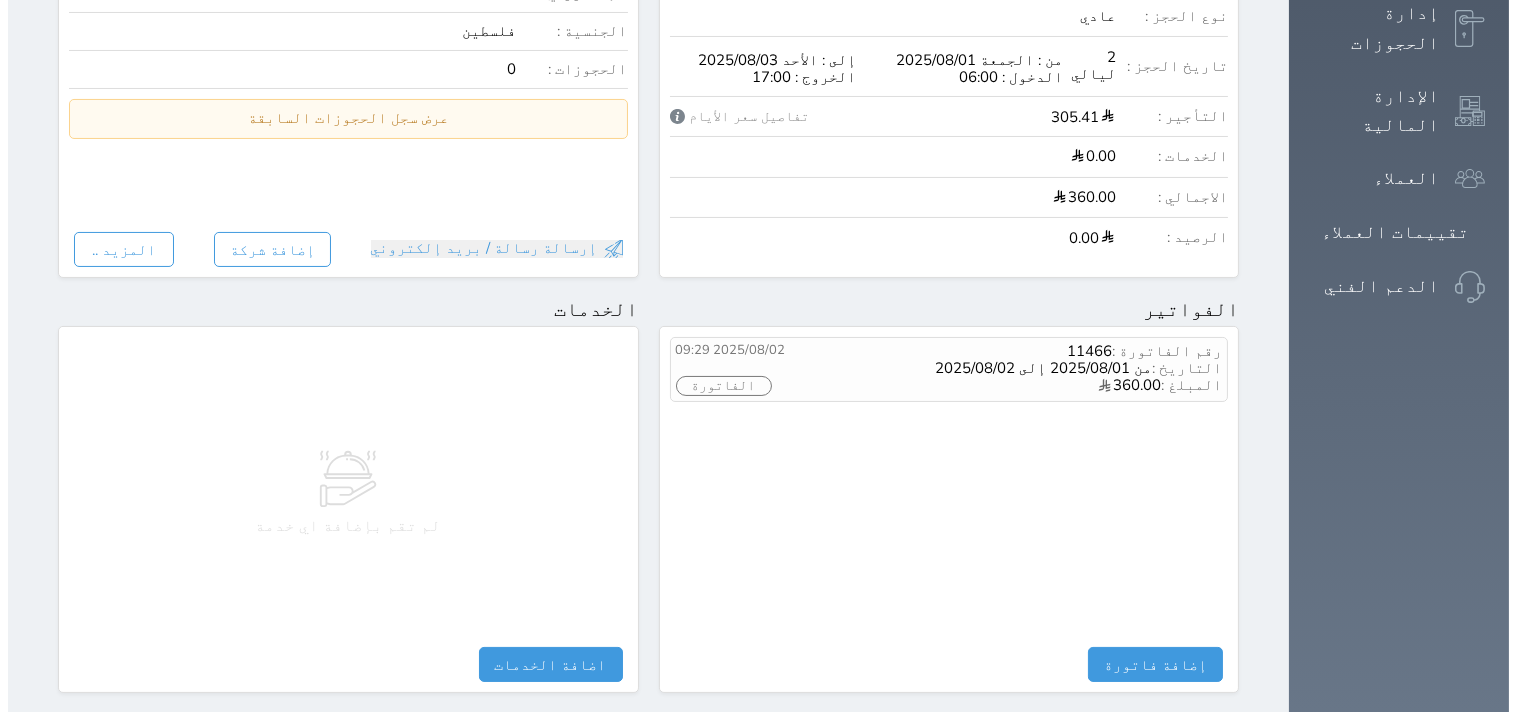 scroll, scrollTop: 555, scrollLeft: 0, axis: vertical 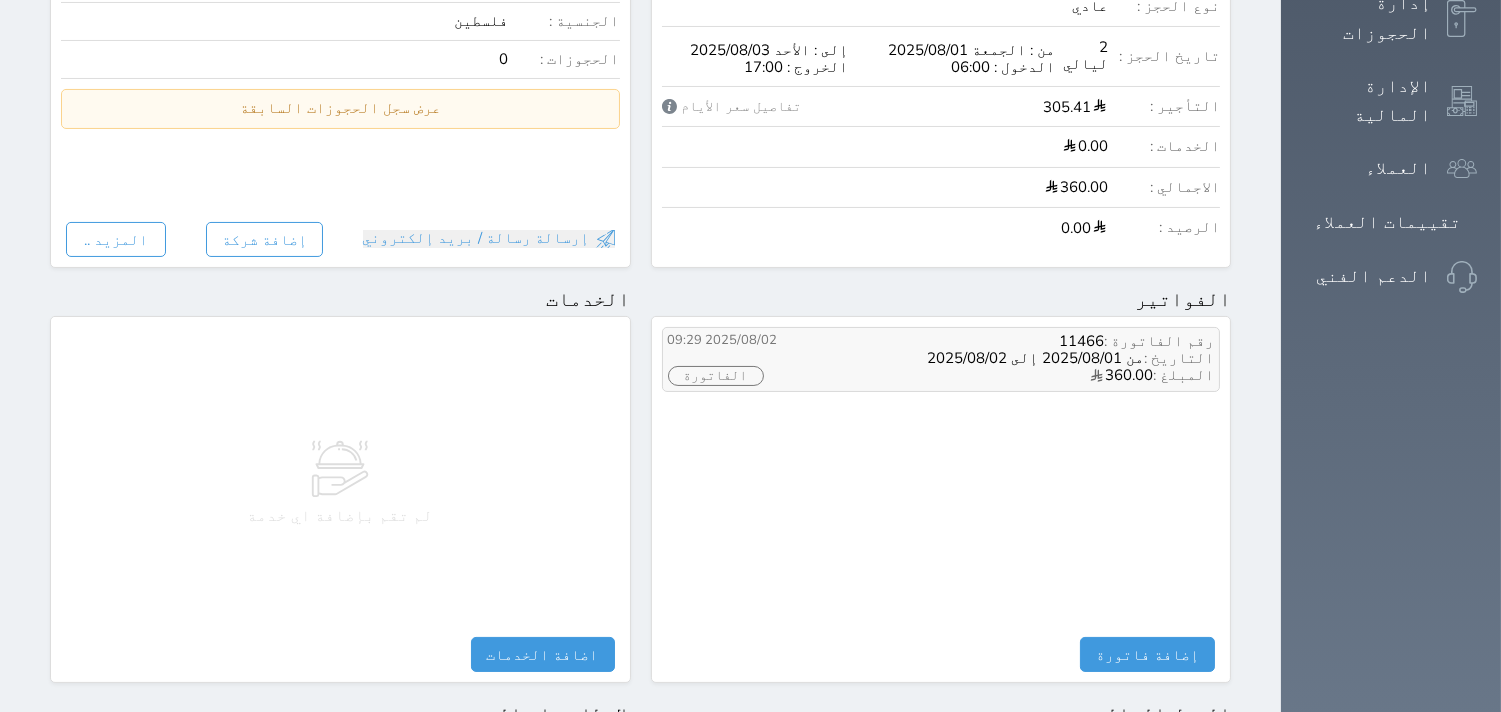 click on "الفاتورة" at bounding box center [716, 376] 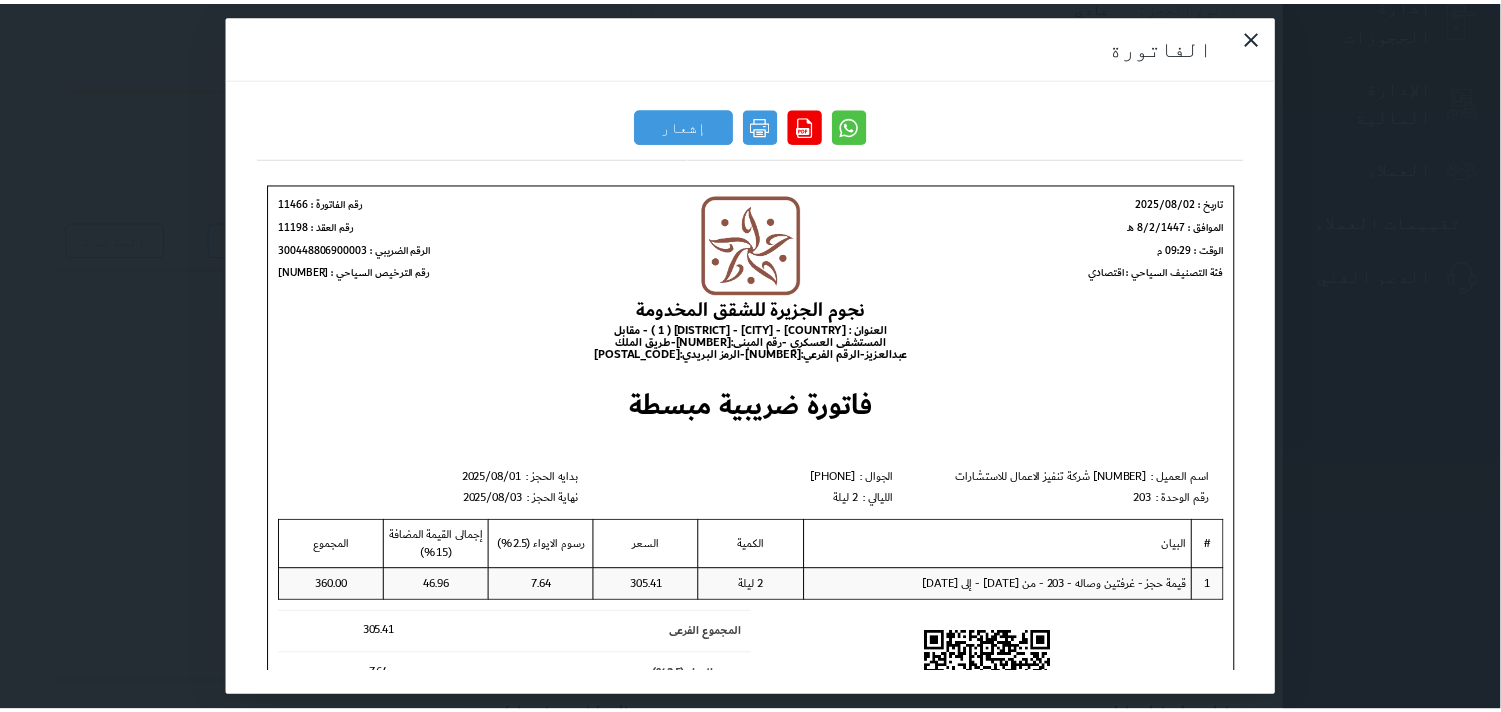 scroll, scrollTop: 0, scrollLeft: 0, axis: both 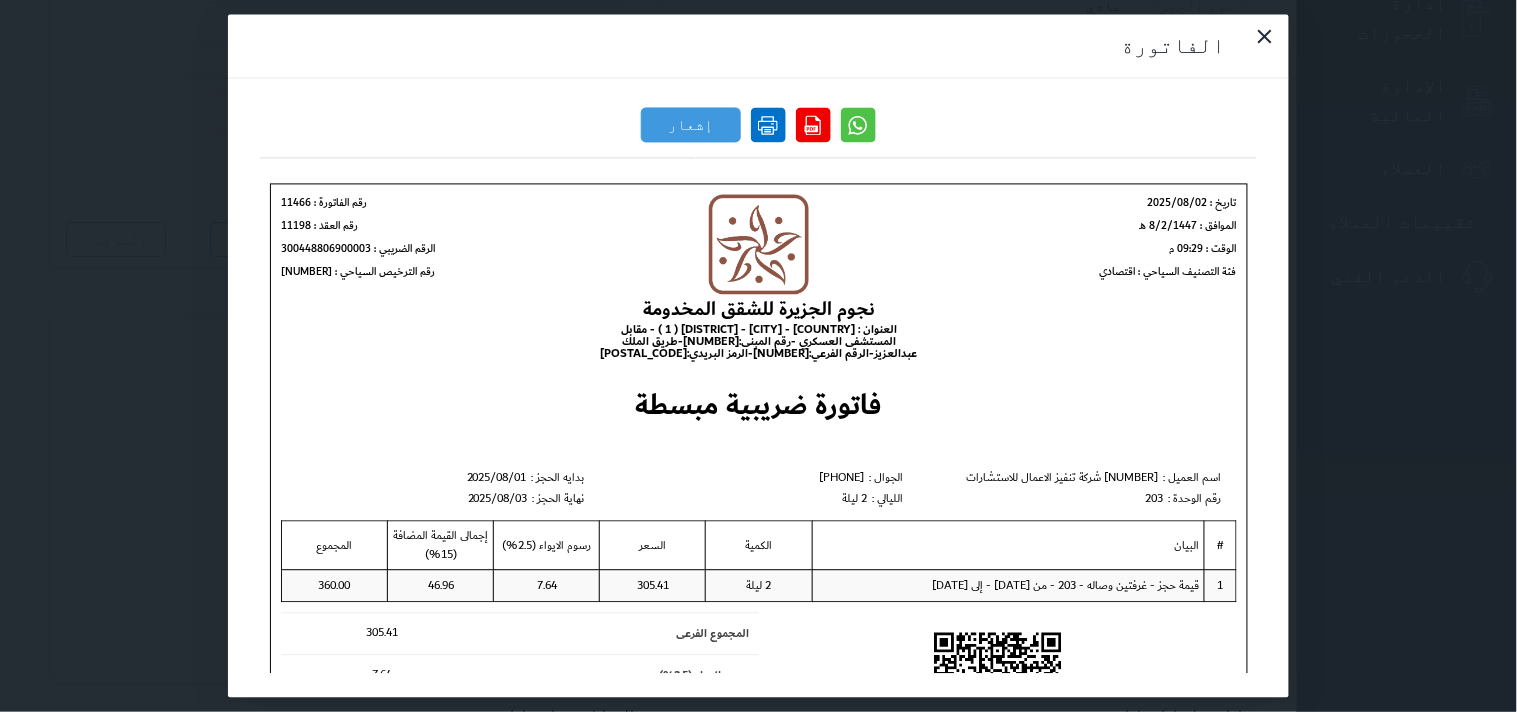 click at bounding box center [768, 125] 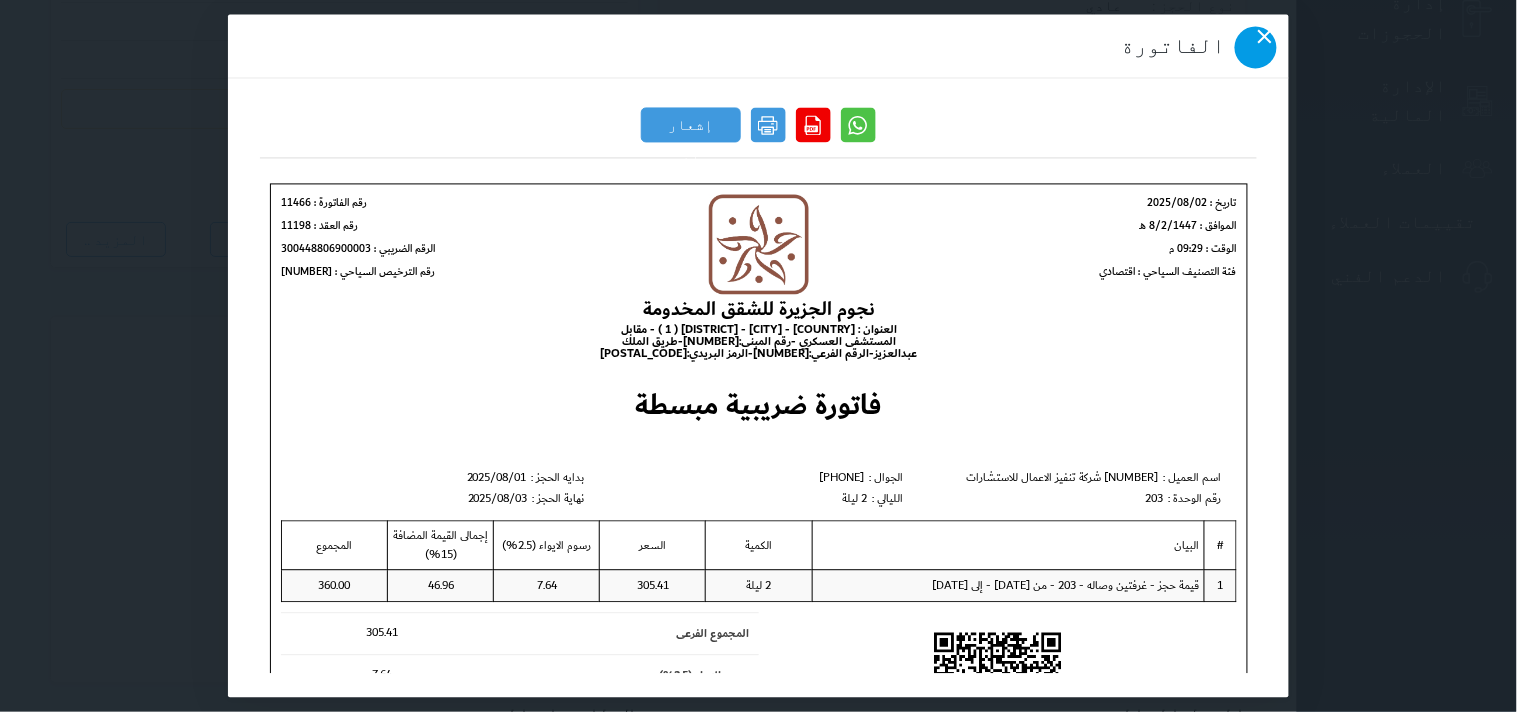click 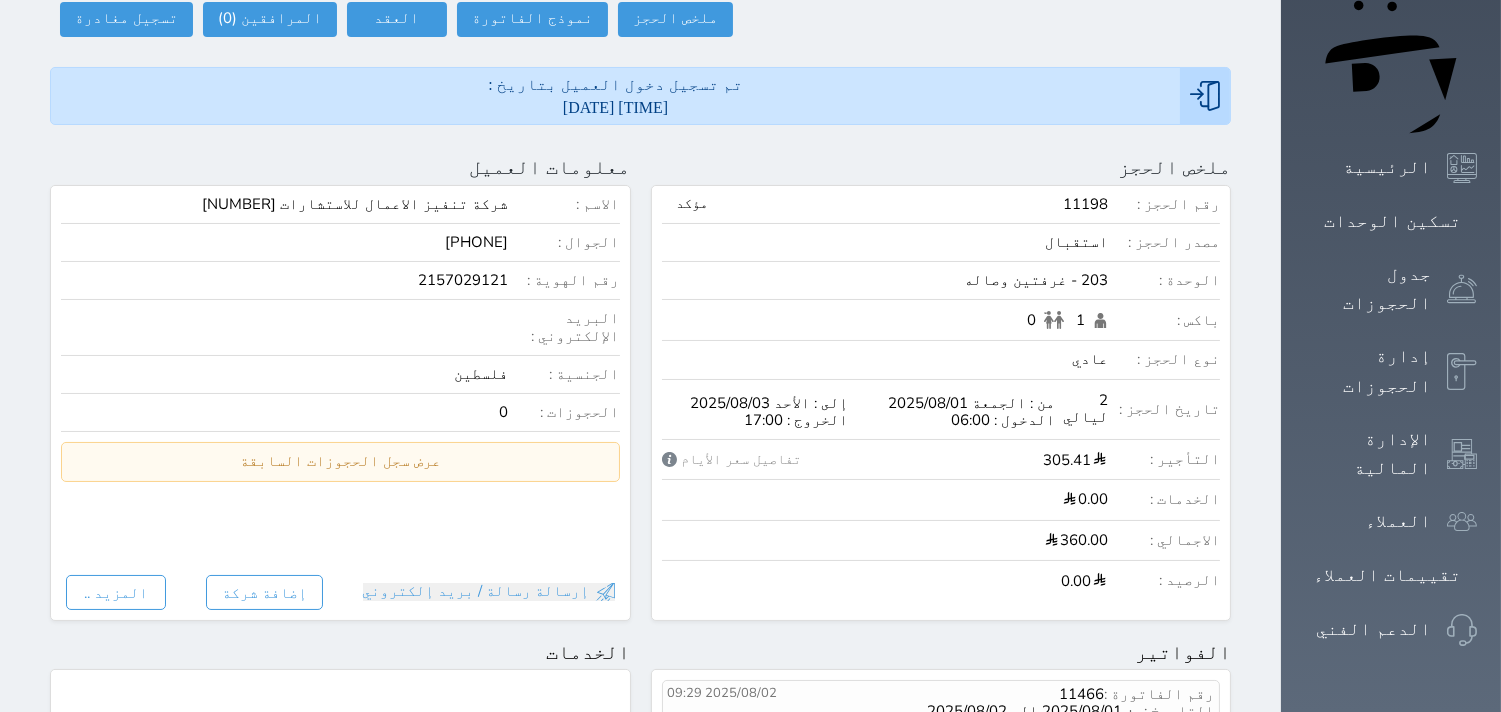 scroll, scrollTop: 0, scrollLeft: 0, axis: both 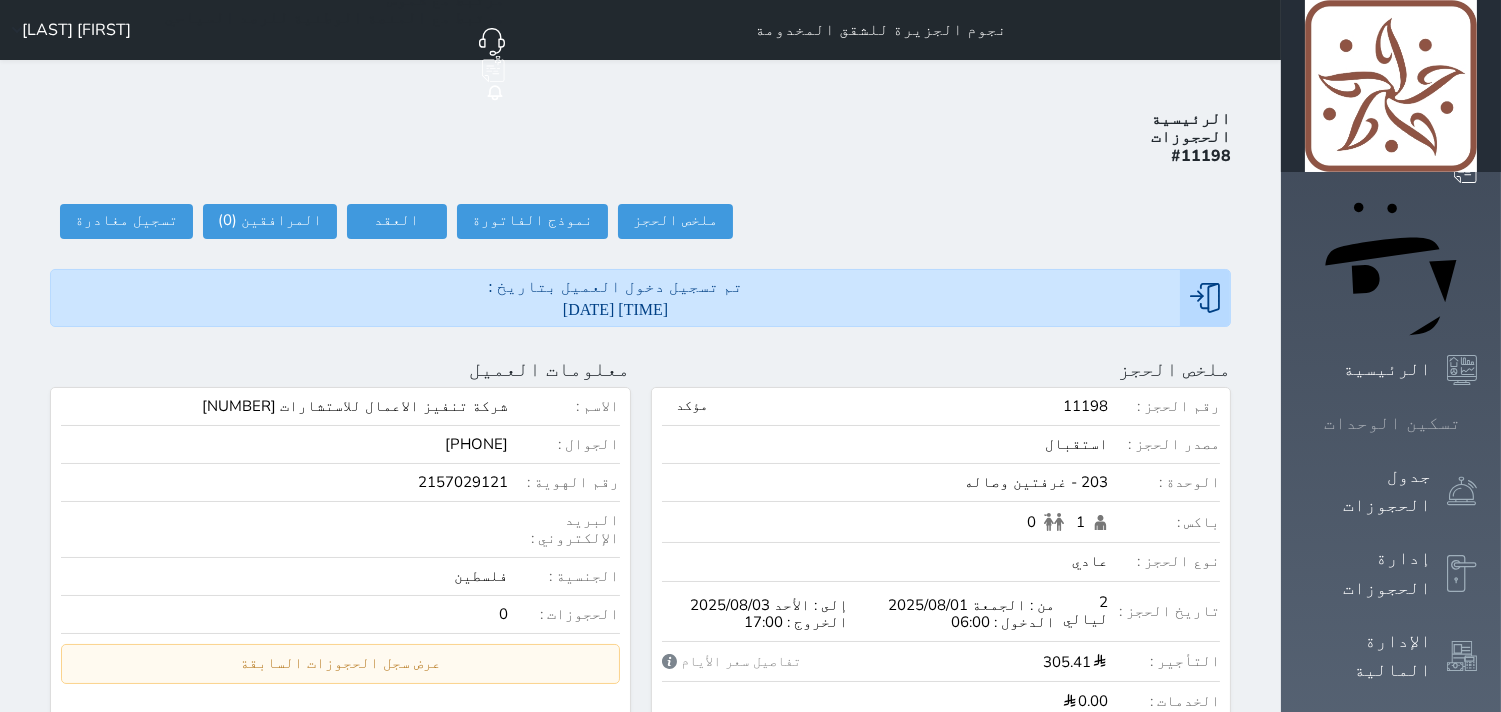 click 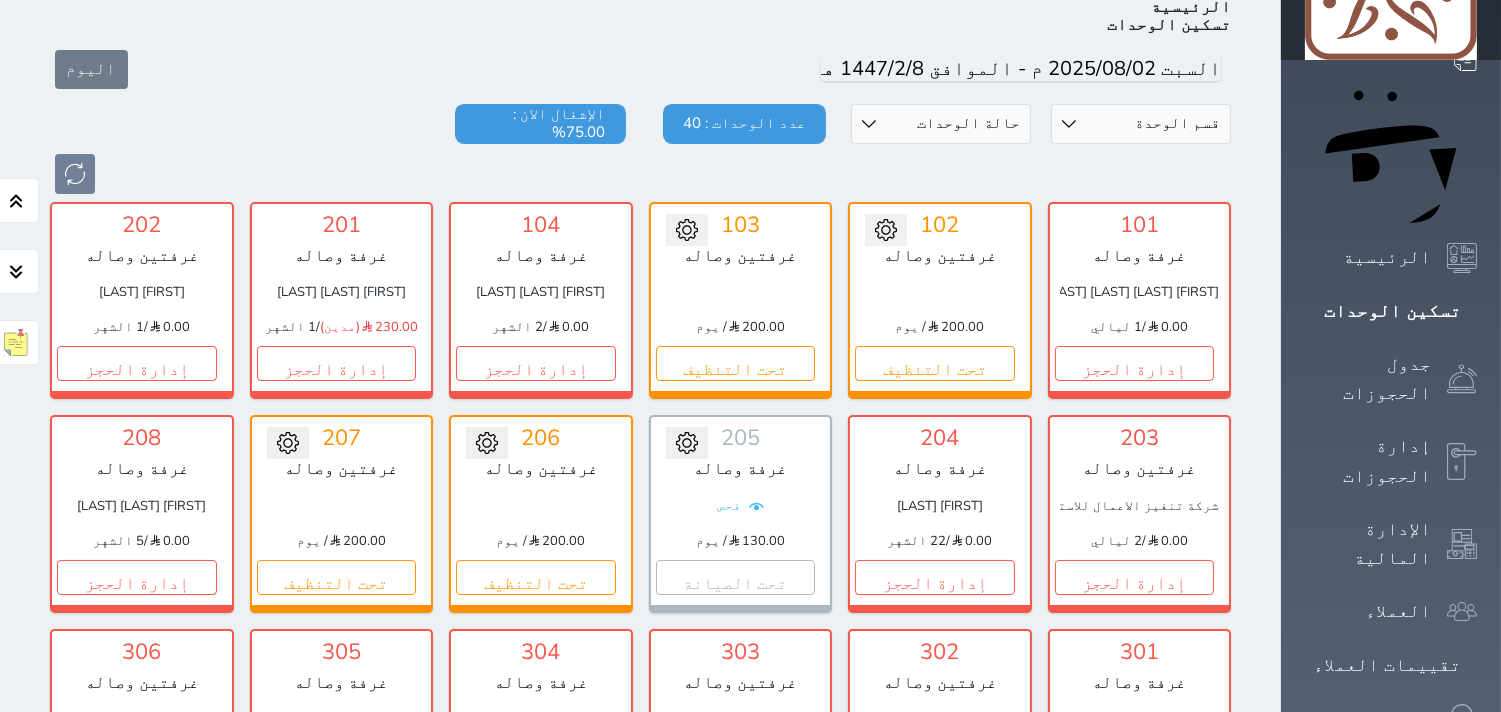 scroll, scrollTop: 77, scrollLeft: 0, axis: vertical 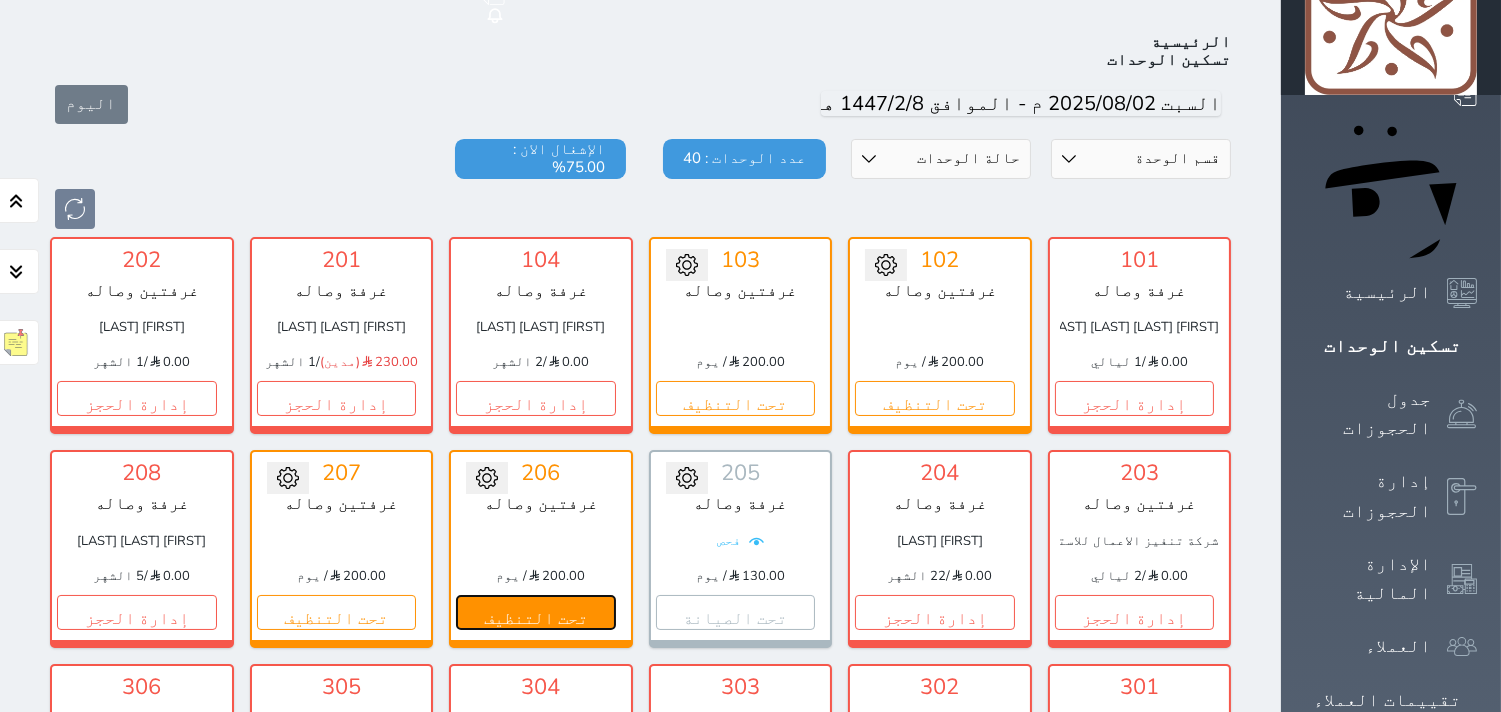 click on "تحت التنظيف" at bounding box center [536, 612] 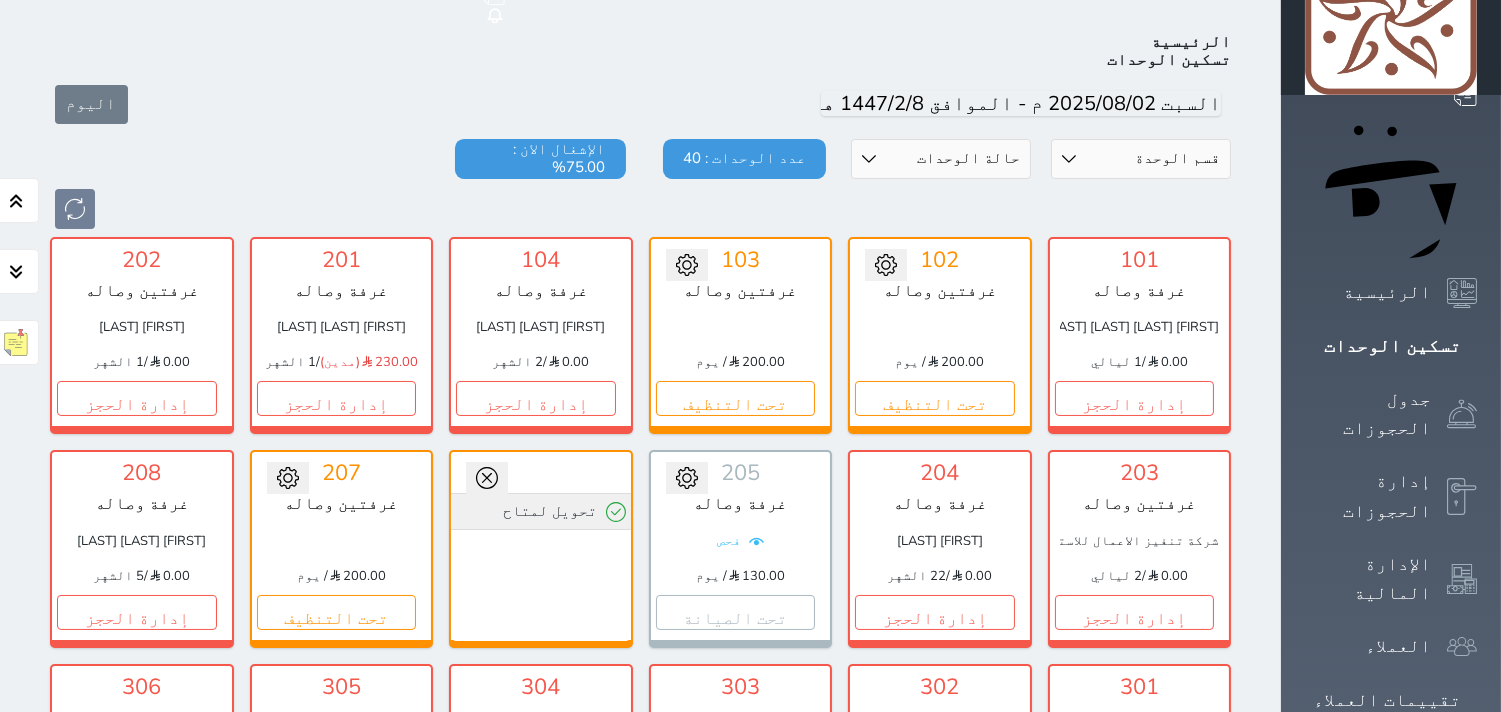 click on "تحويل لمتاح" at bounding box center (541, 511) 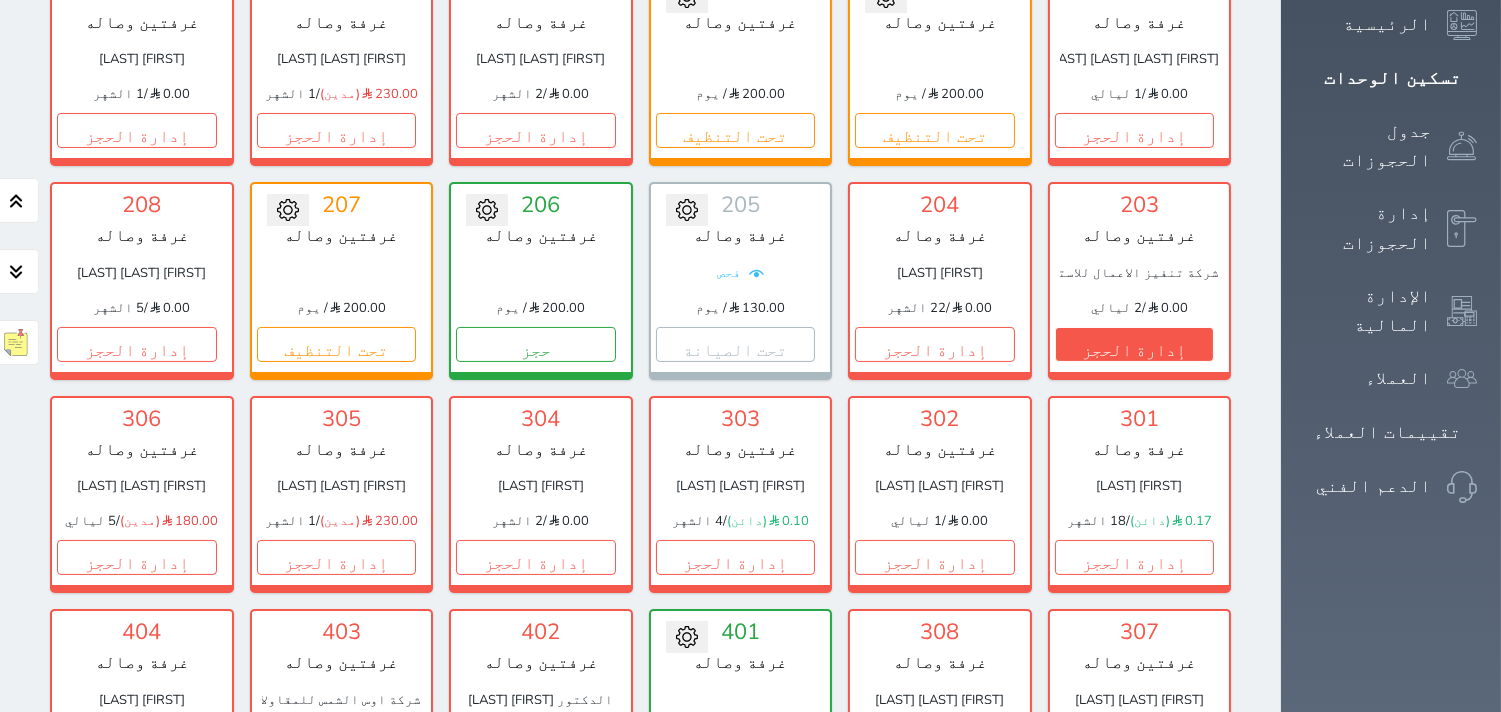 scroll, scrollTop: 151, scrollLeft: 0, axis: vertical 